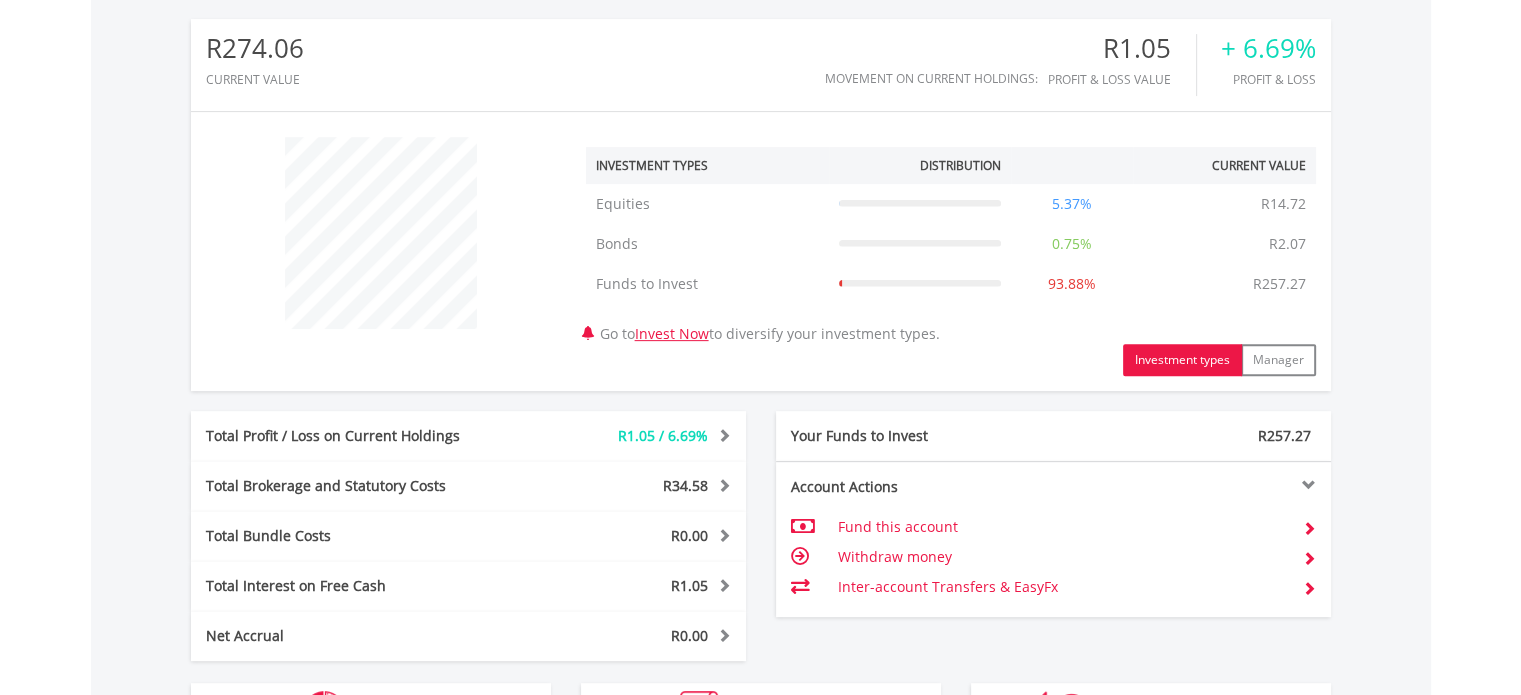 scroll, scrollTop: 620, scrollLeft: 0, axis: vertical 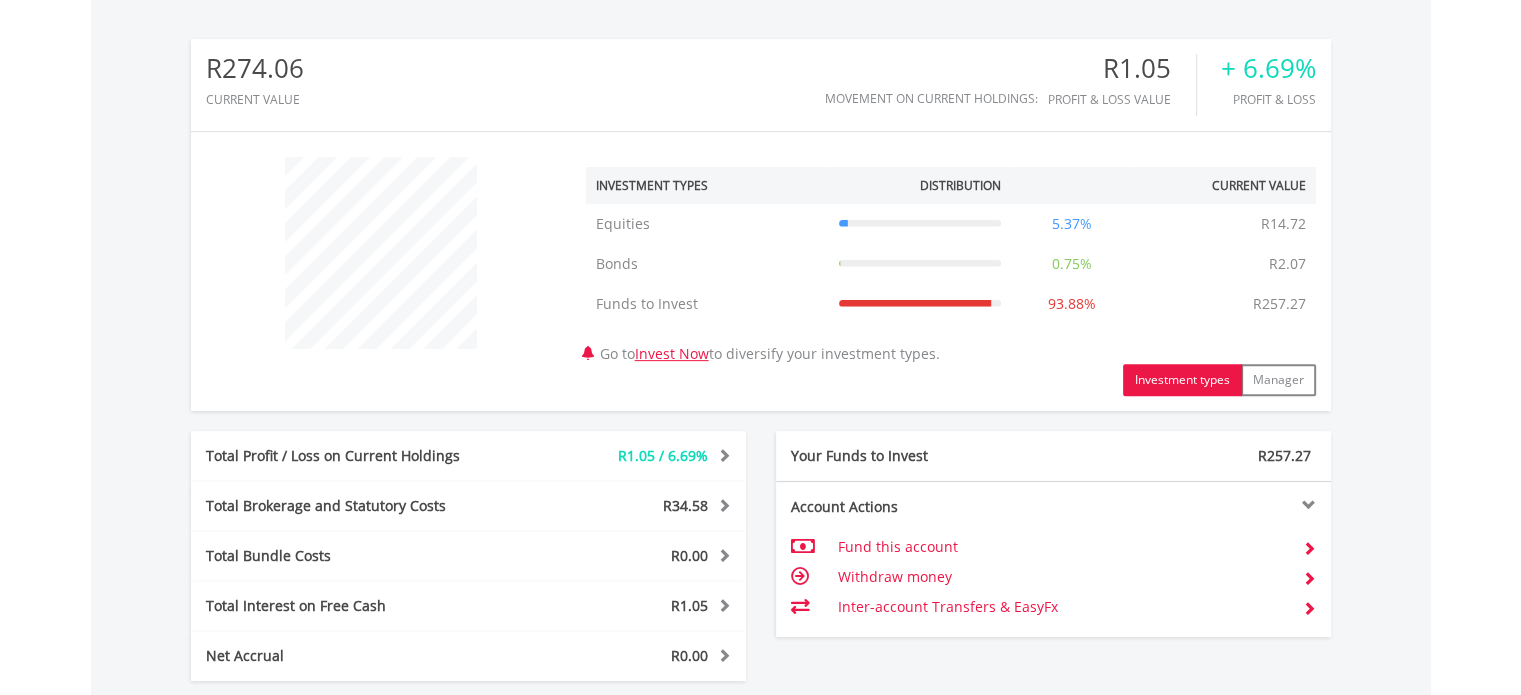 click on "﻿
Investment Types
Distribution
Current Value
Show All
Equities
Equities
R14.72
5.37%
R14.72
Bonds
Bonds
R2.07
0.75%
R2.07
Funds to Invest
Funds to Invest" at bounding box center [761, 271] 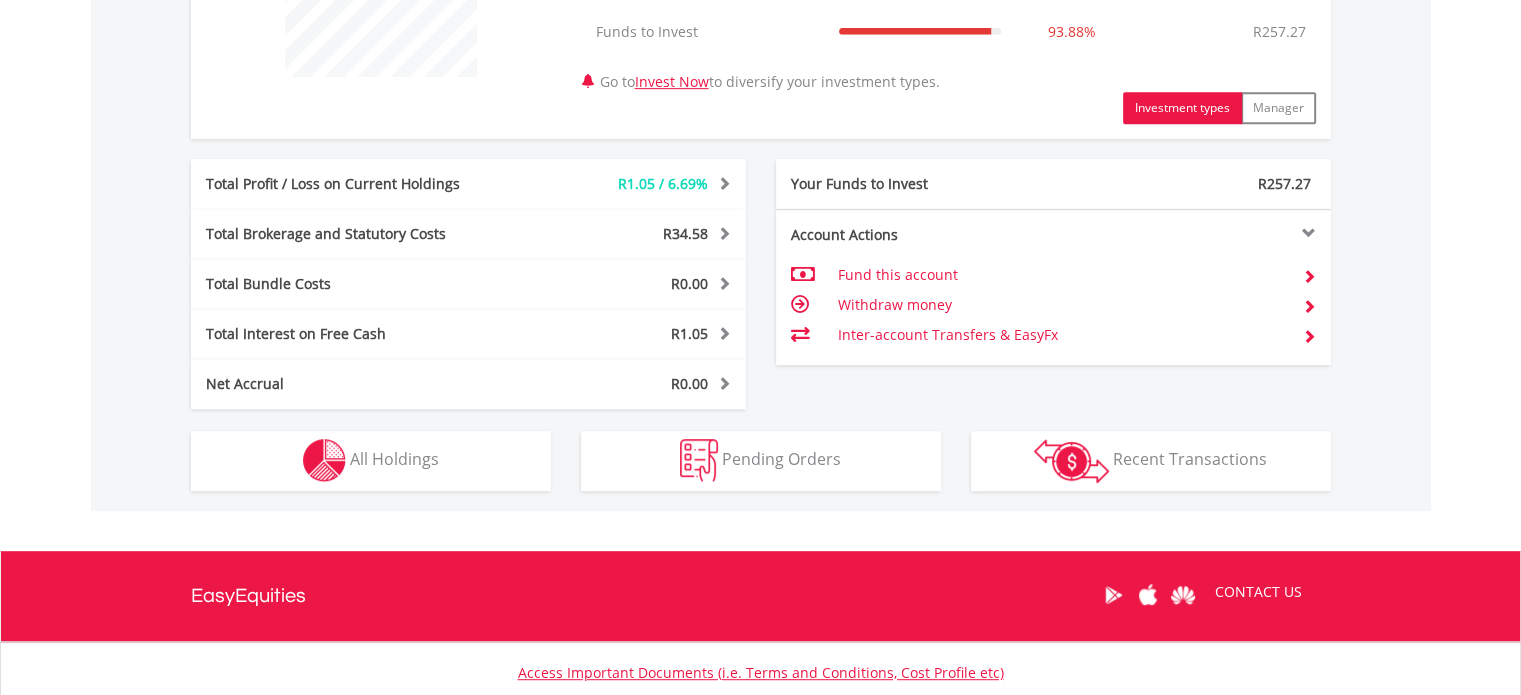 scroll, scrollTop: 980, scrollLeft: 0, axis: vertical 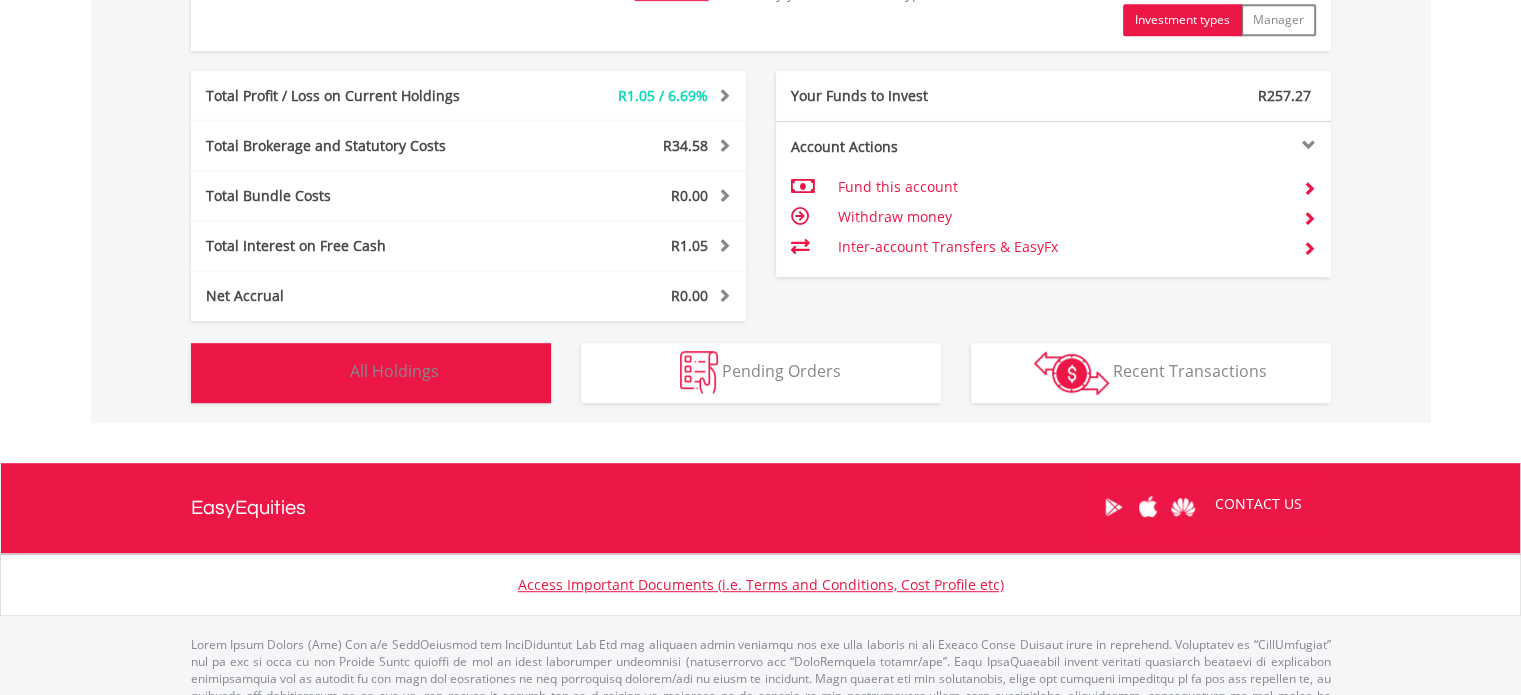 click on "Holdings
All Holdings" at bounding box center (371, 373) 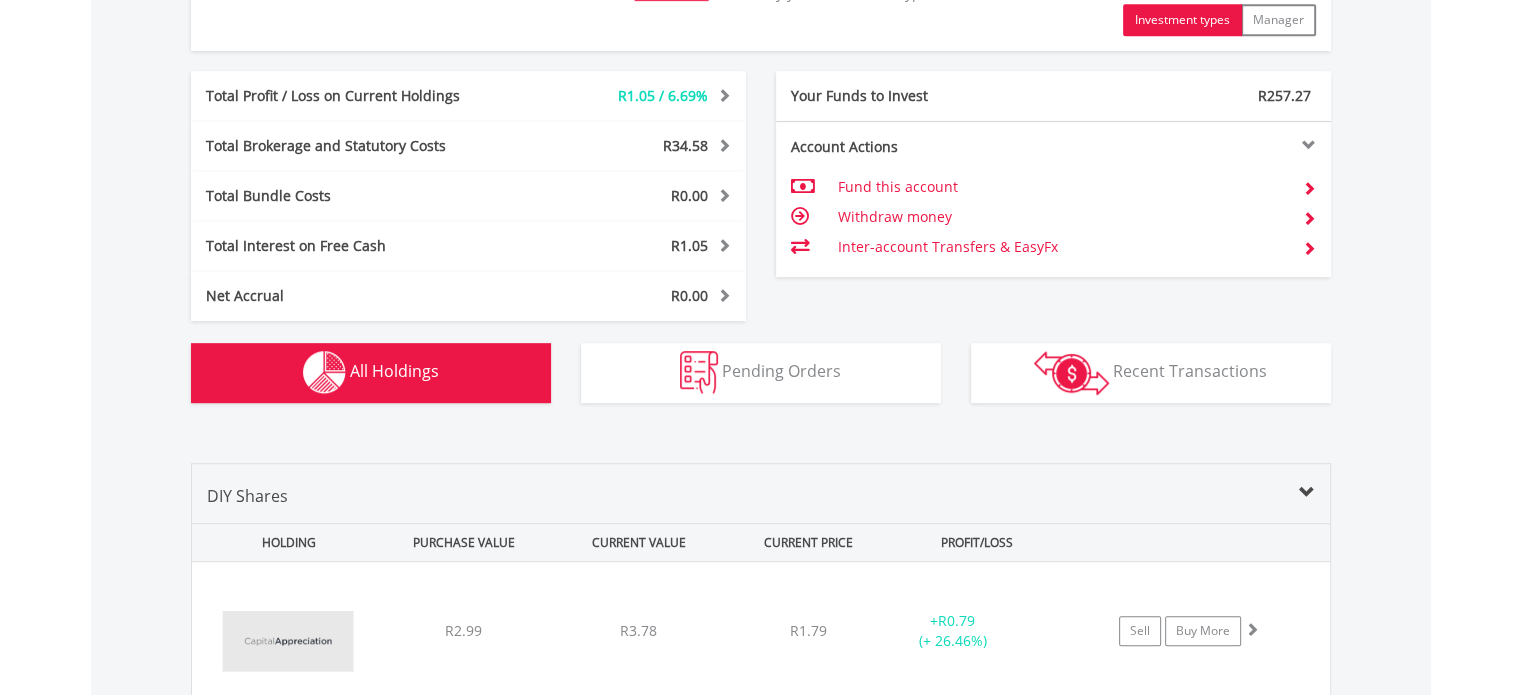 scroll, scrollTop: 1441, scrollLeft: 0, axis: vertical 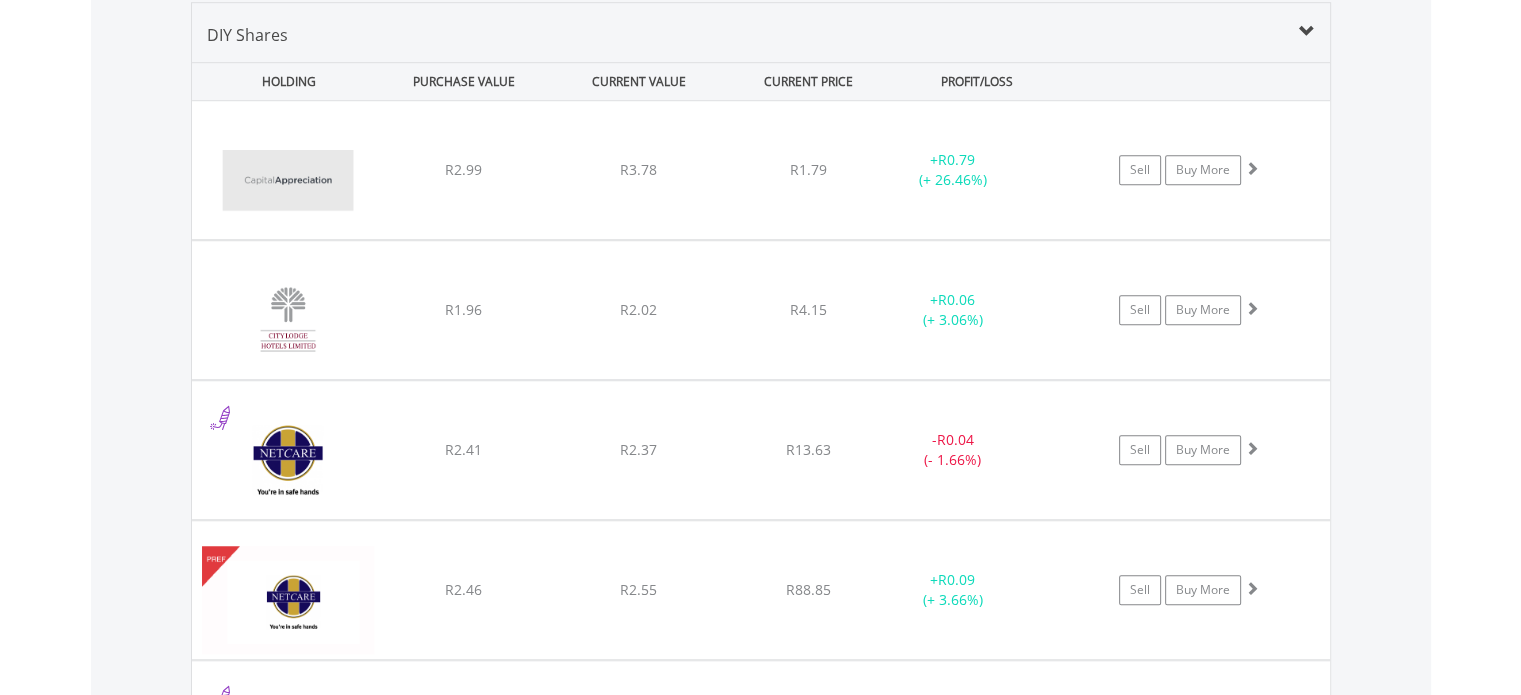 type 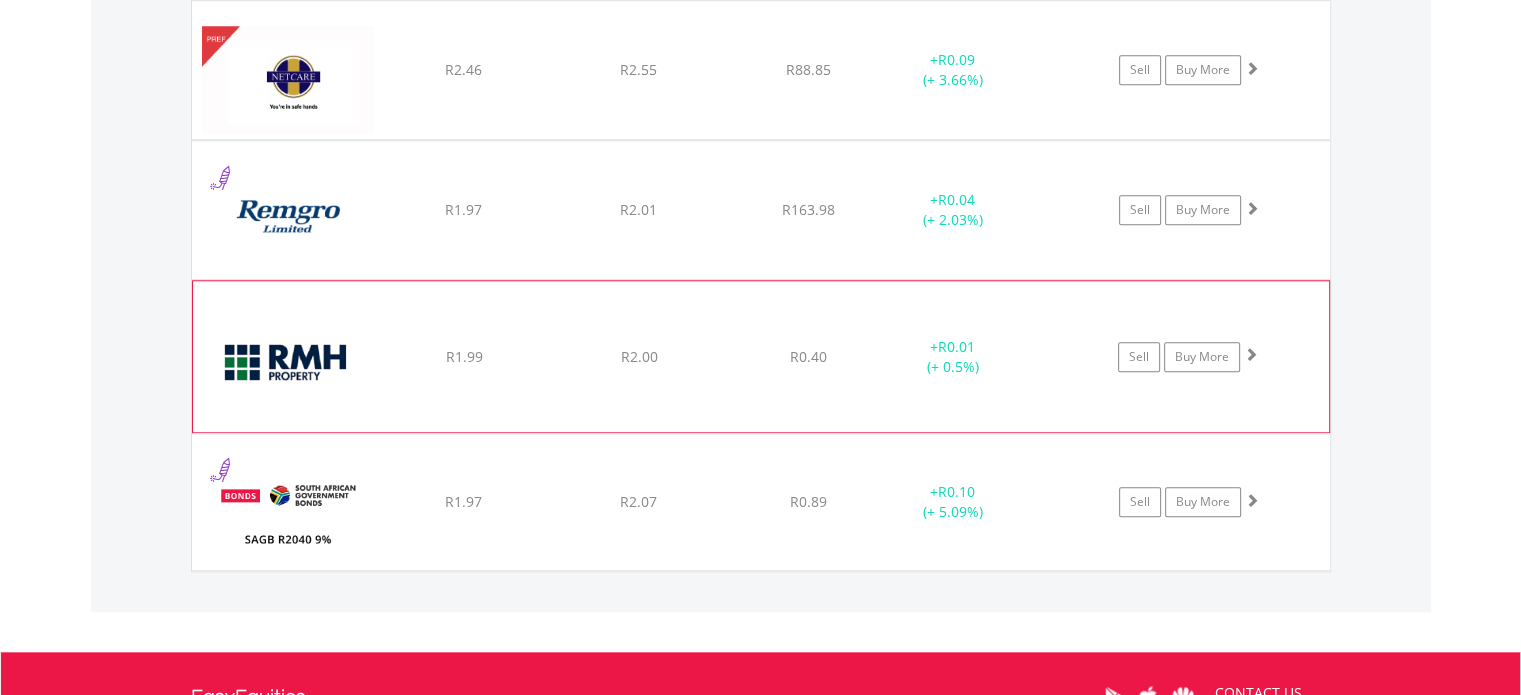 scroll, scrollTop: 1921, scrollLeft: 0, axis: vertical 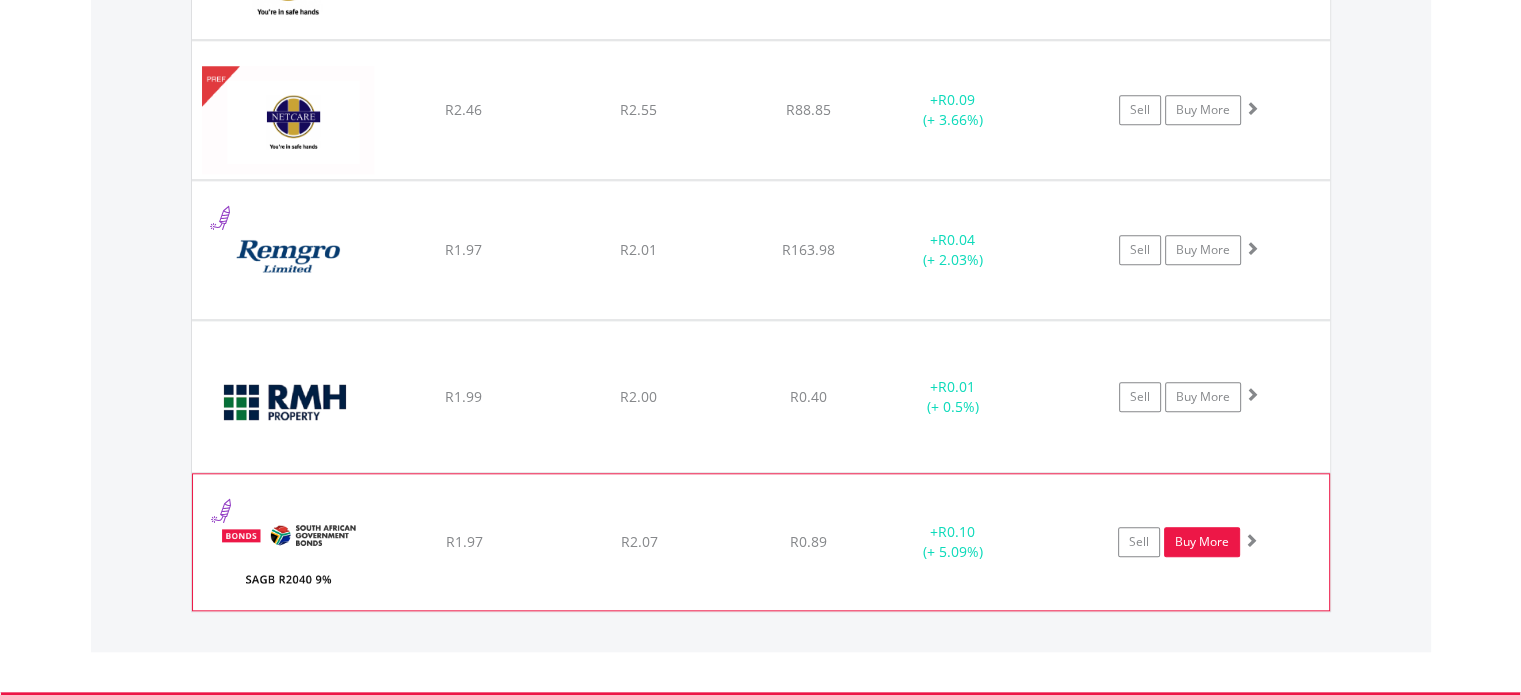 click on "Buy More" at bounding box center (1202, 542) 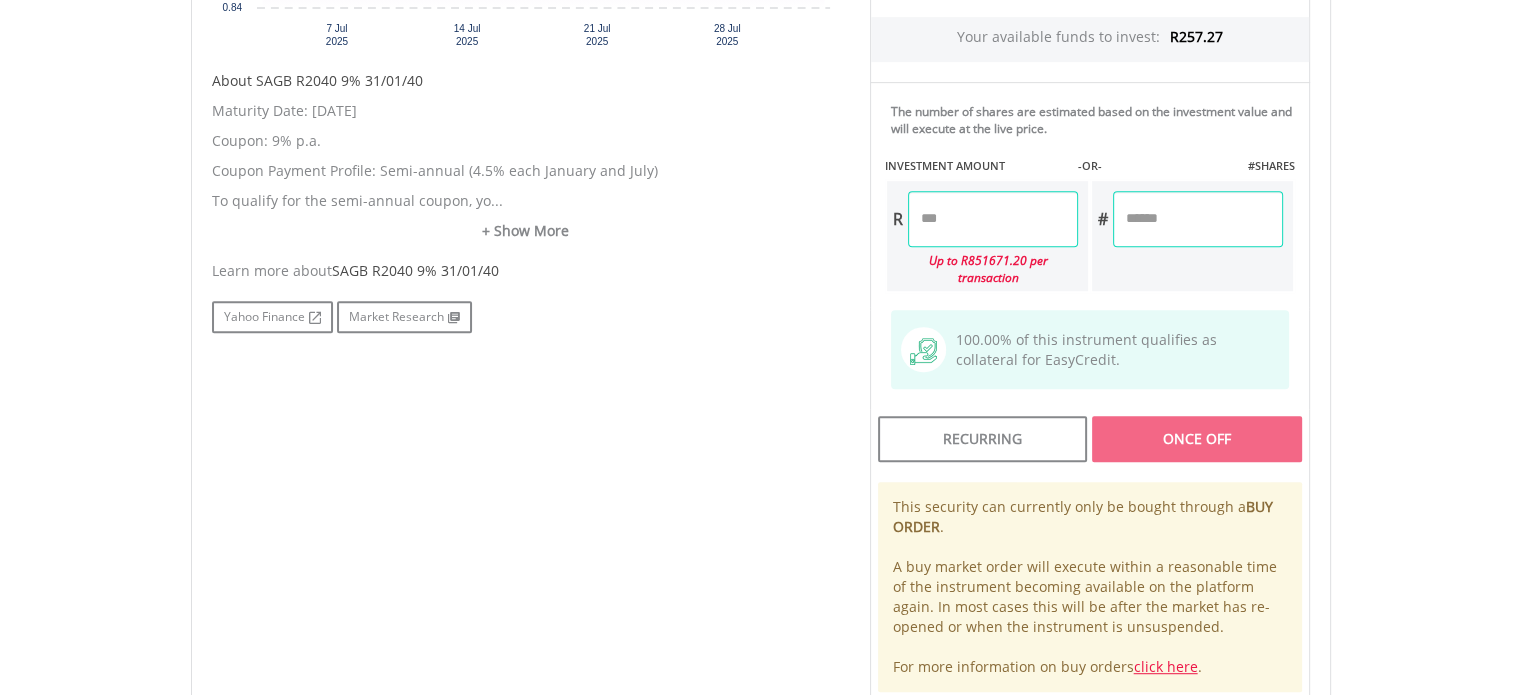 scroll, scrollTop: 960, scrollLeft: 0, axis: vertical 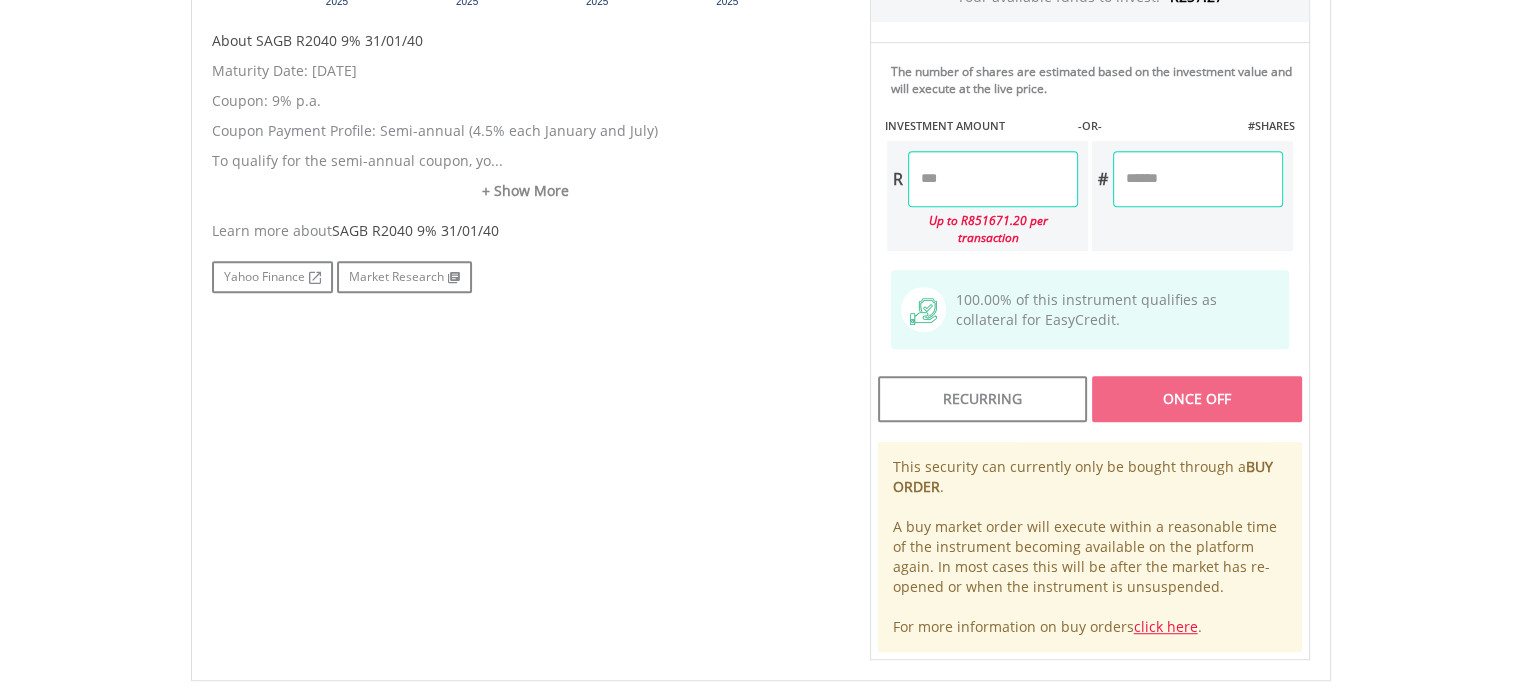 click at bounding box center [993, 179] 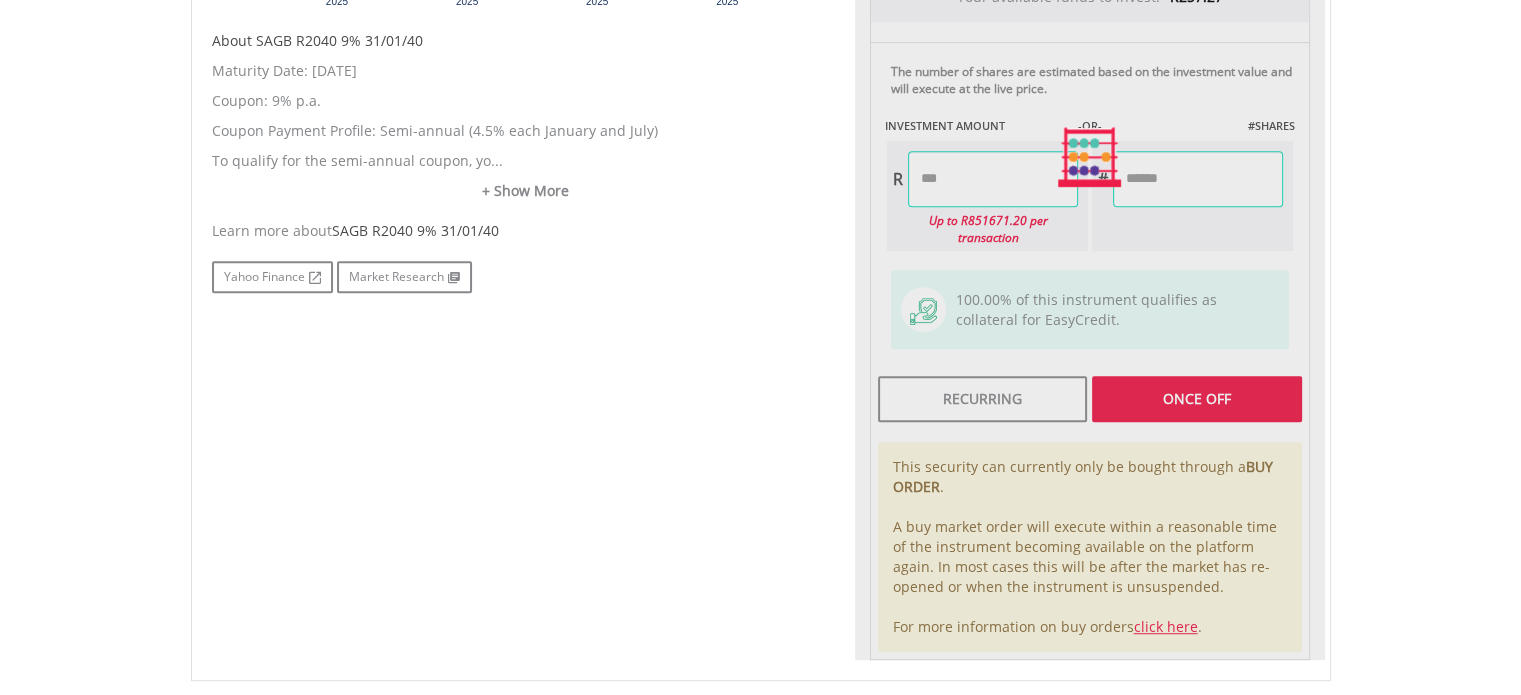 type on "*****" 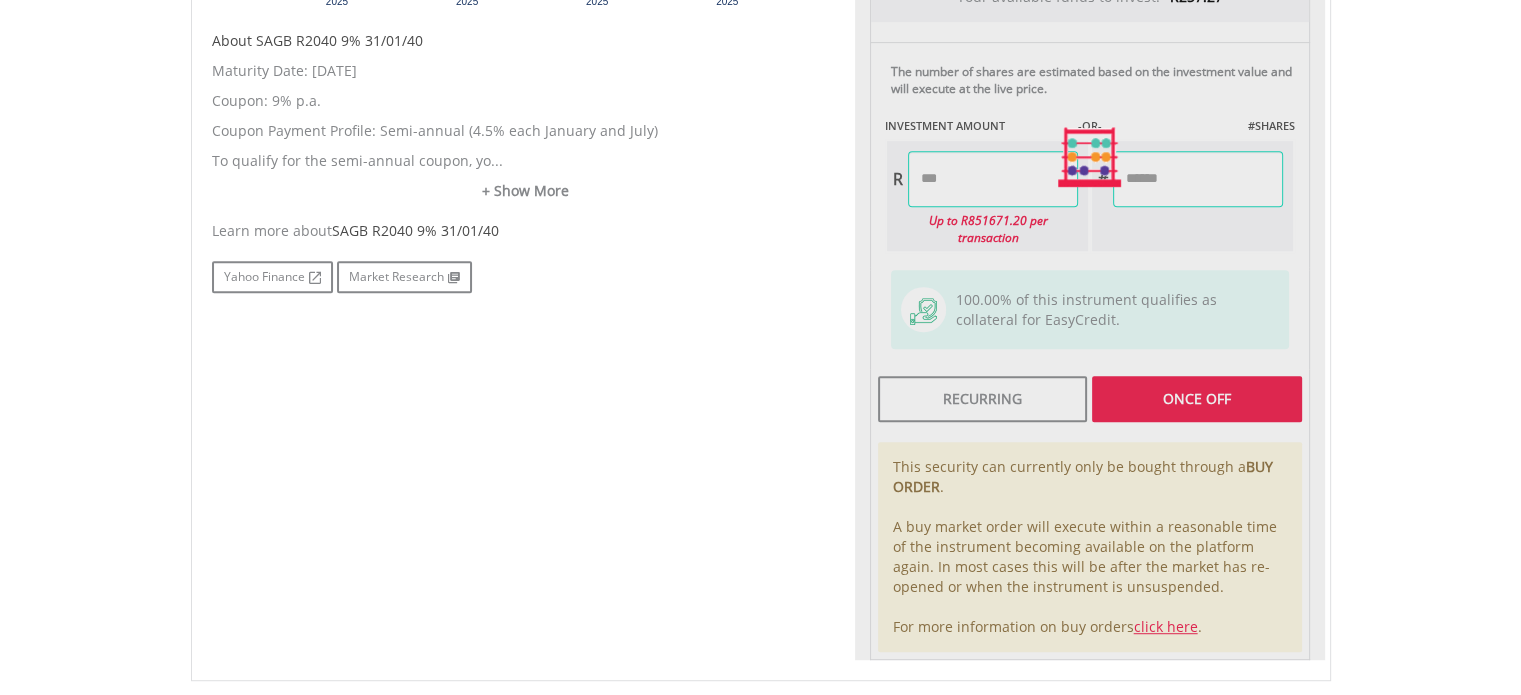 type on "*******" 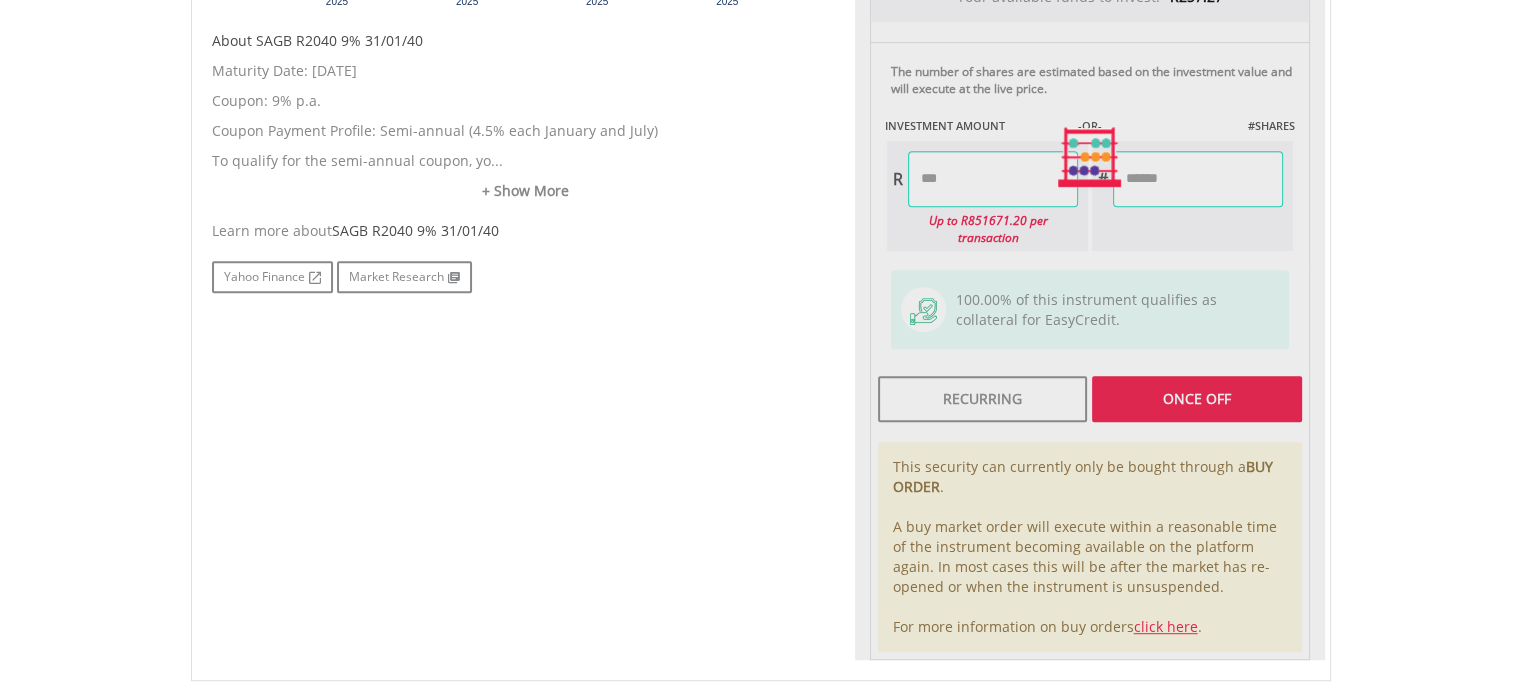 click on "No chart available.
1 MO CHANGE
-2.52%
DAILY CHANGE
0.00%
1M
3M
6M
1Y
MAX
Chart 7 Jul ​" at bounding box center [761, 157] 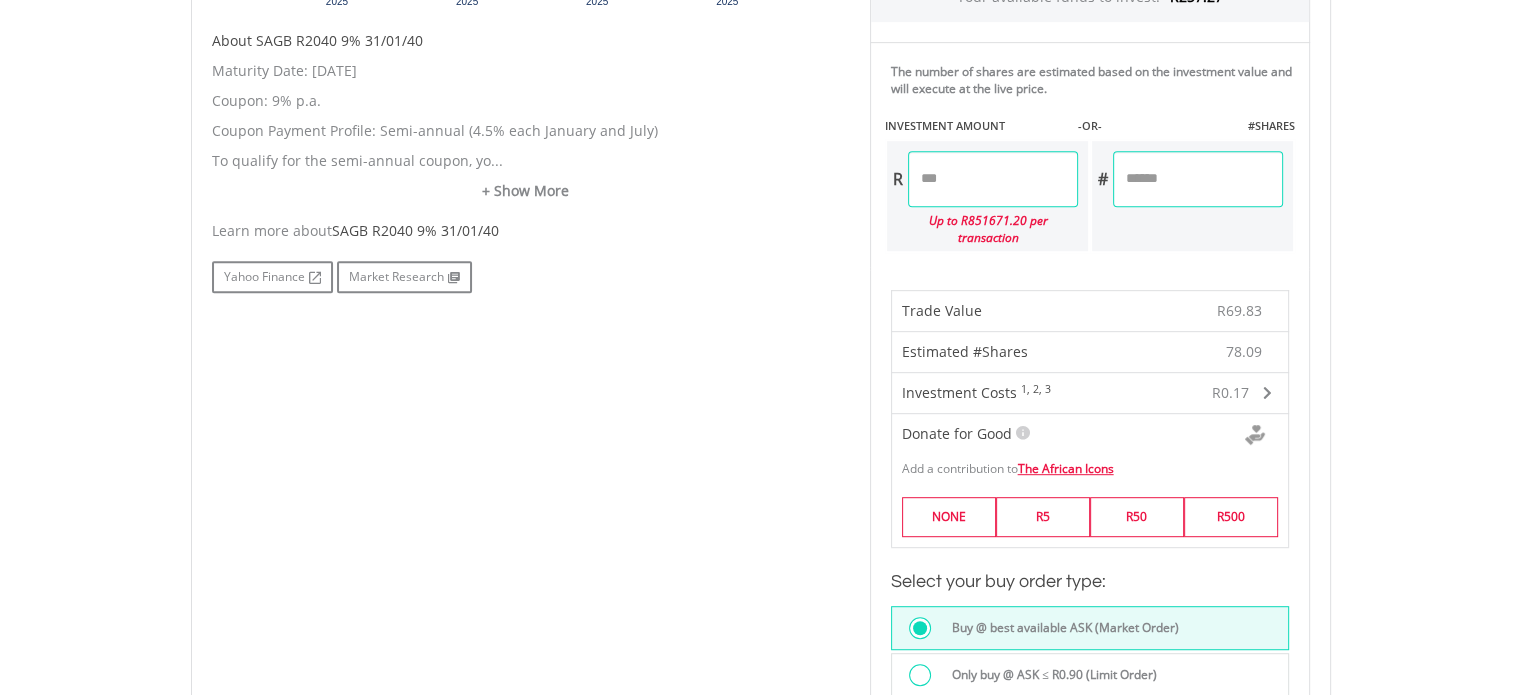 click at bounding box center [920, 675] 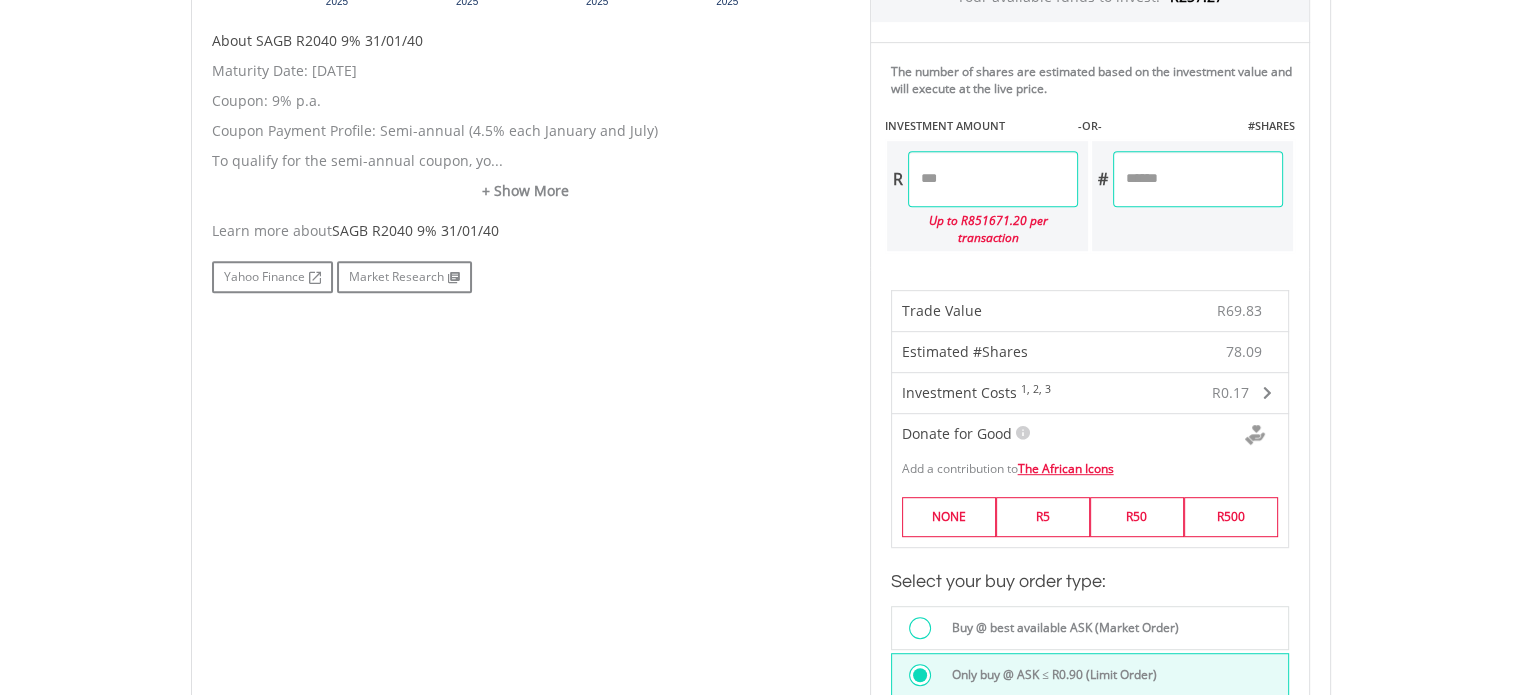 click on "No chart available.
1 MO CHANGE
-2.52%
DAILY CHANGE
0.00%
1M
3M
6M
1Y
MAX
Chart 7 Jul ​" at bounding box center (761, 403) 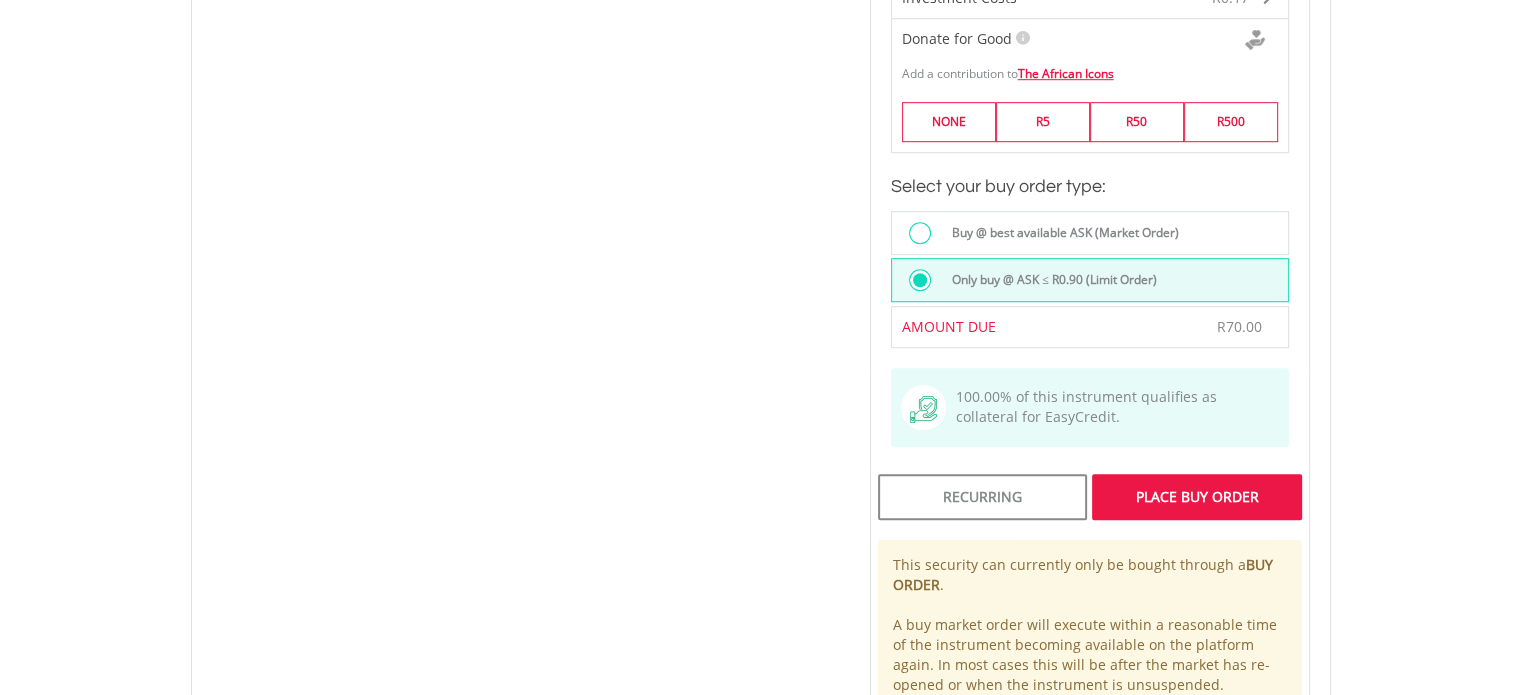 scroll, scrollTop: 1360, scrollLeft: 0, axis: vertical 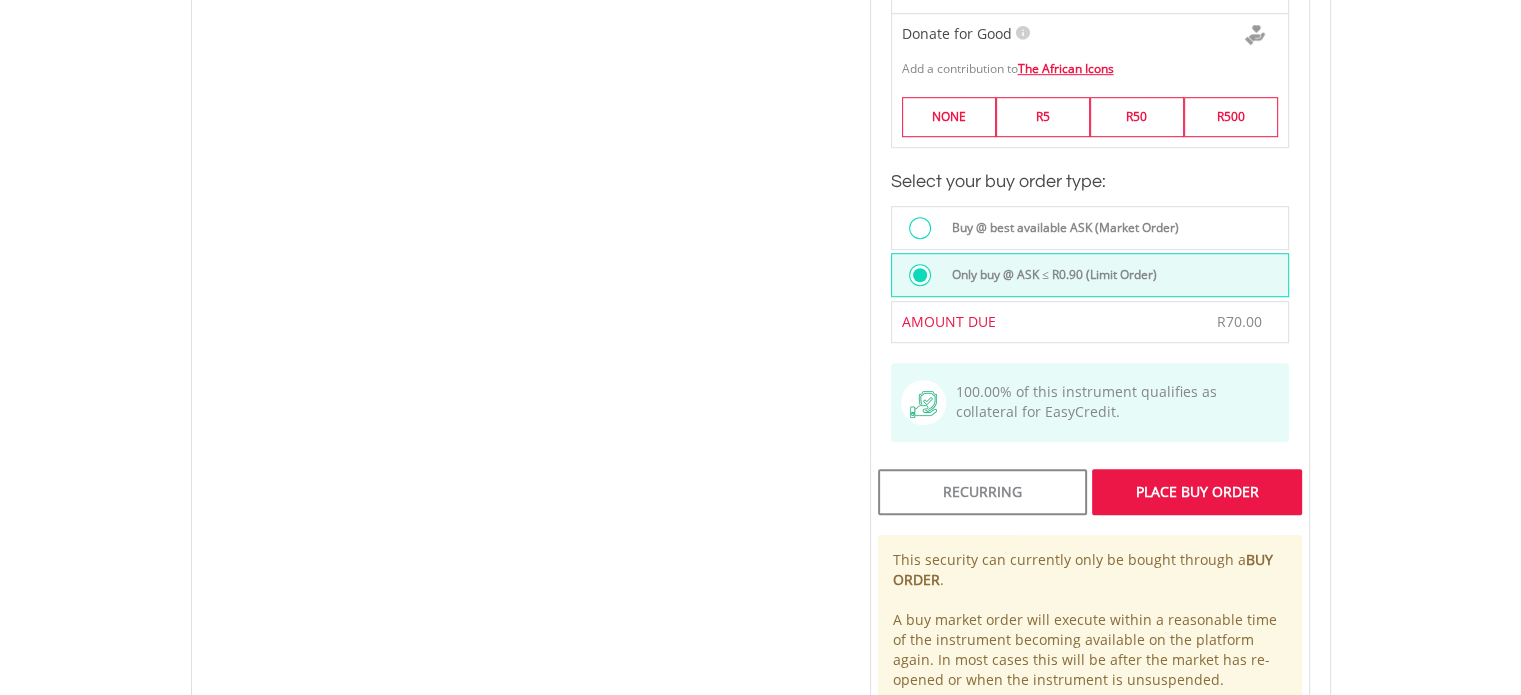 click on "Place Buy Order" at bounding box center [1196, 492] 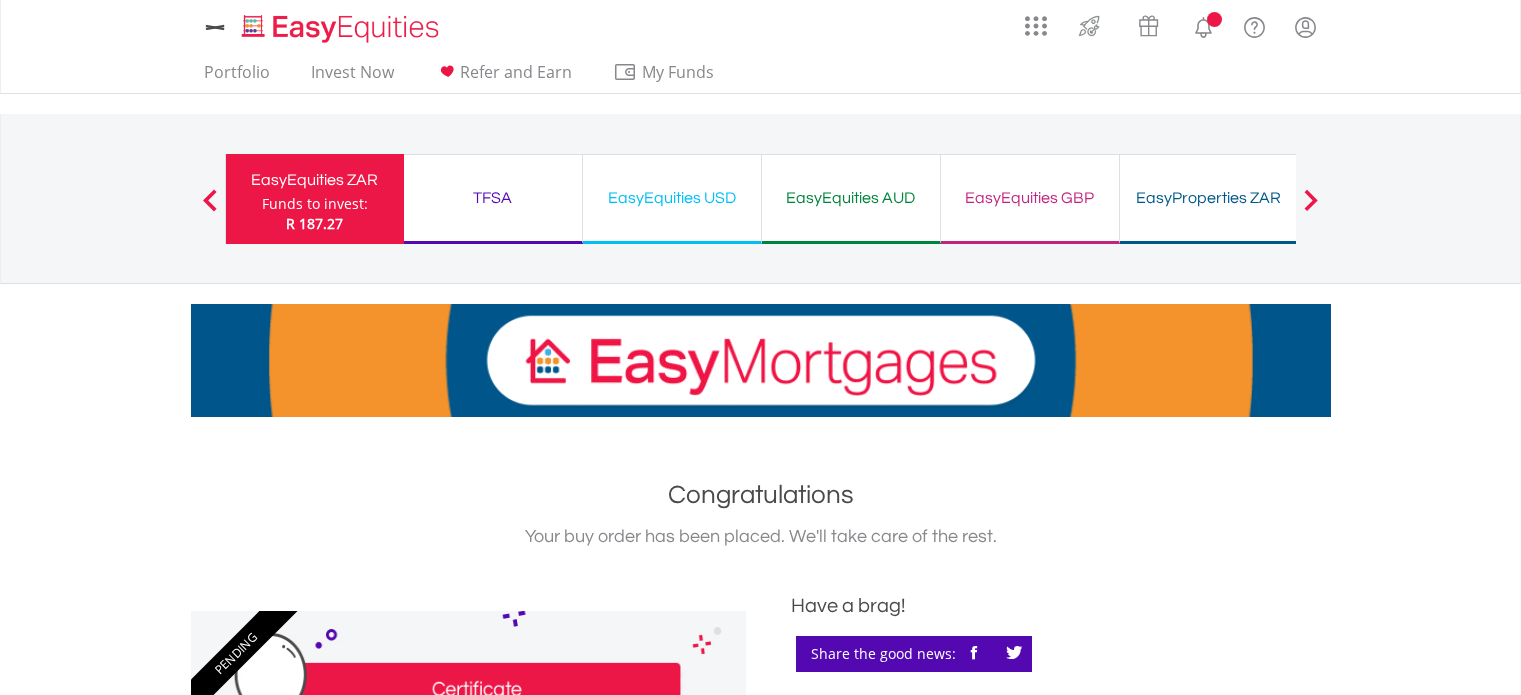 scroll, scrollTop: 0, scrollLeft: 0, axis: both 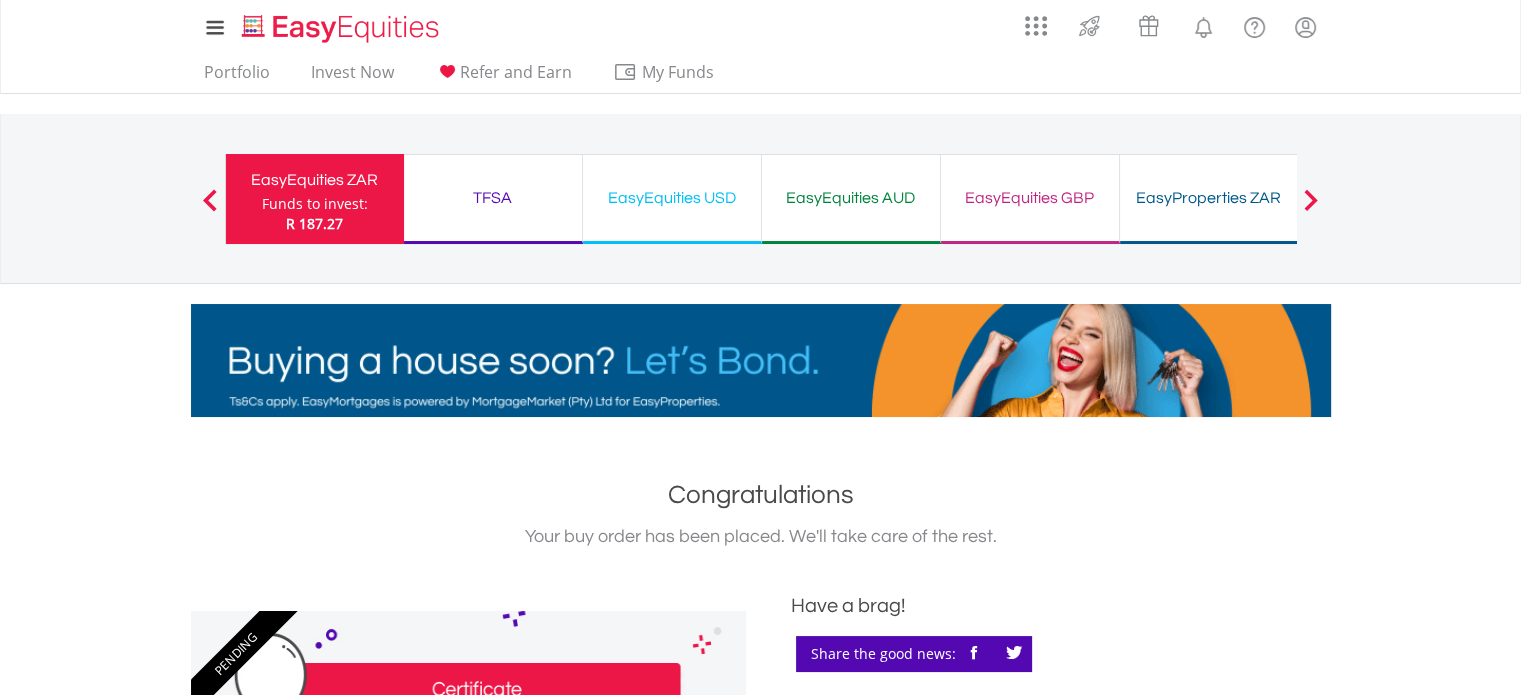 click on "EasyEquities ZAR" at bounding box center [315, 180] 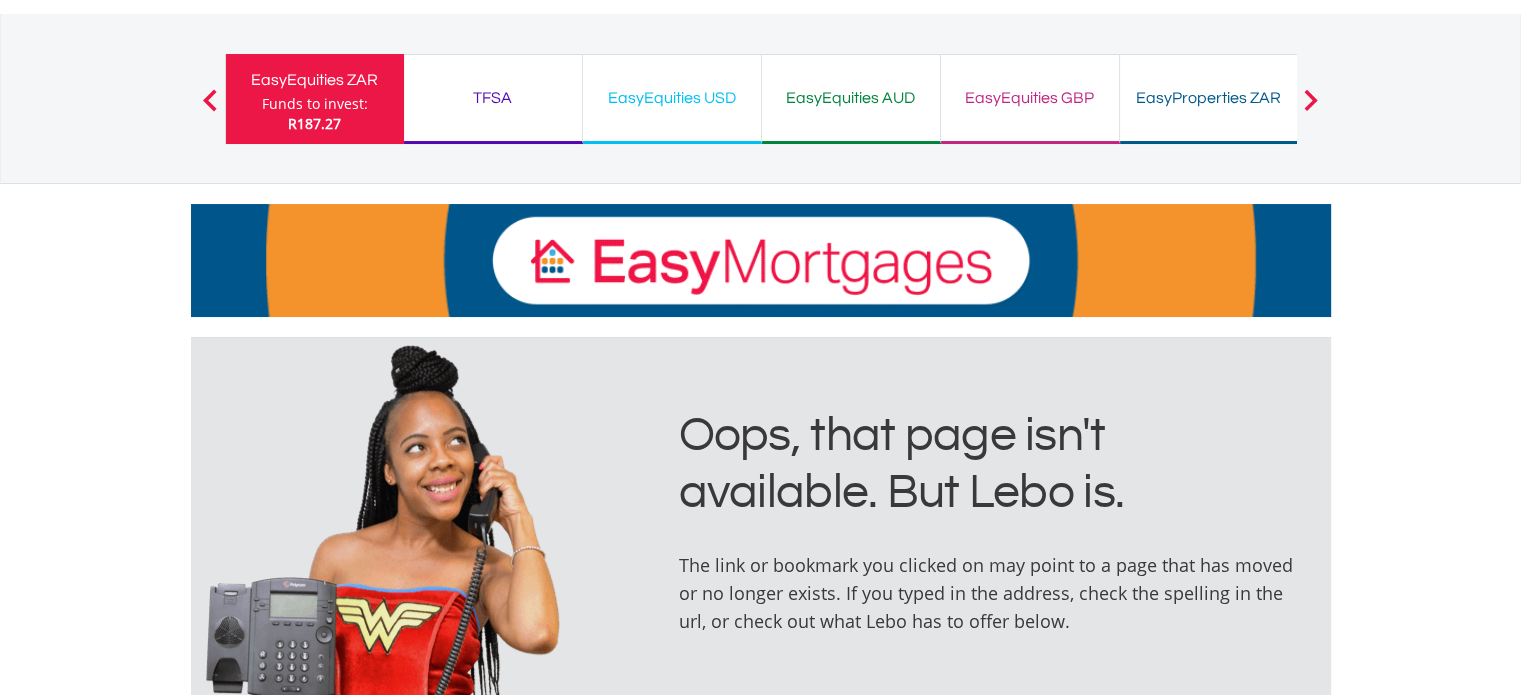 scroll, scrollTop: 0, scrollLeft: 0, axis: both 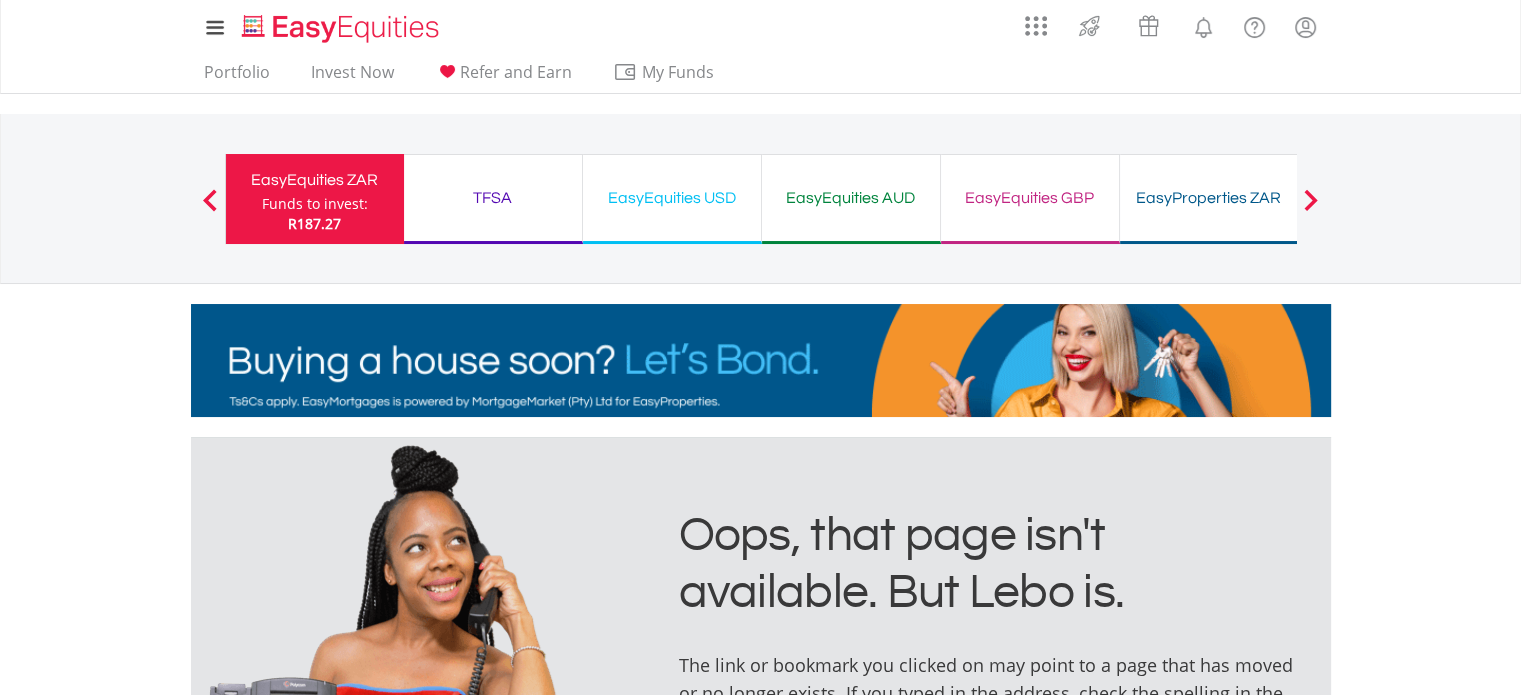 click on "EasyEquities ZAR" at bounding box center (315, 180) 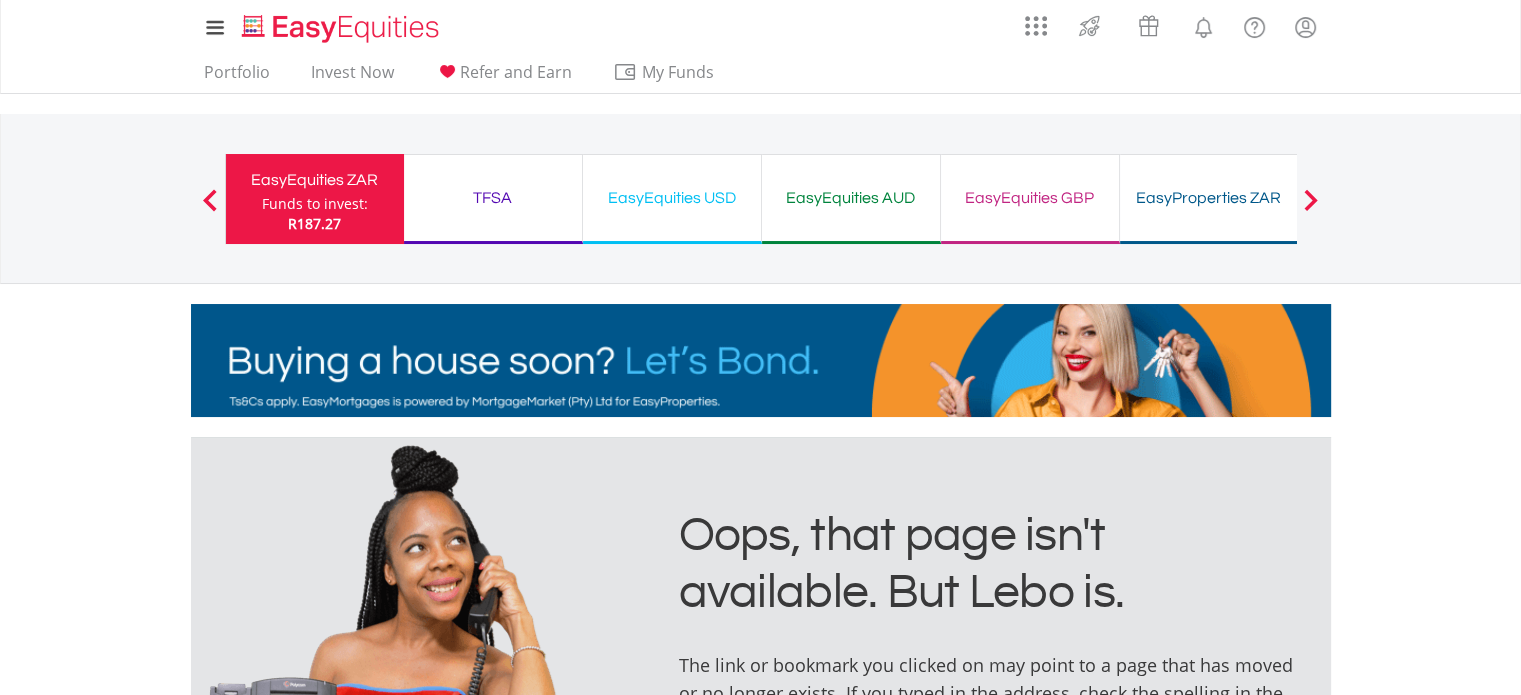 click on "EasyEquities ZAR" at bounding box center [315, 180] 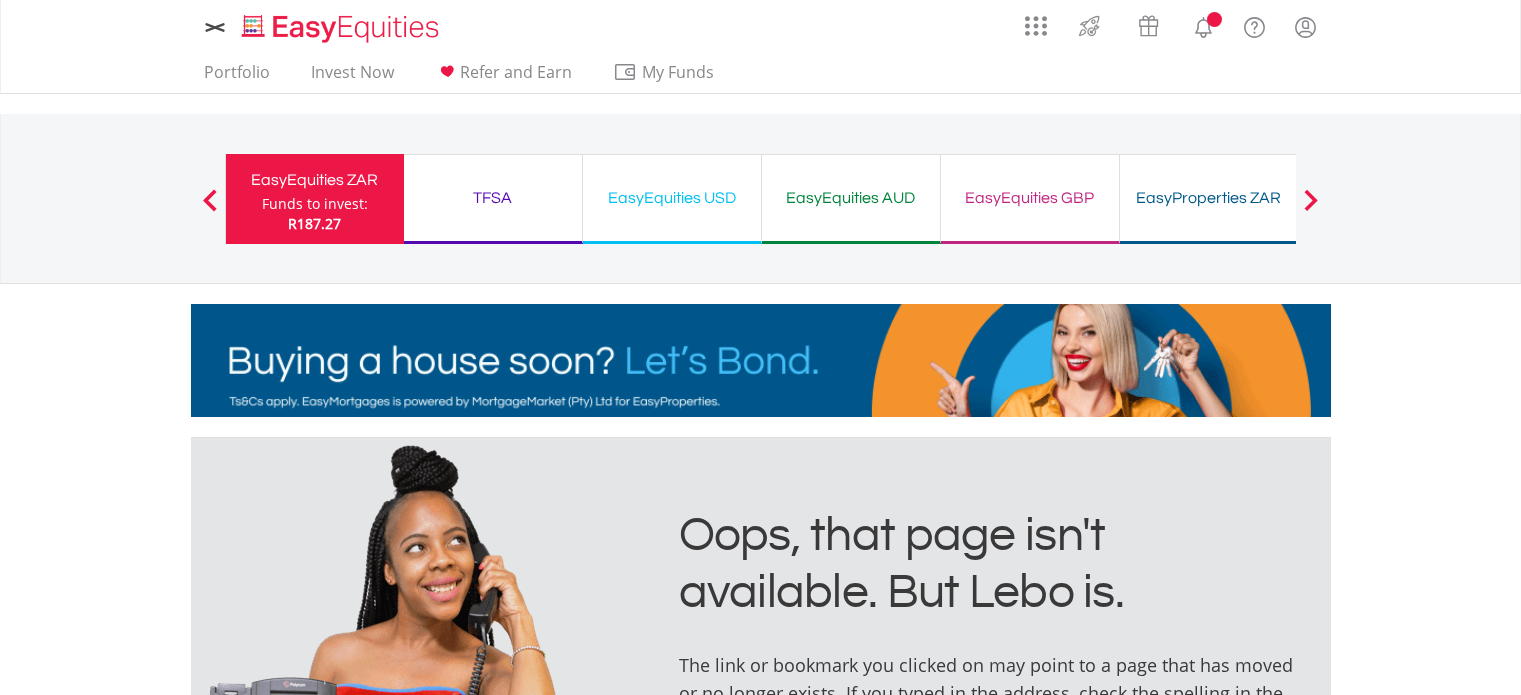 click on "Invest Now" at bounding box center (352, 77) 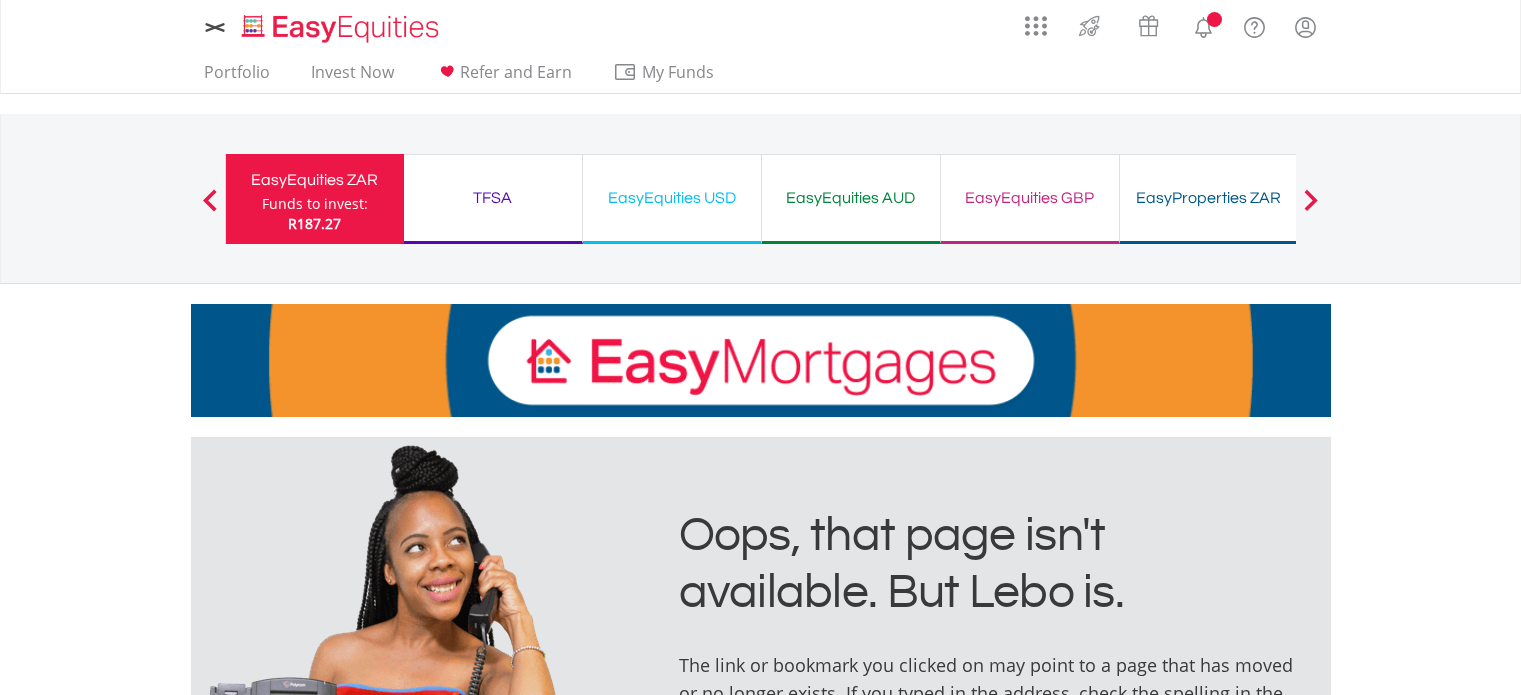 scroll, scrollTop: 0, scrollLeft: 0, axis: both 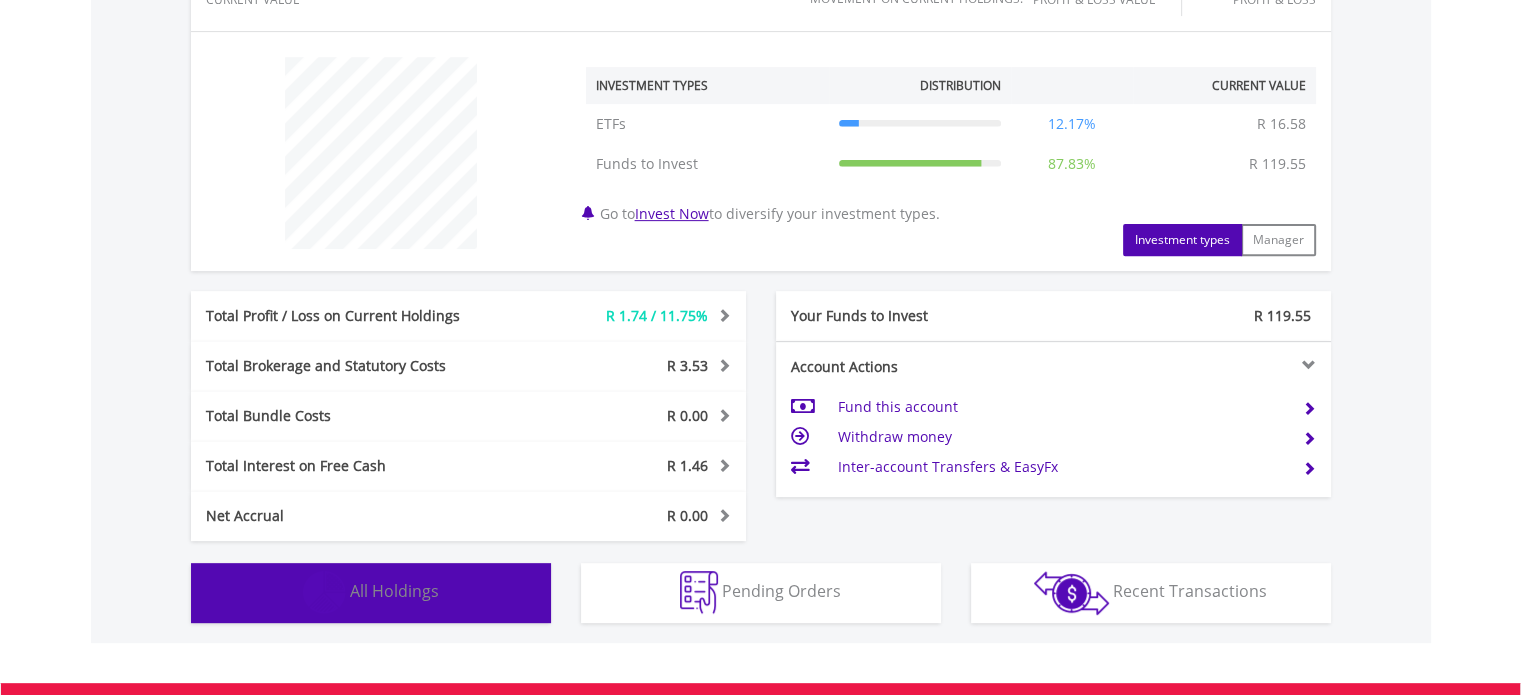 click on "Holdings
All Holdings" at bounding box center (371, 593) 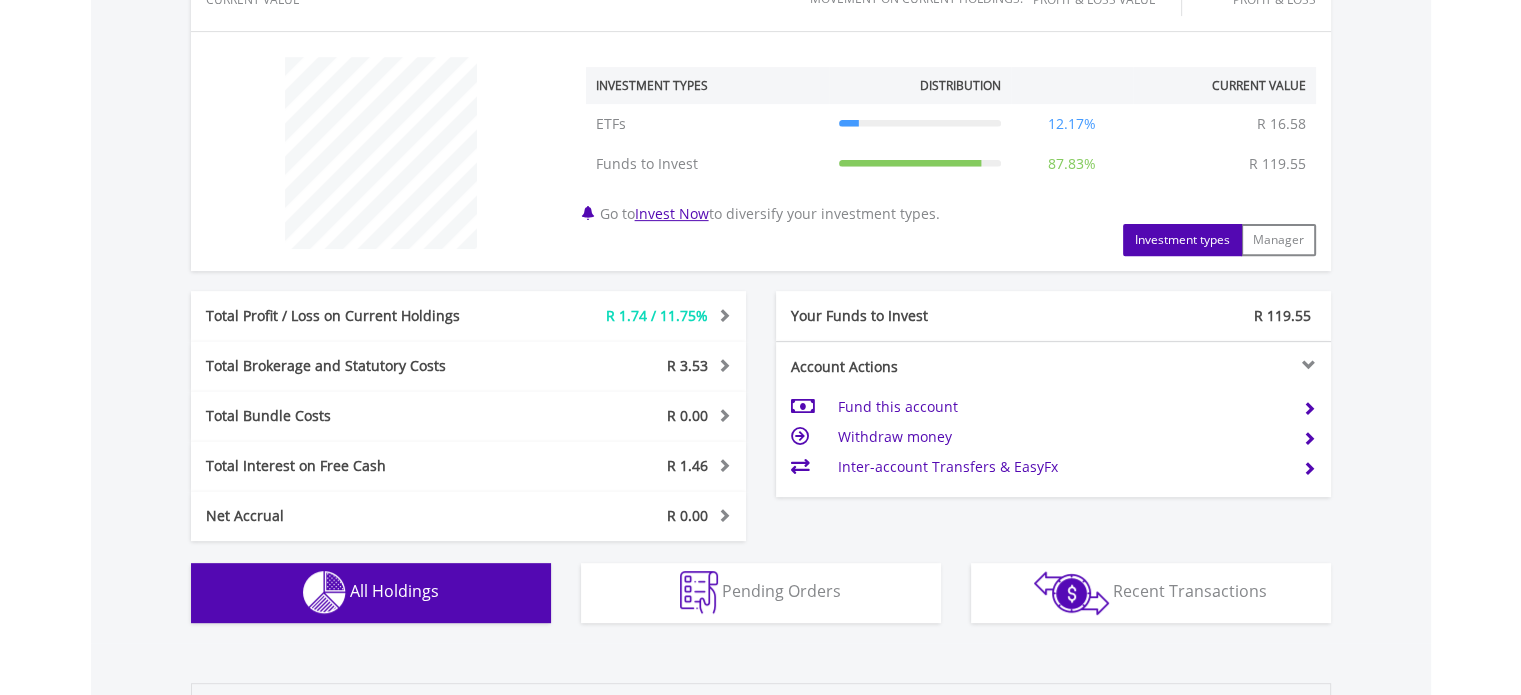 scroll, scrollTop: 1380, scrollLeft: 0, axis: vertical 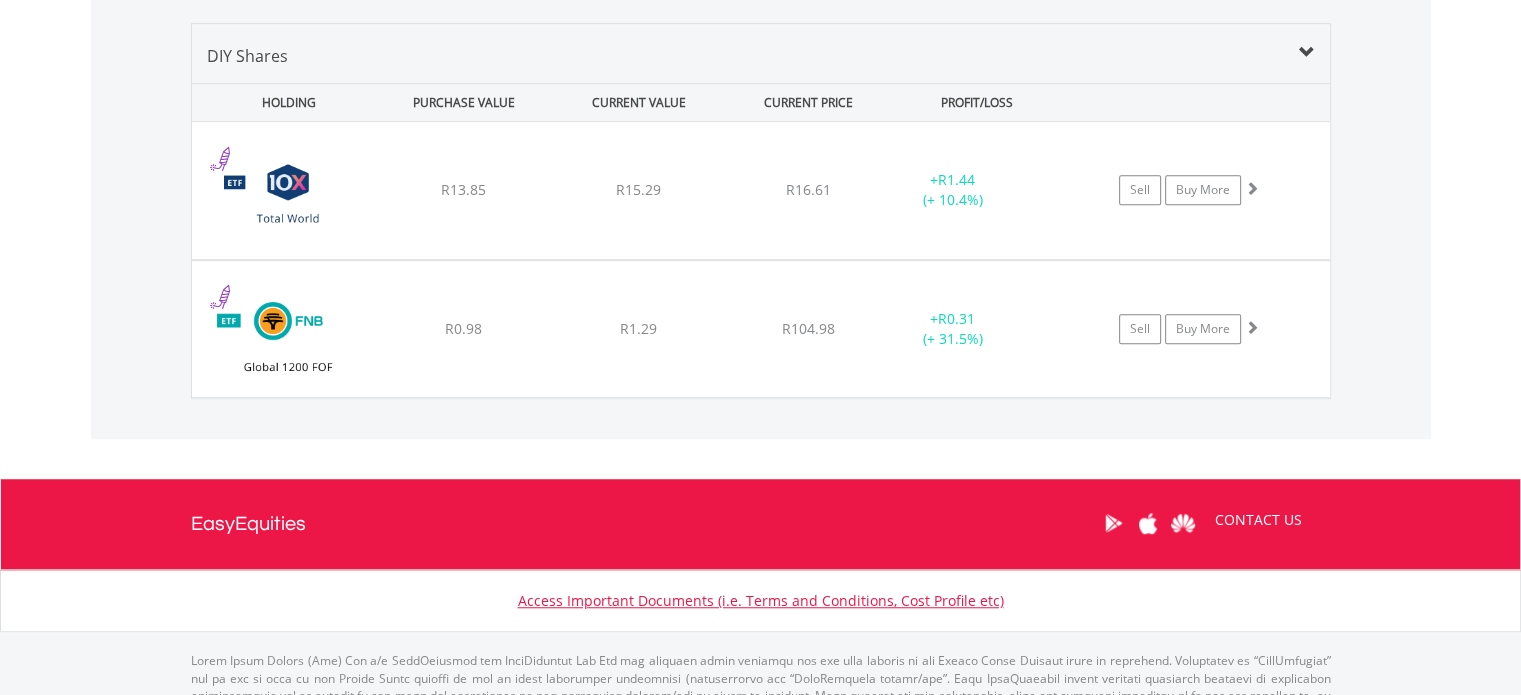 type 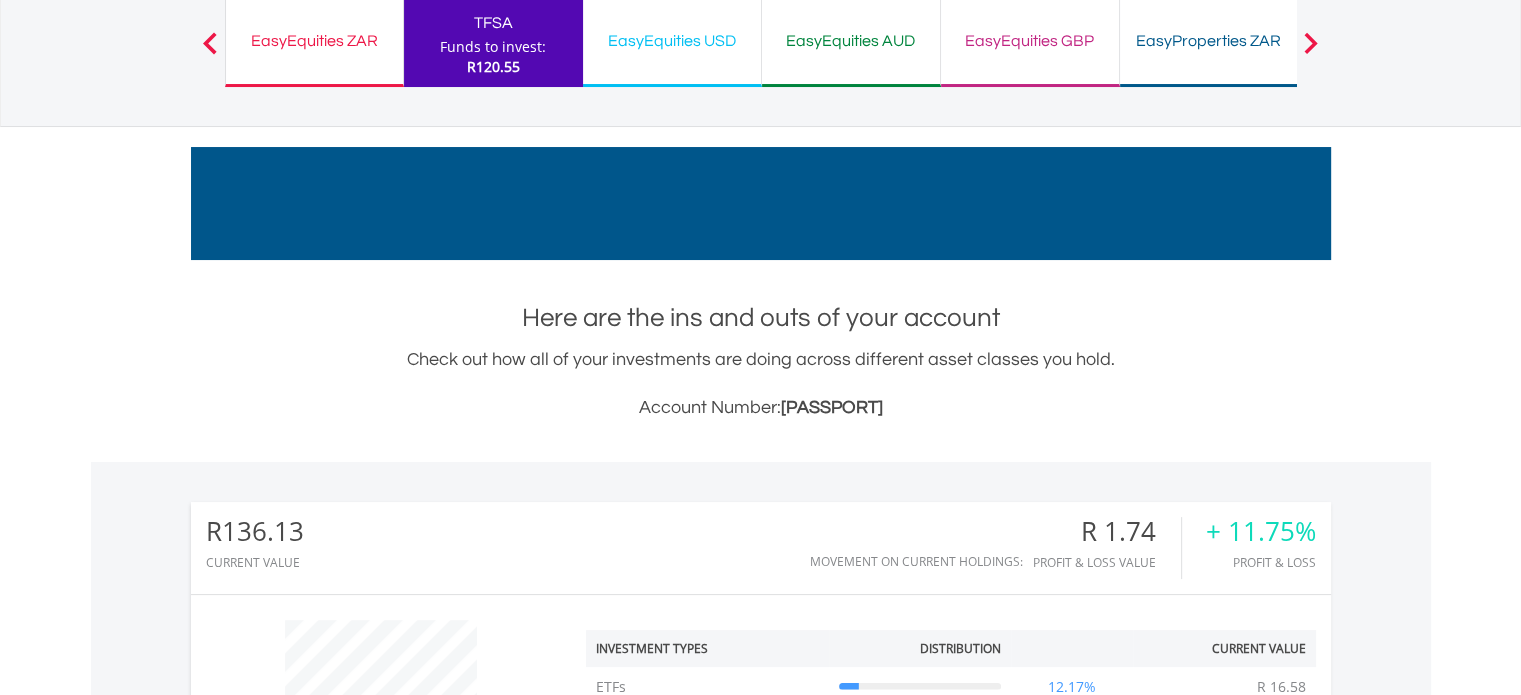 scroll, scrollTop: 0, scrollLeft: 0, axis: both 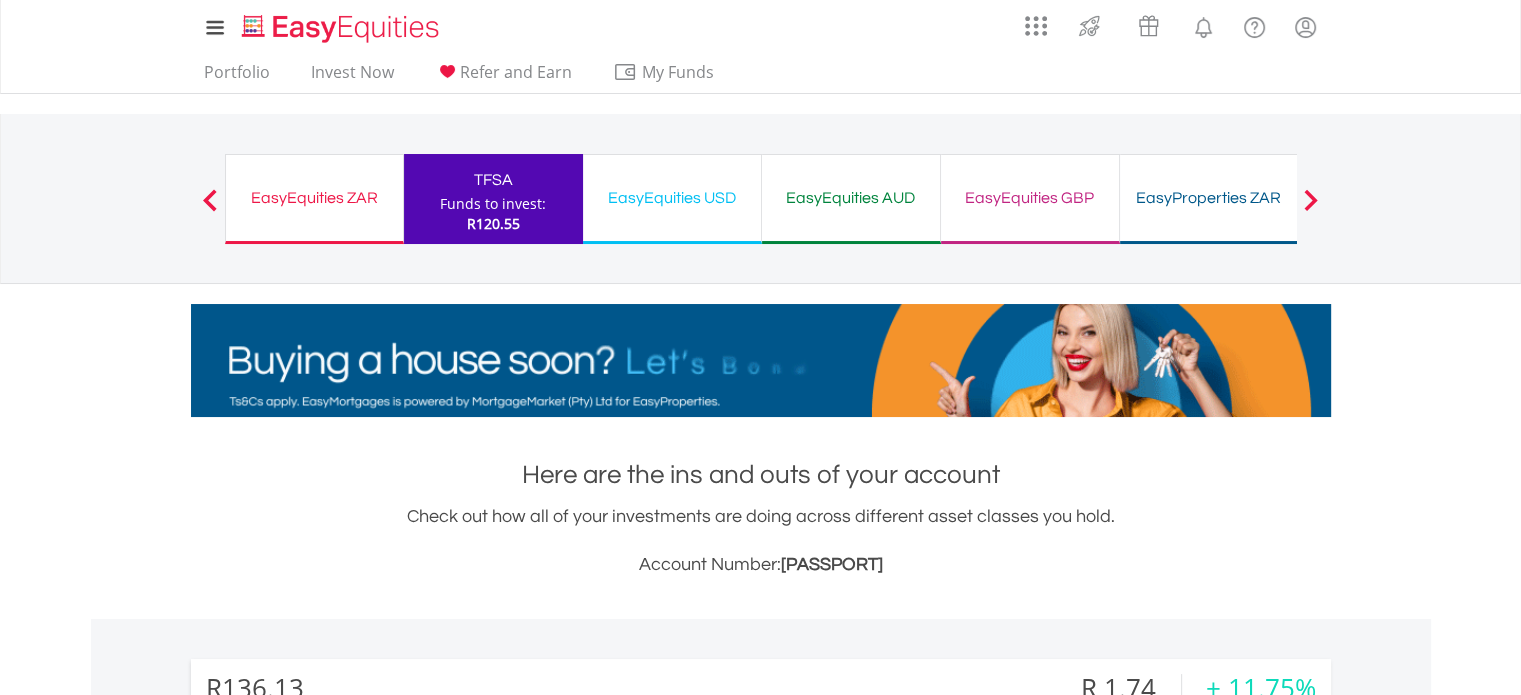 click on "EasyEquities ZAR
Funds to invest:
R120.55" at bounding box center [314, 199] 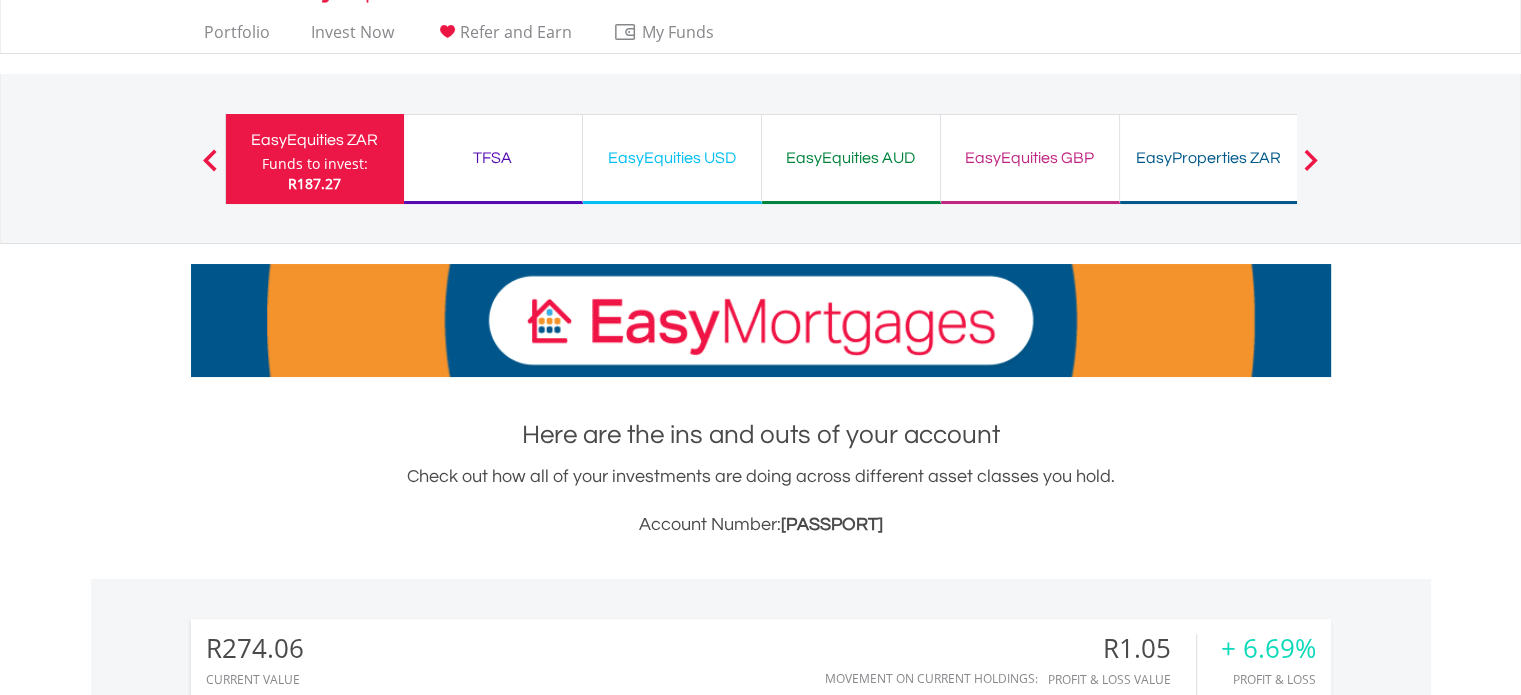 scroll, scrollTop: 520, scrollLeft: 0, axis: vertical 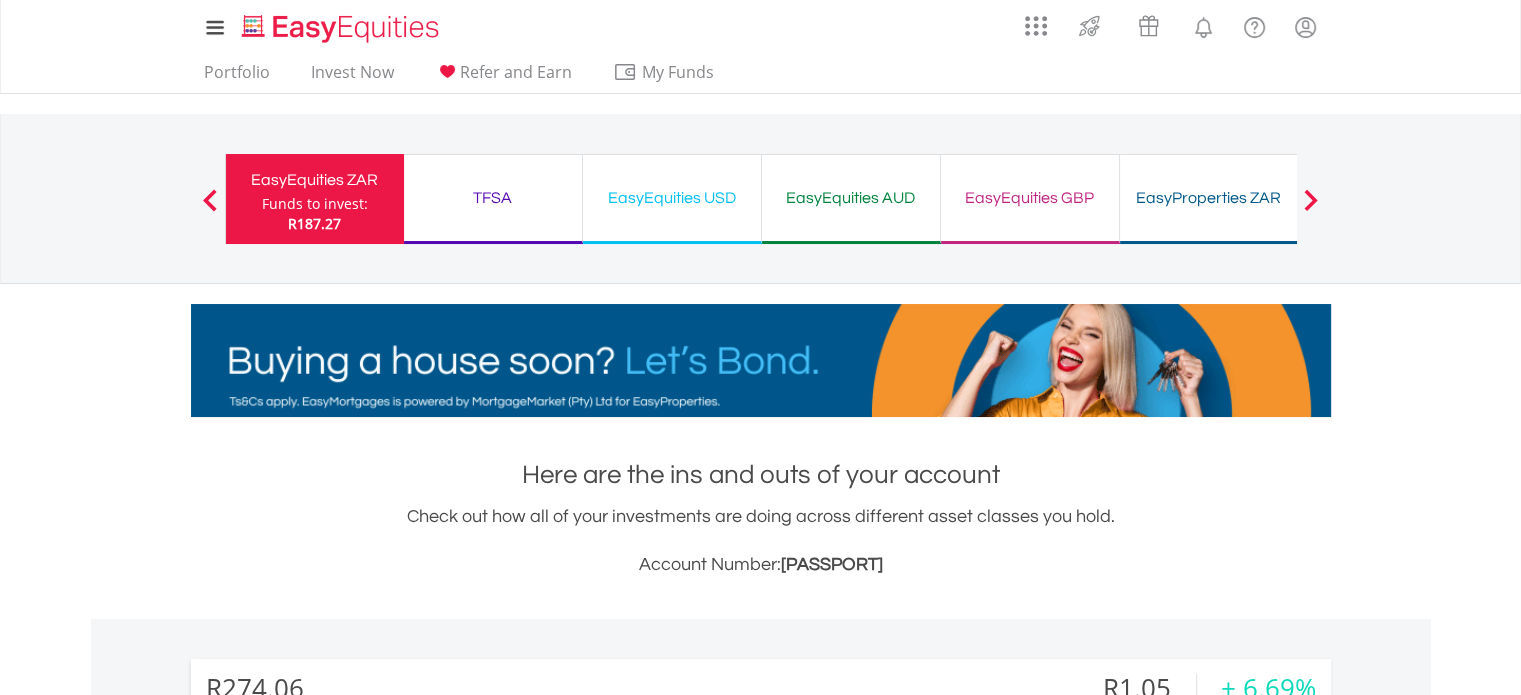 click on "TFSA" at bounding box center [493, 198] 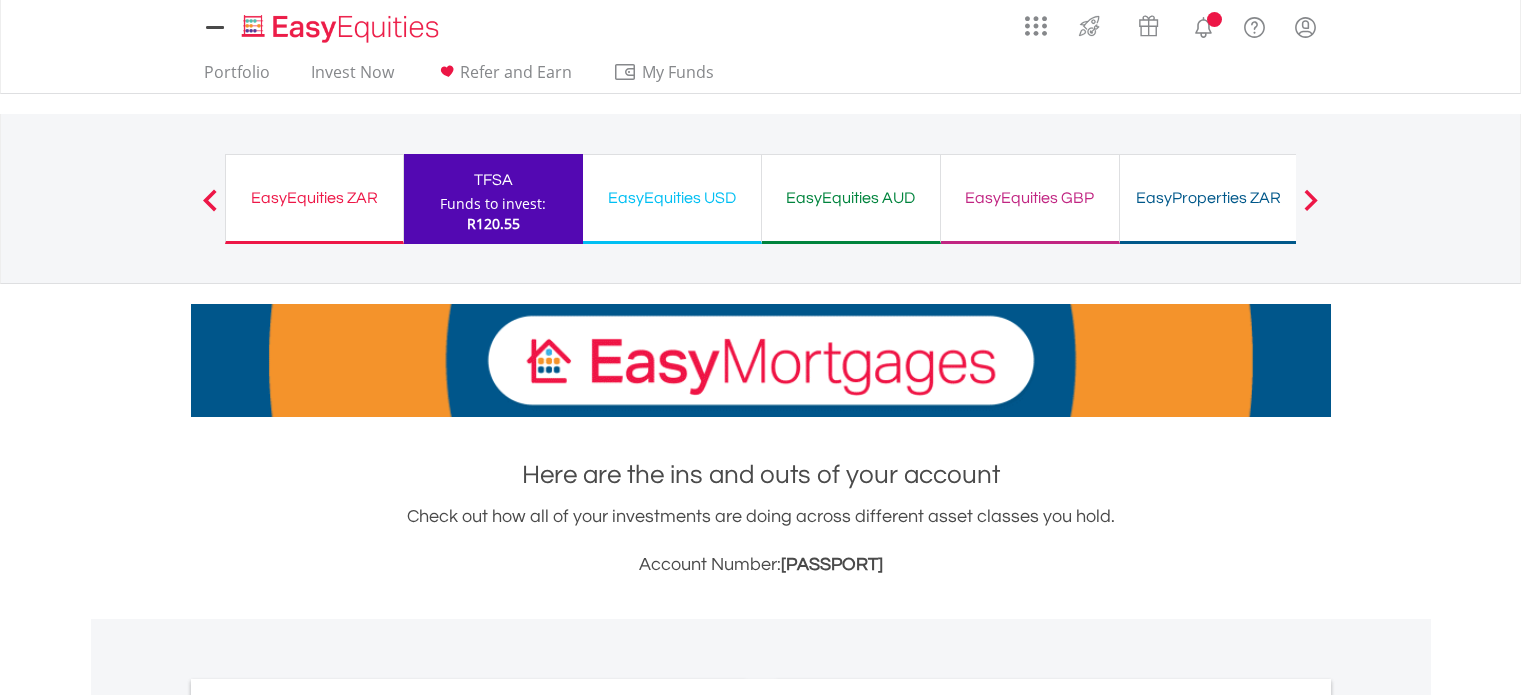scroll, scrollTop: 0, scrollLeft: 0, axis: both 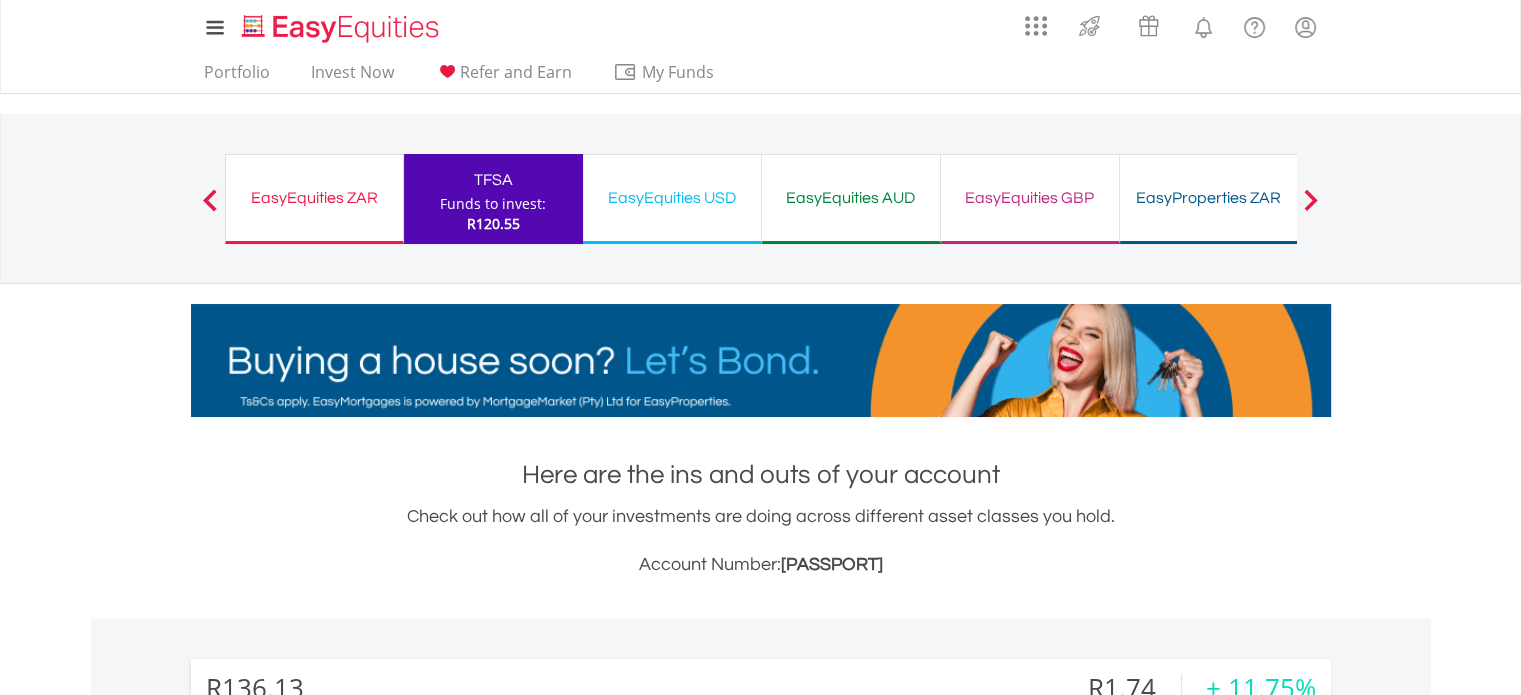 click on "My Investments
Invest Now
New Listings
Sell
My Recurring Investments
Pending Orders
Switch Unit Trusts
Vouchers
Buy a Voucher
Redeem a Voucher" at bounding box center (760, 208) 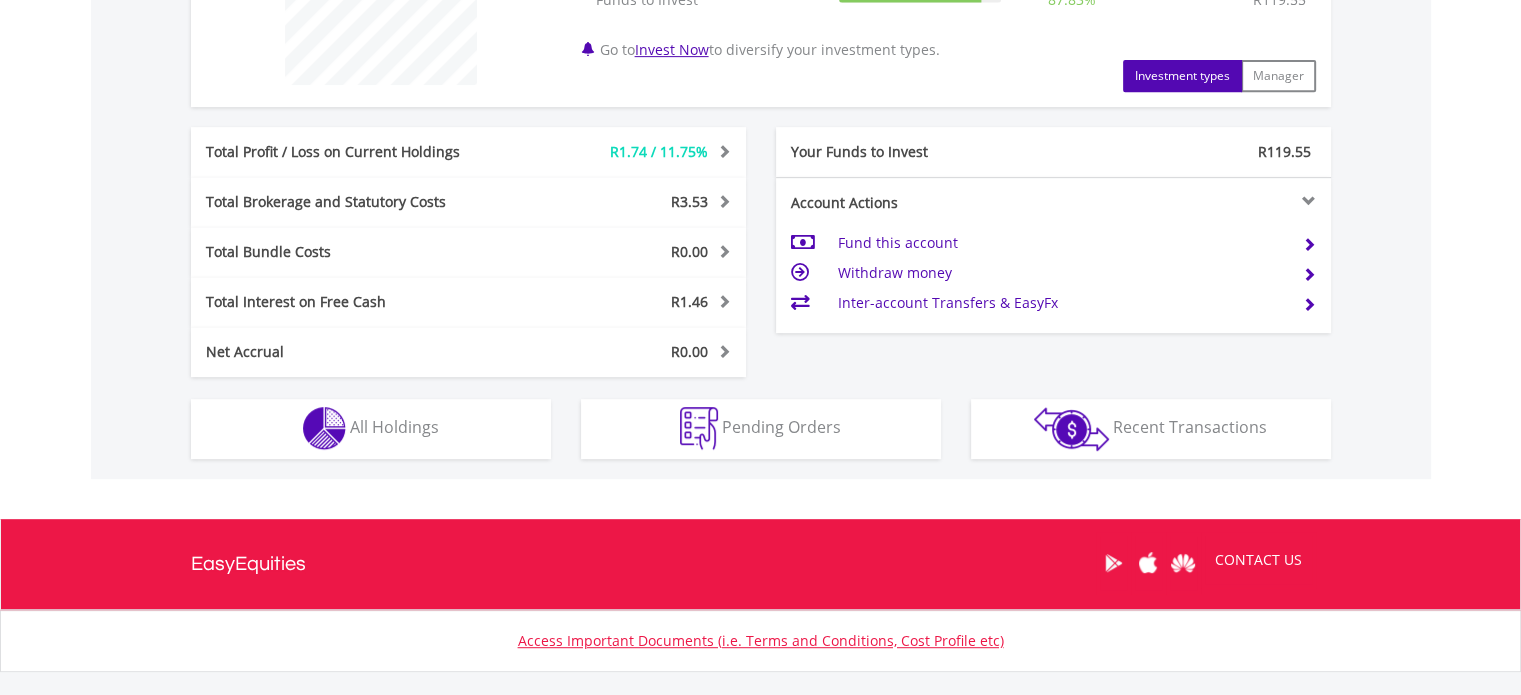scroll, scrollTop: 994, scrollLeft: 0, axis: vertical 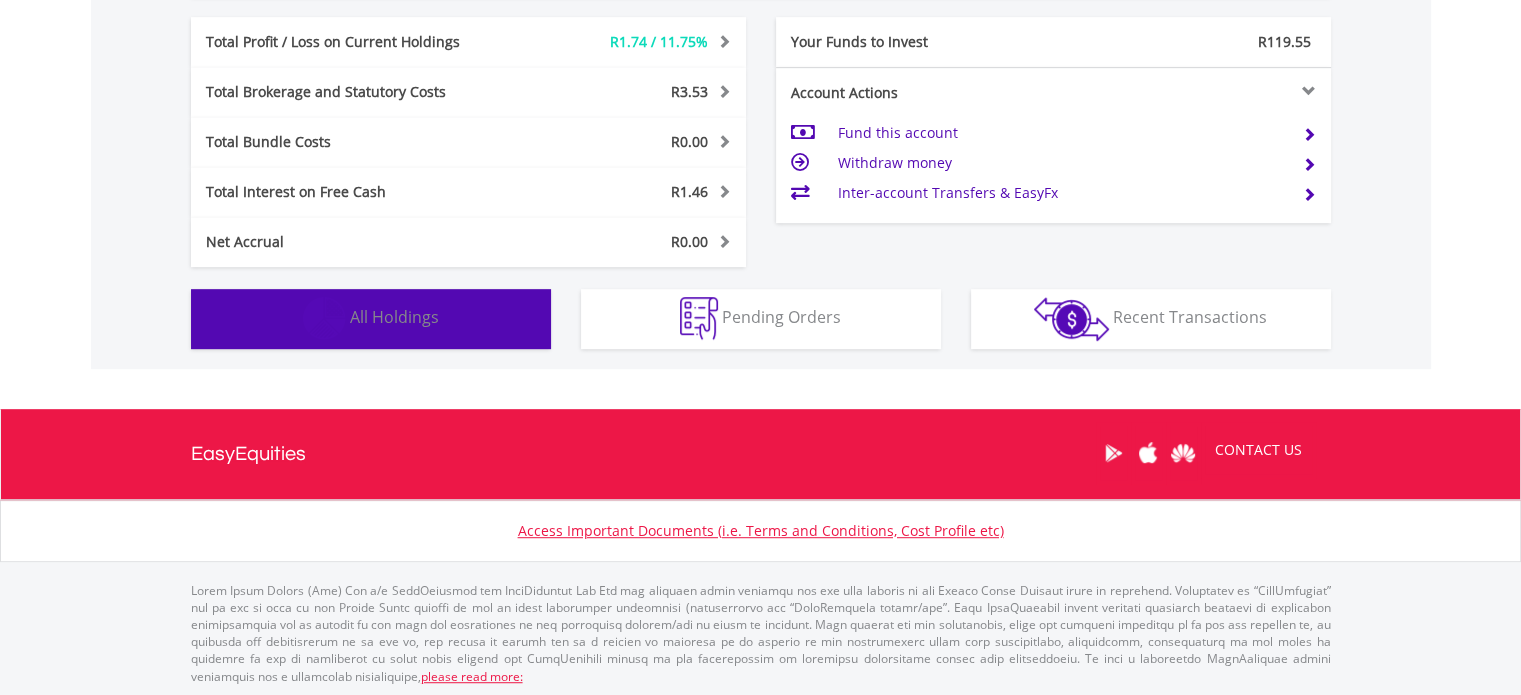 click on "Holdings
All Holdings" at bounding box center [371, 319] 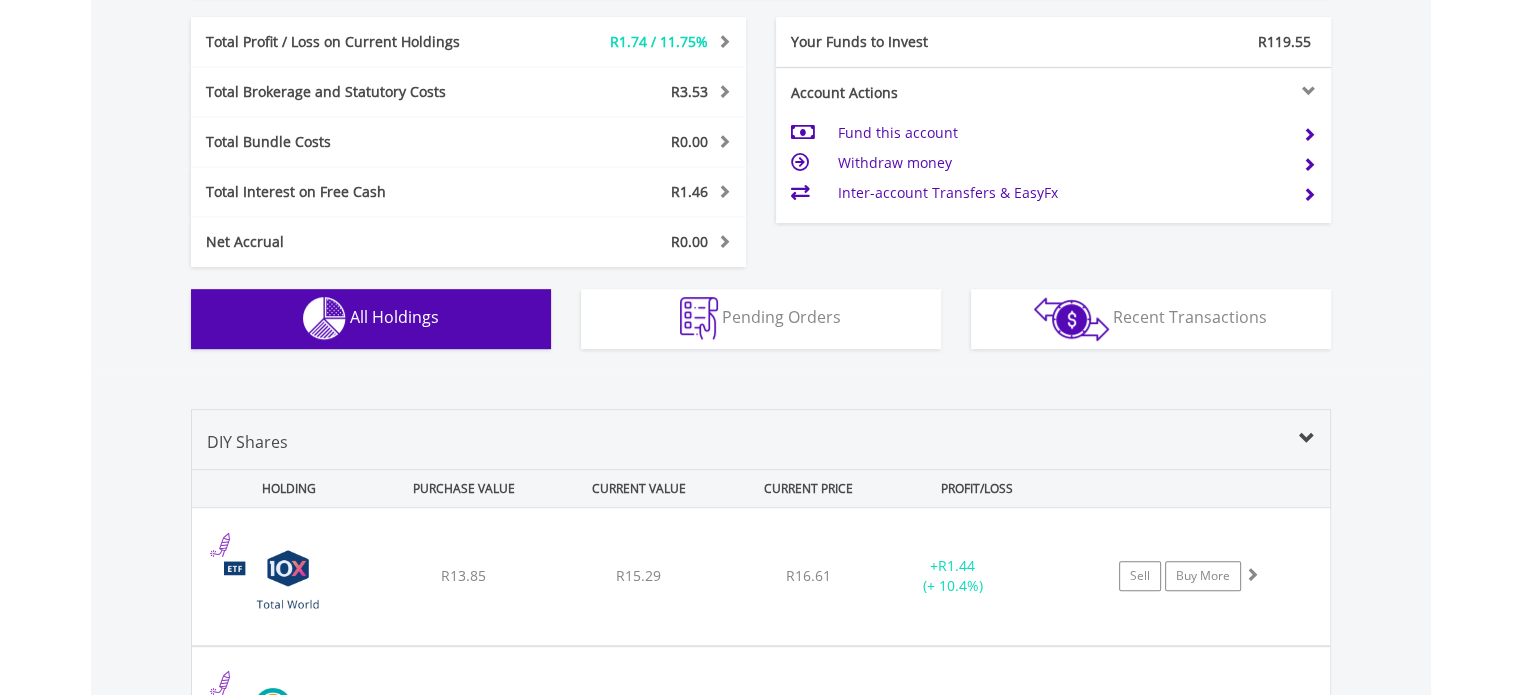 scroll, scrollTop: 1401, scrollLeft: 0, axis: vertical 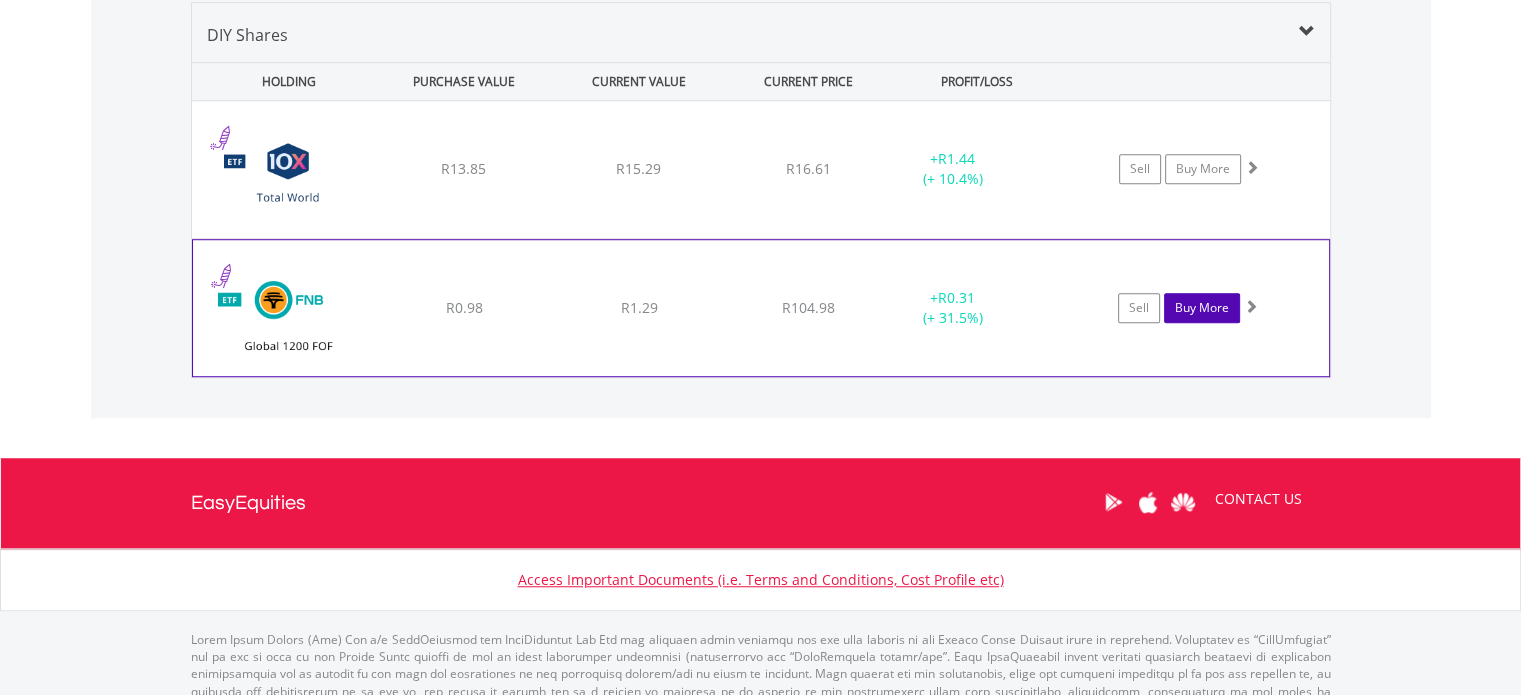 click on "Buy More" at bounding box center [1202, 308] 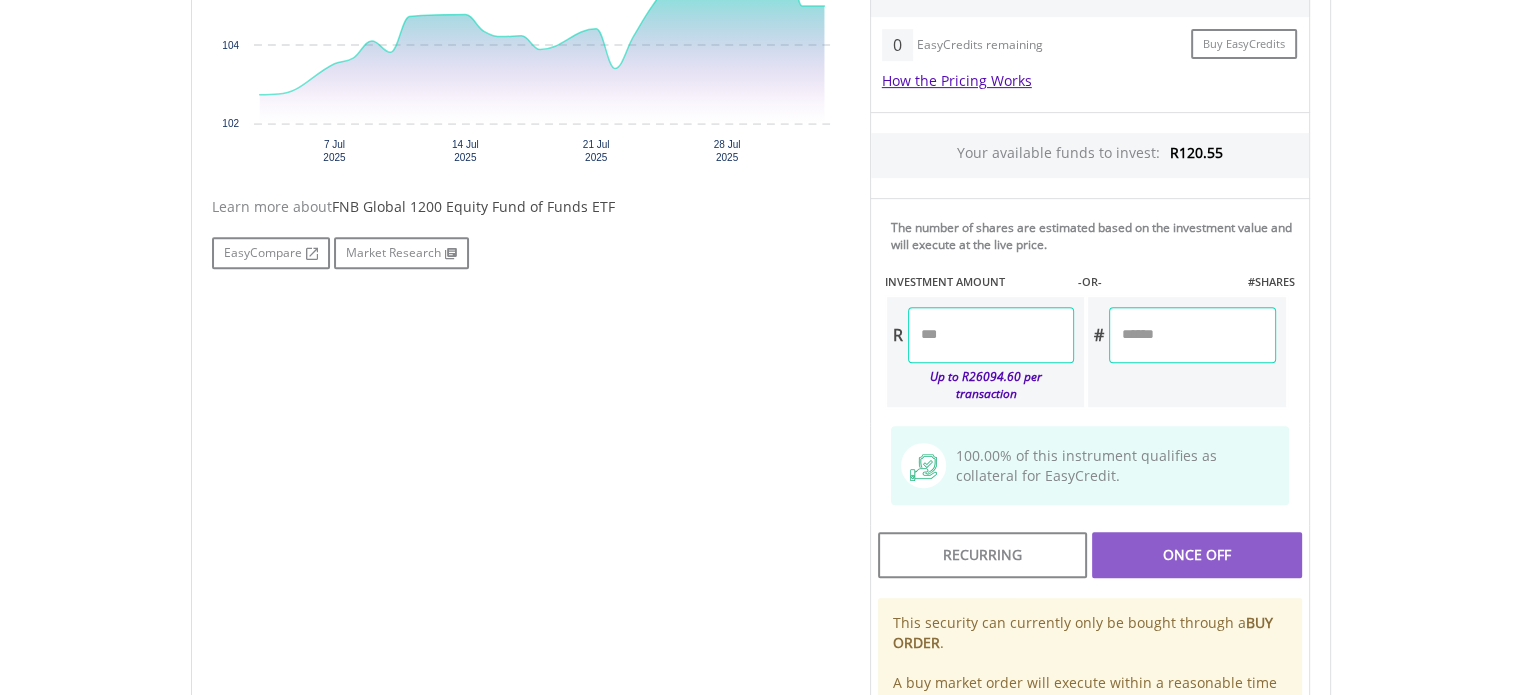 scroll, scrollTop: 880, scrollLeft: 0, axis: vertical 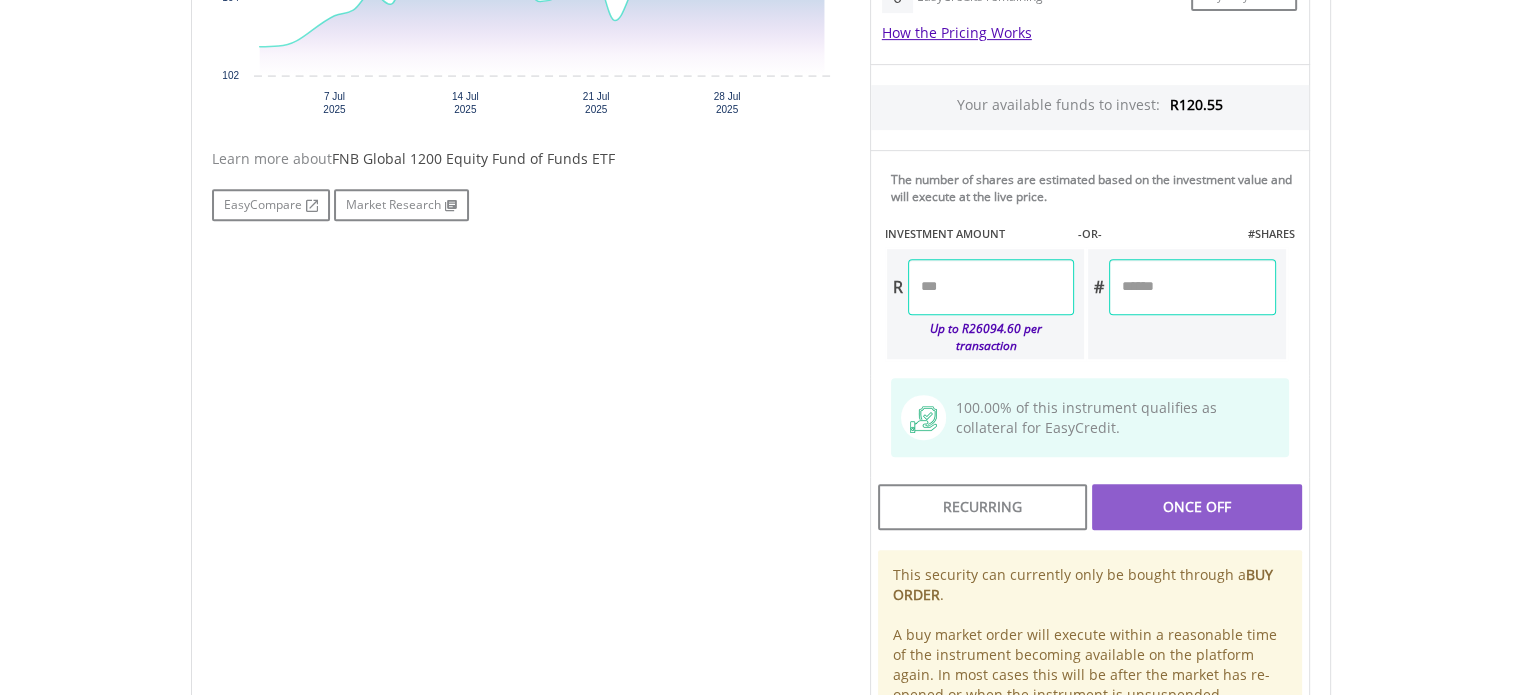 click at bounding box center [991, 287] 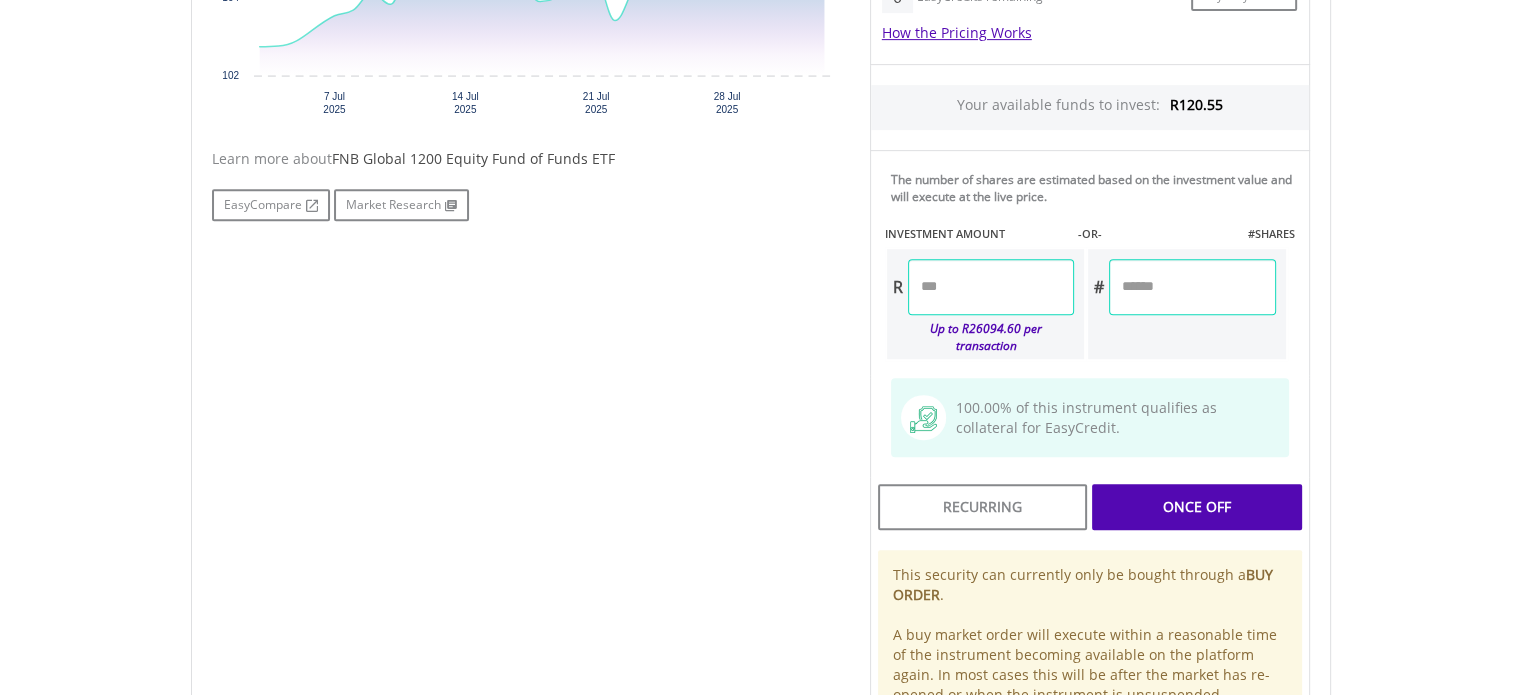 type on "*****" 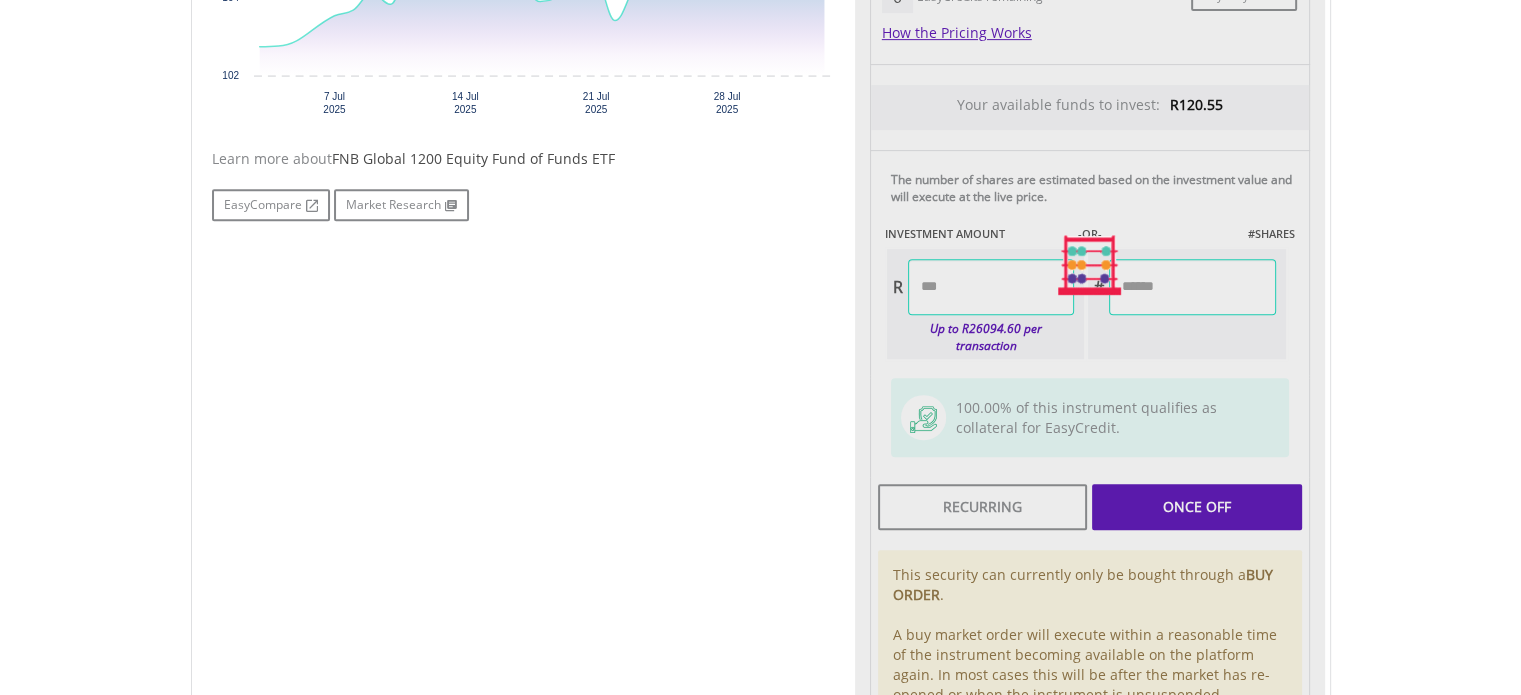 click on "No chart available.
1 MO CHANGE
2.20%
DAILY CHANGE
0.00%
1M
3M
6M
1Y
MAX
Chart 7 Jul ​" at bounding box center (761, 265) 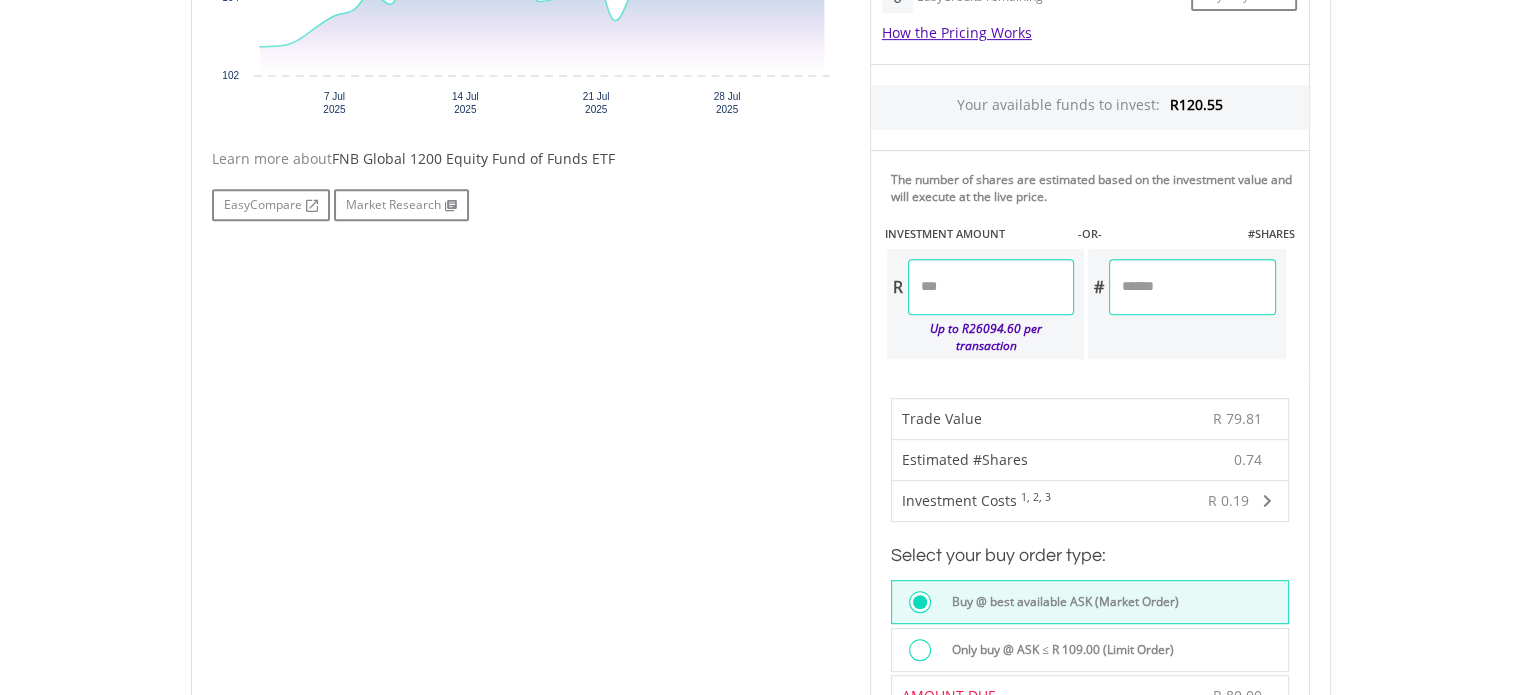 click on "No chart available.
1 MO CHANGE
2.20%
DAILY CHANGE
0.00%
1M
3M
6M
1Y
MAX
Chart 7 Jul ​" at bounding box center (761, 445) 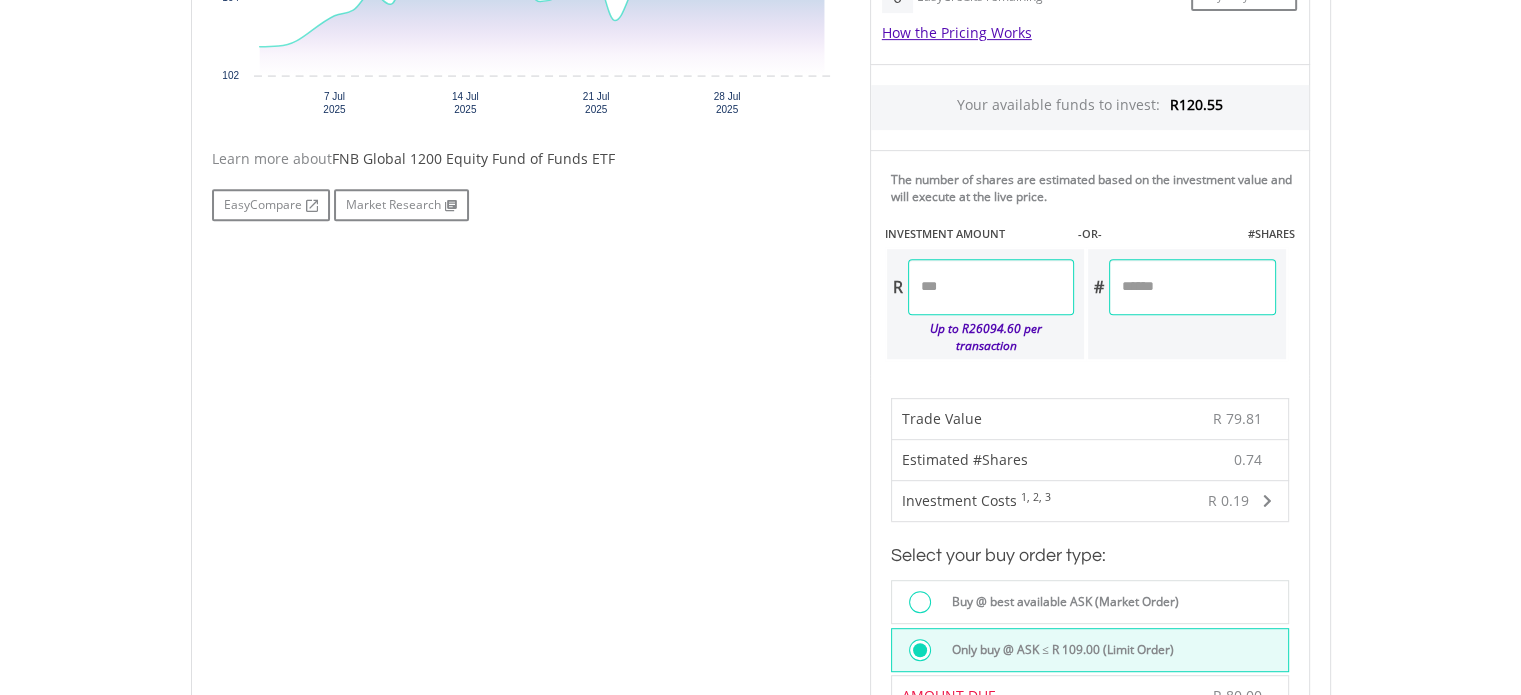 click on "No chart available.
1 MO CHANGE
2.20%
DAILY CHANGE
0.00%
1M
3M
6M
1Y
MAX
Chart 7 Jul ​" at bounding box center [761, 445] 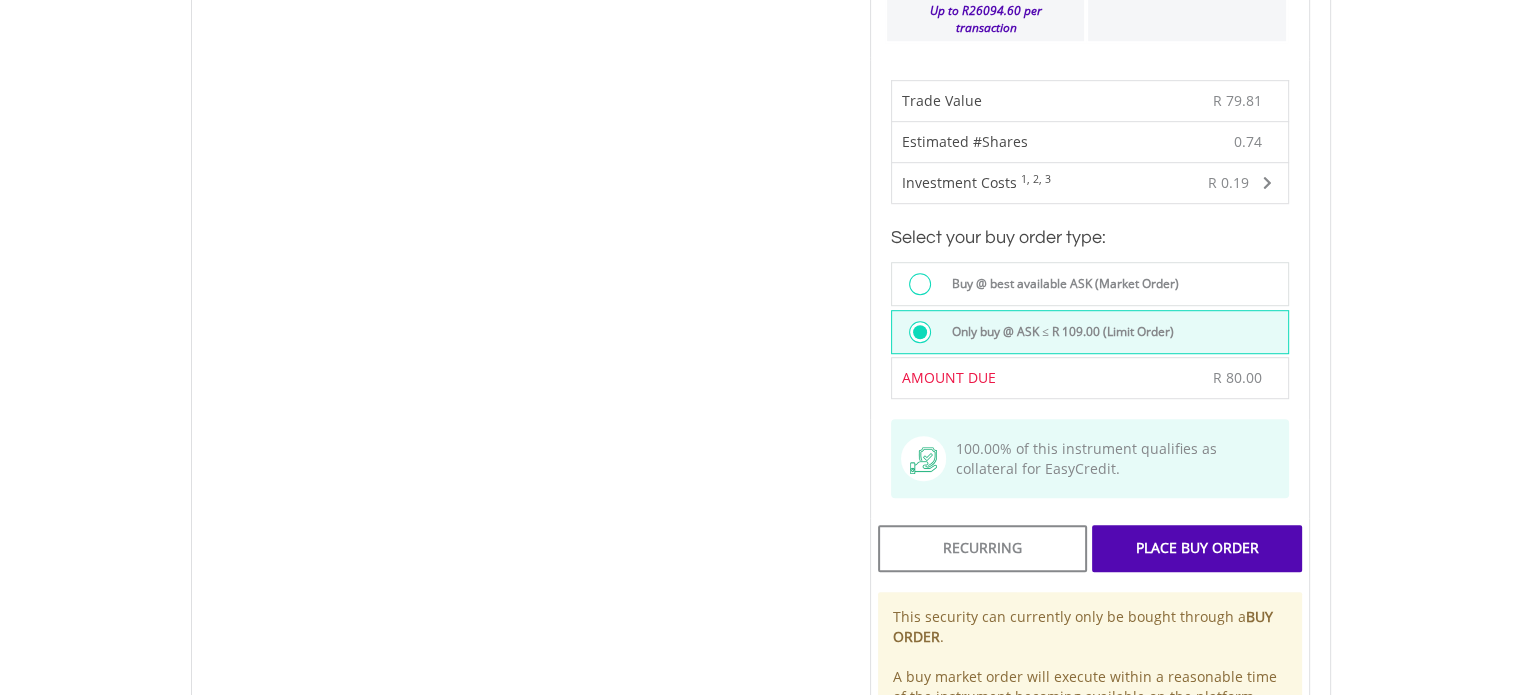scroll, scrollTop: 1200, scrollLeft: 0, axis: vertical 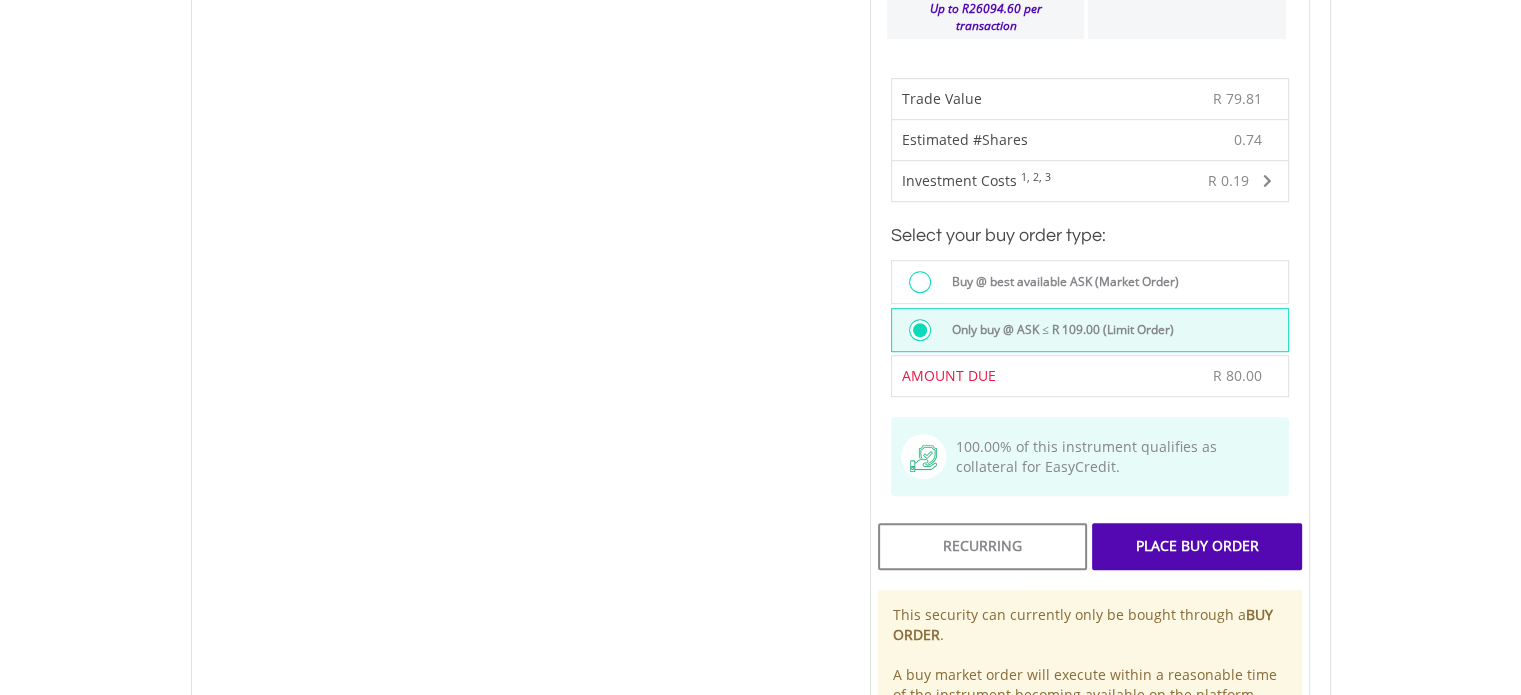 click on "Place Buy Order" at bounding box center (1196, 546) 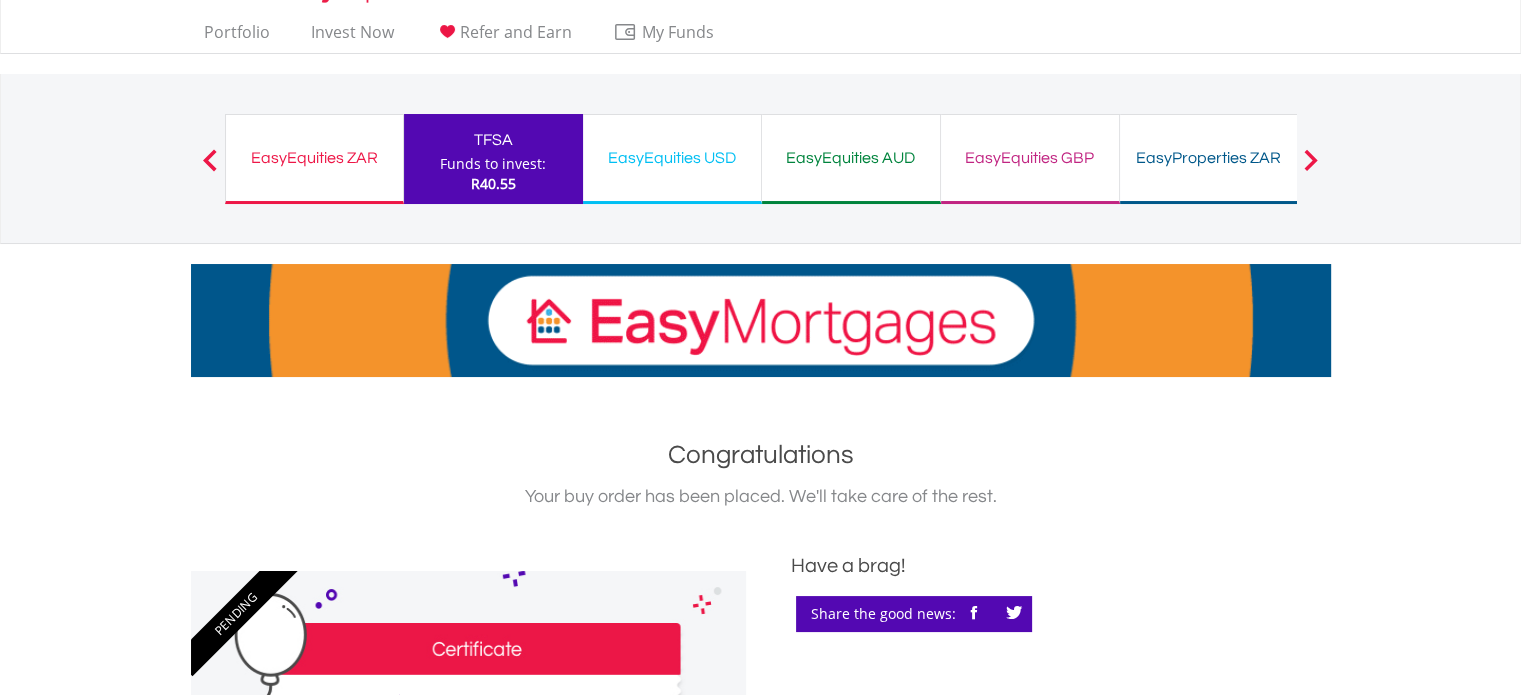scroll, scrollTop: 0, scrollLeft: 0, axis: both 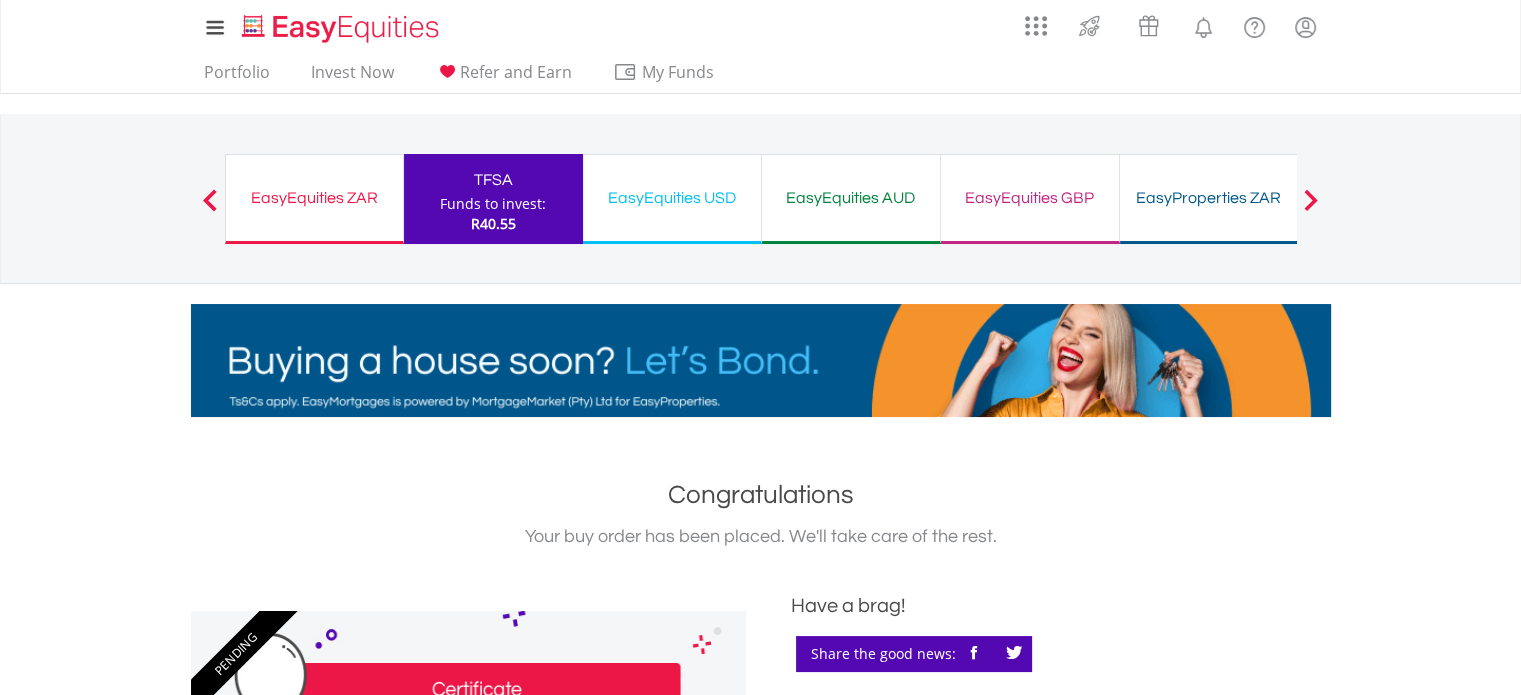 click on "Funds to invest:" at bounding box center [493, 204] 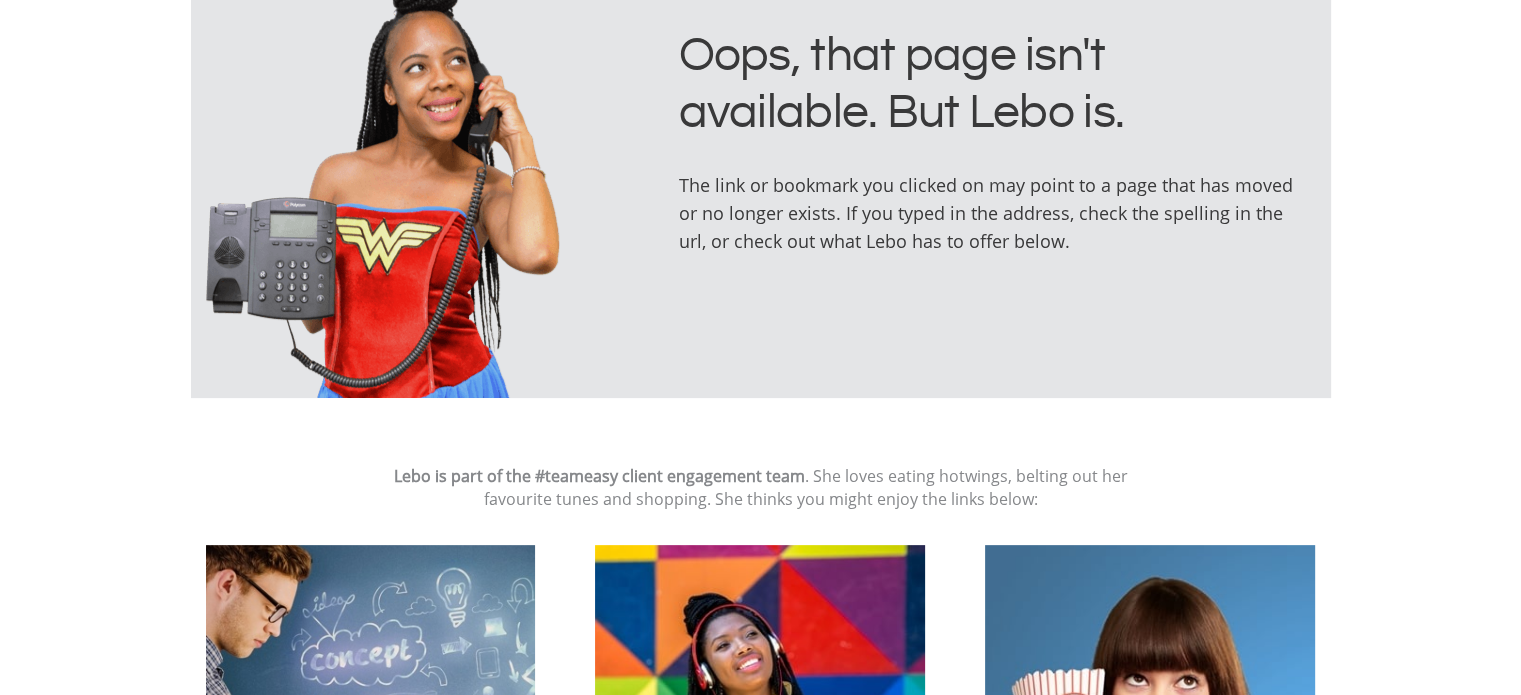click on "Oops, that page isn't available. But Lebo is.
The link or bookmark you clicked on may point to a page that has moved or no longer exists. If you typed in the address, check the spelling in the url, or check out what Lebo has to offer below." at bounding box center [761, 177] 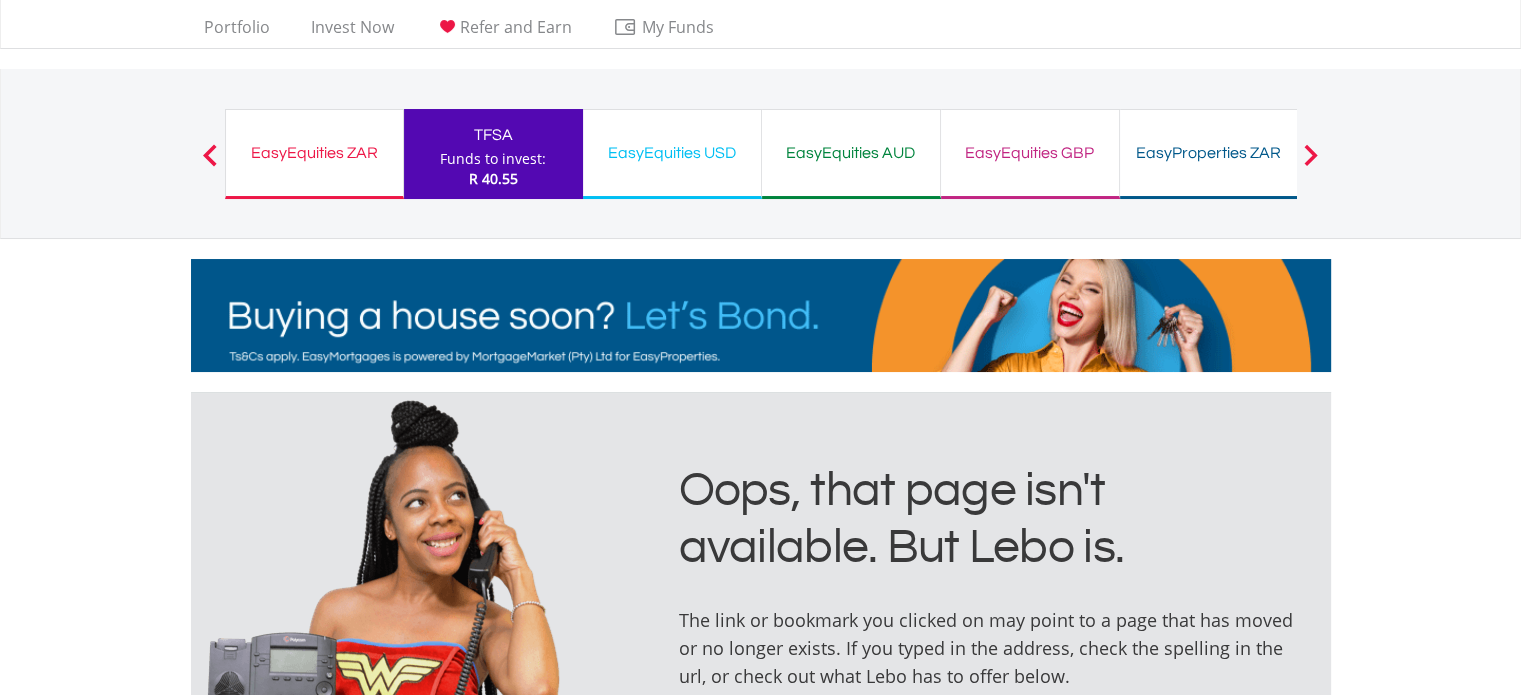scroll, scrollTop: 40, scrollLeft: 0, axis: vertical 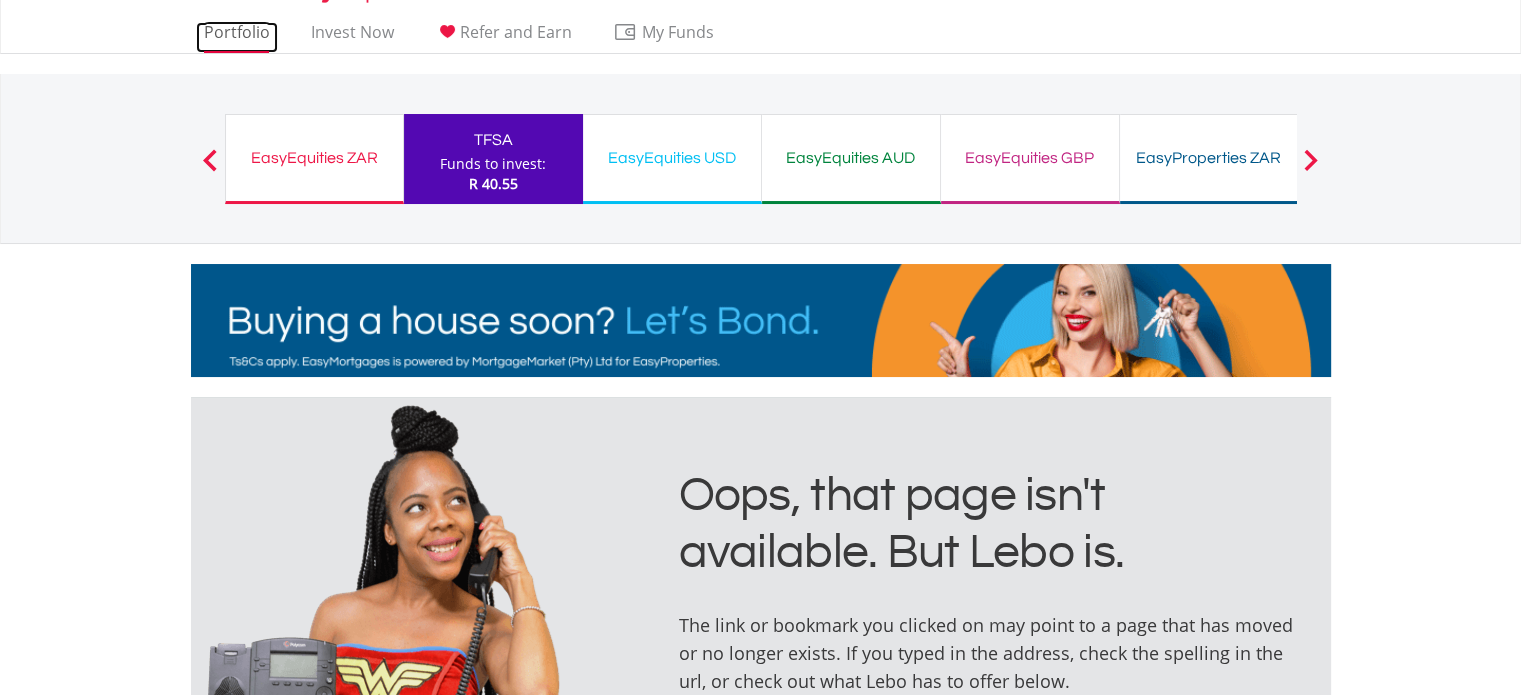click on "Portfolio" at bounding box center (237, 37) 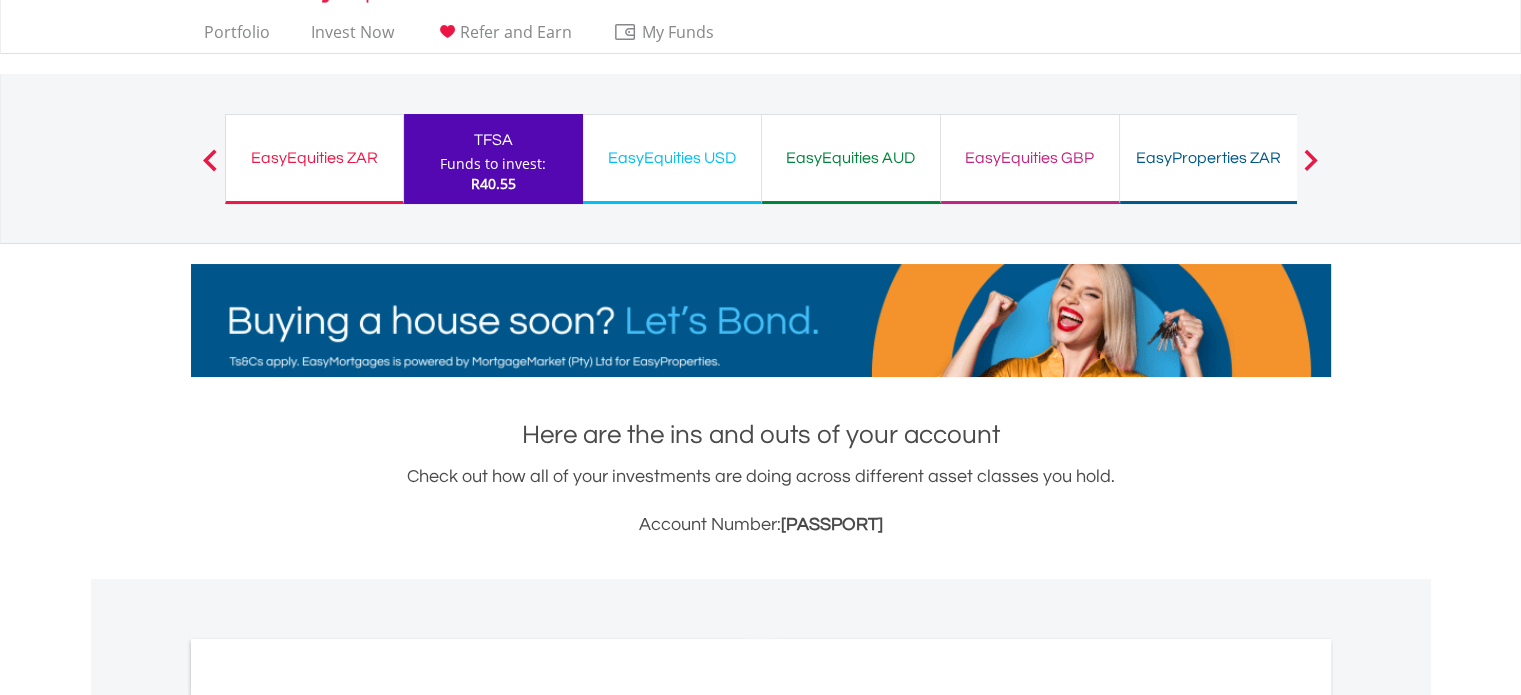 scroll, scrollTop: 520, scrollLeft: 0, axis: vertical 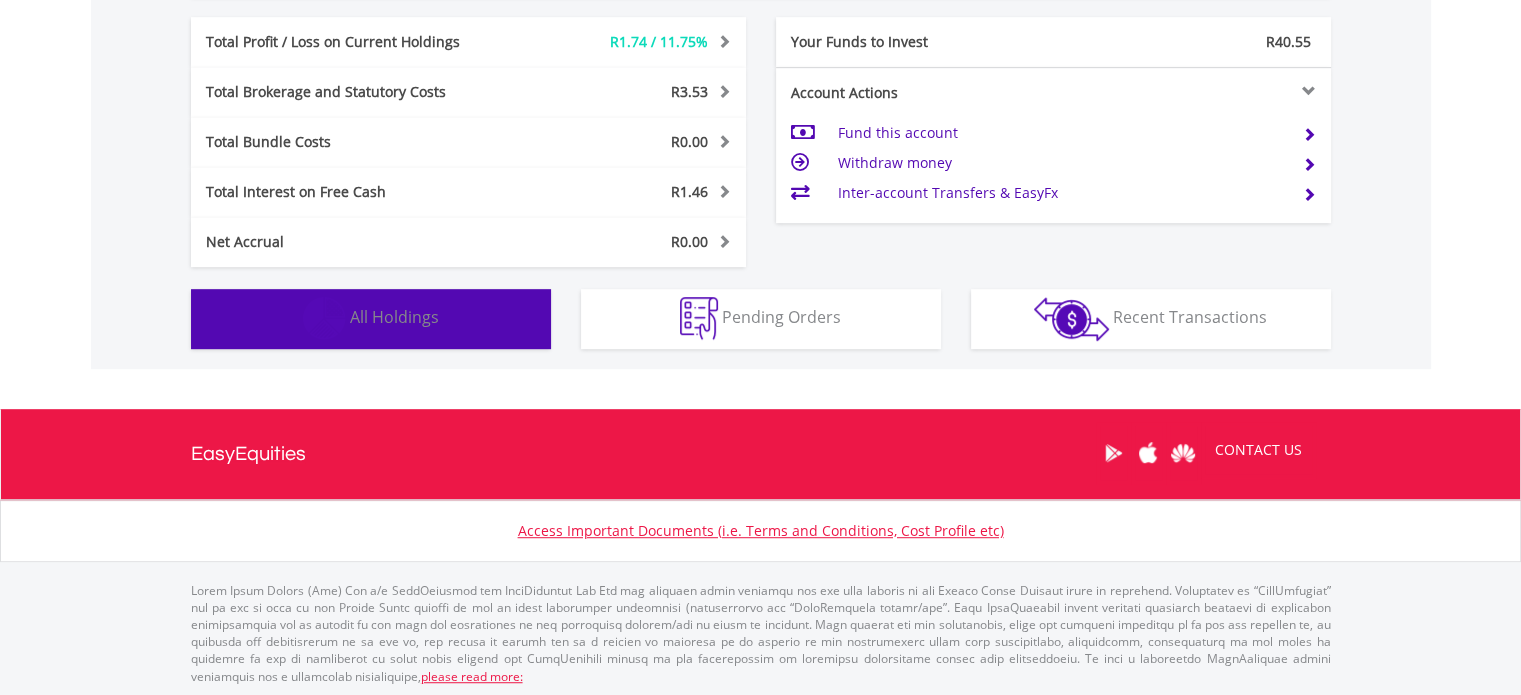 click on "Holdings
All Holdings" at bounding box center [371, 319] 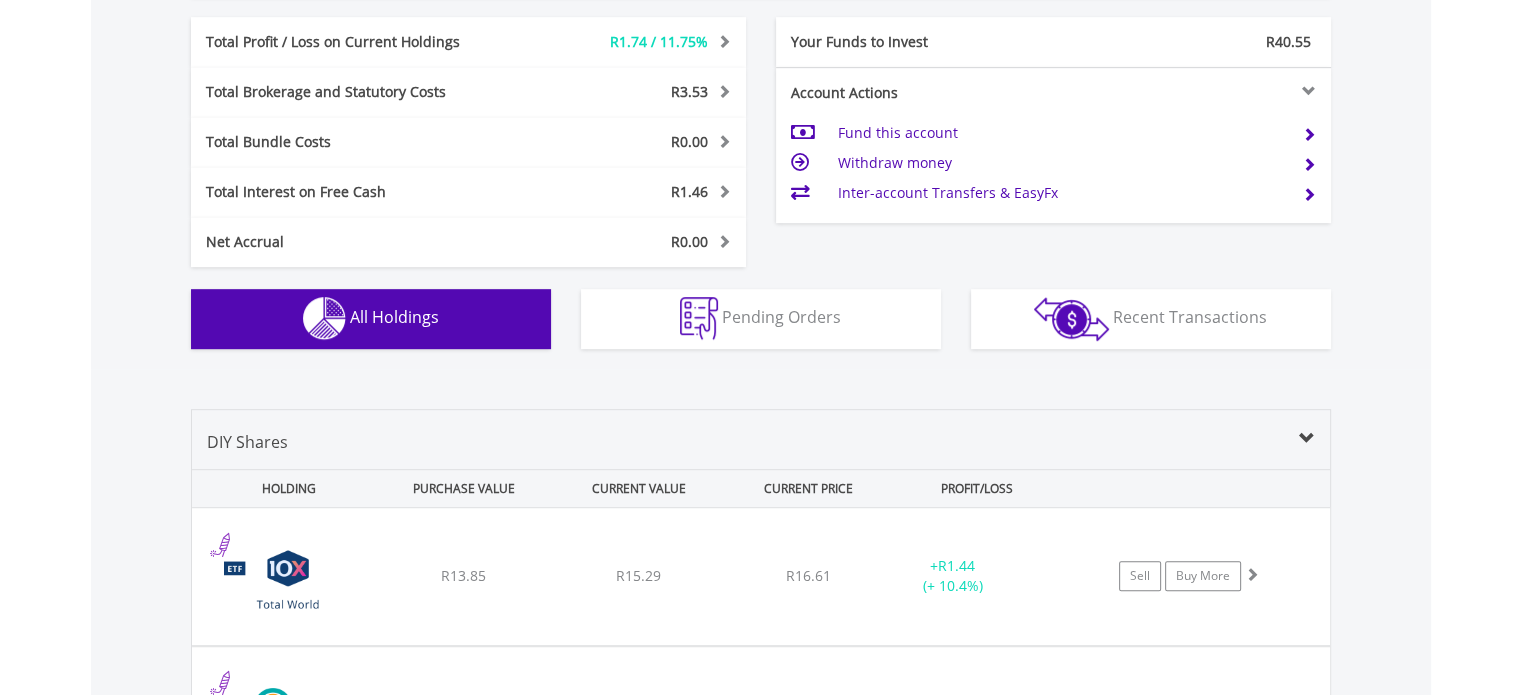 scroll, scrollTop: 1420, scrollLeft: 0, axis: vertical 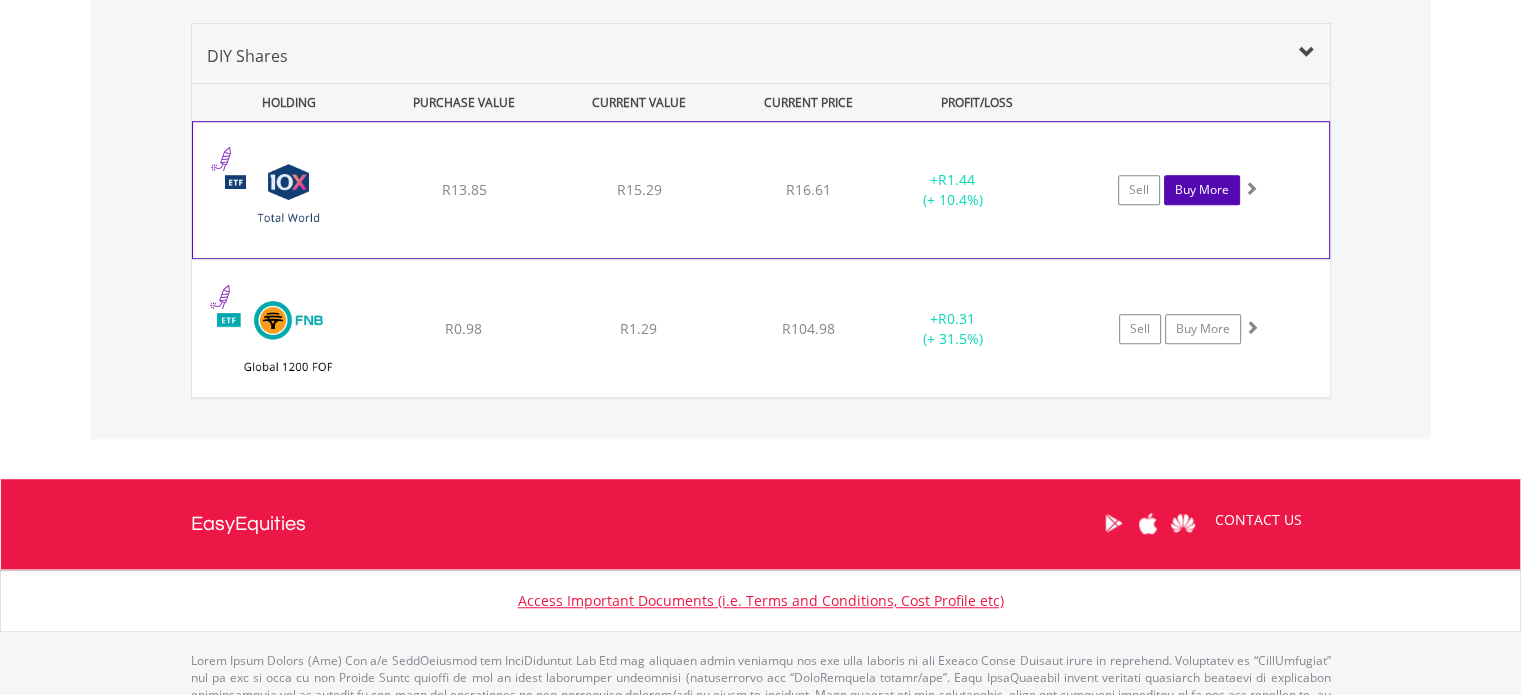 click on "Buy More" at bounding box center [1202, 190] 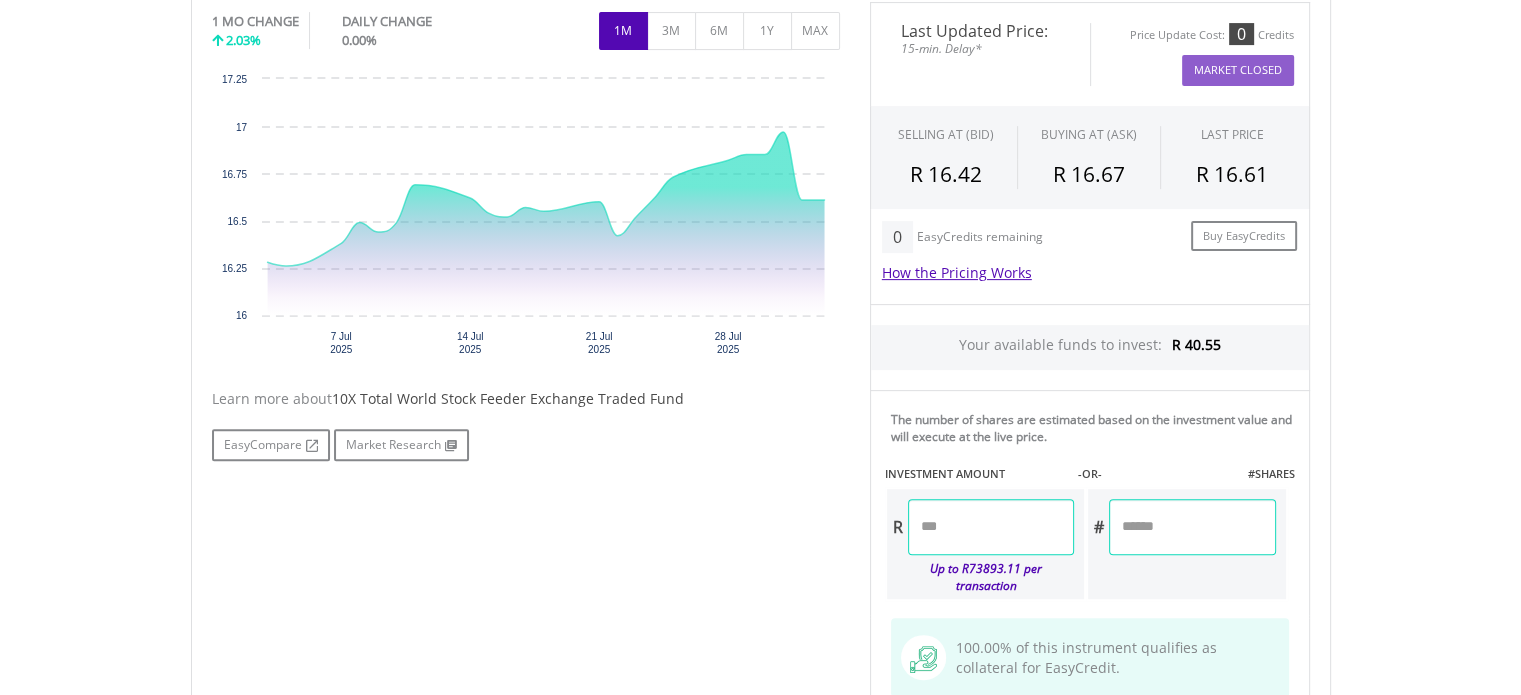 scroll, scrollTop: 680, scrollLeft: 0, axis: vertical 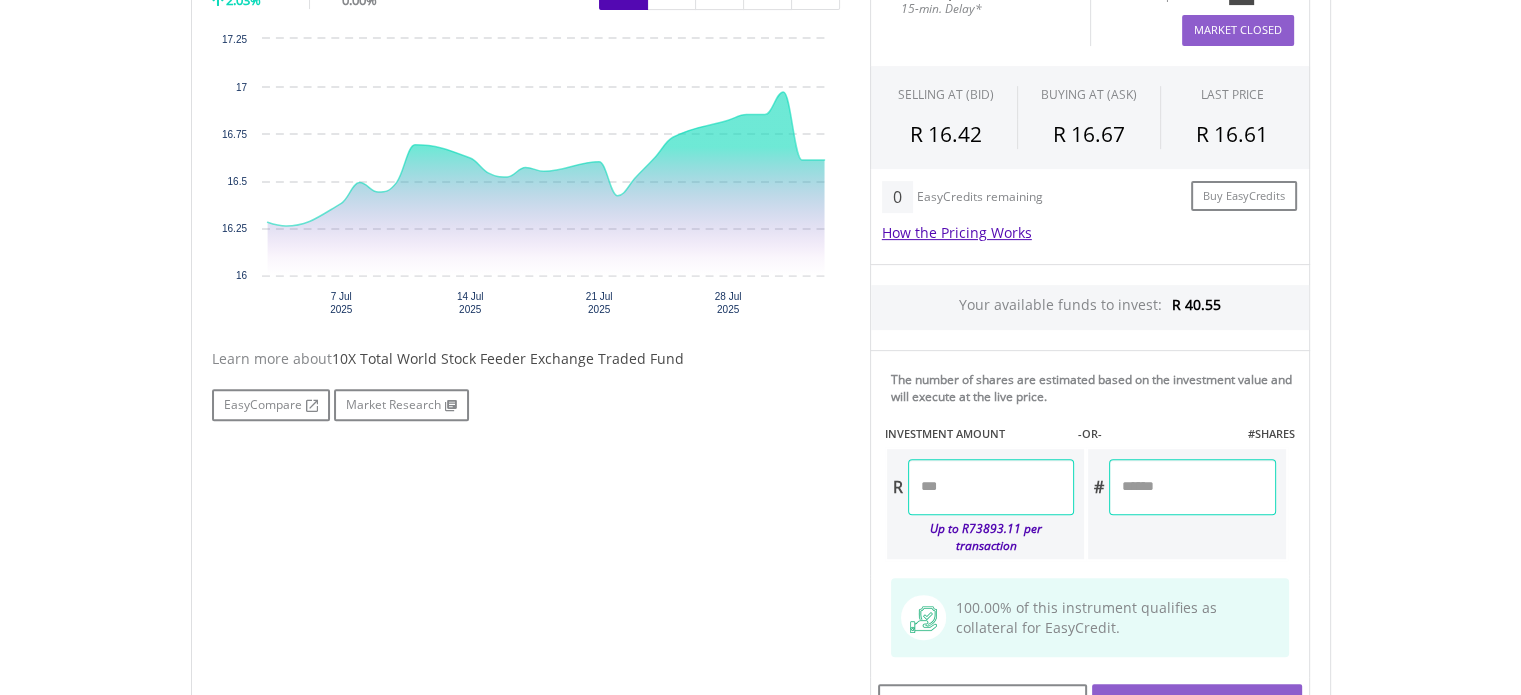 click at bounding box center [991, 487] 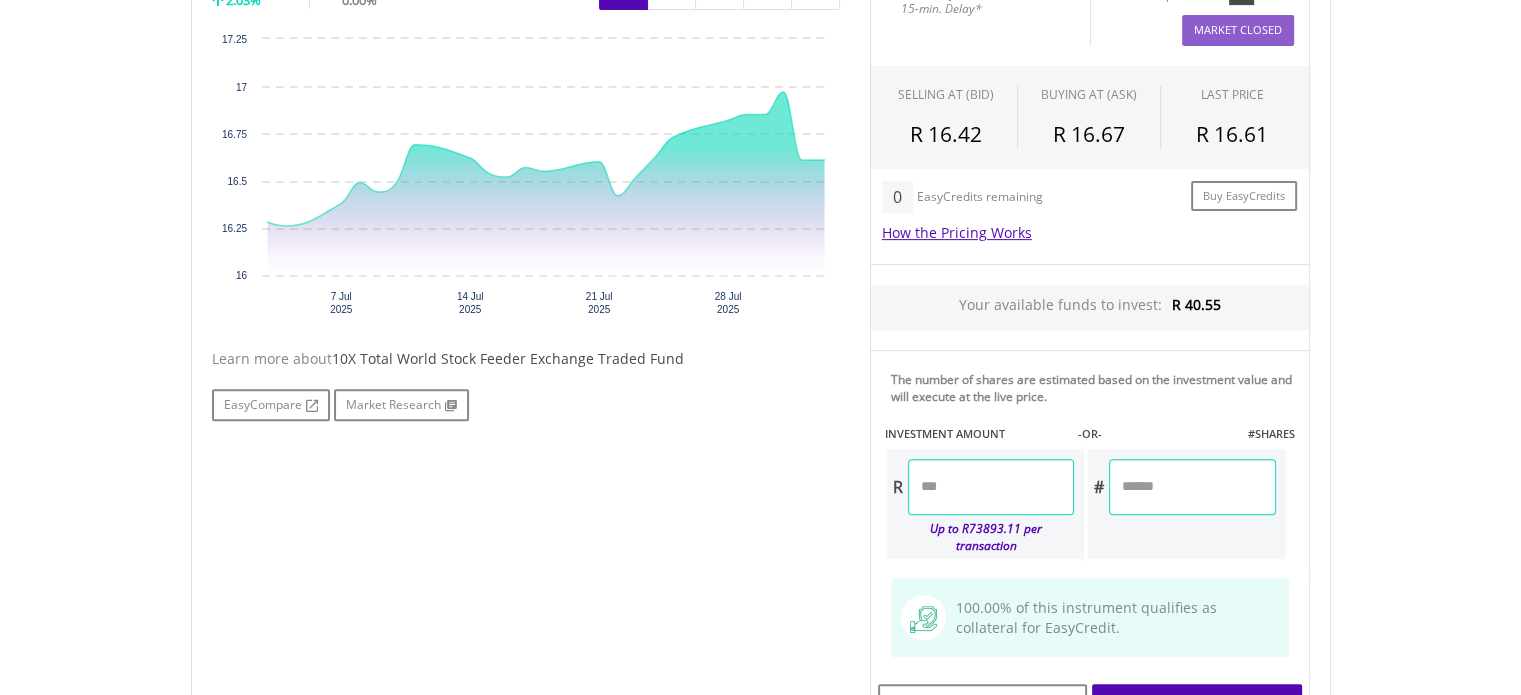 type on "*****" 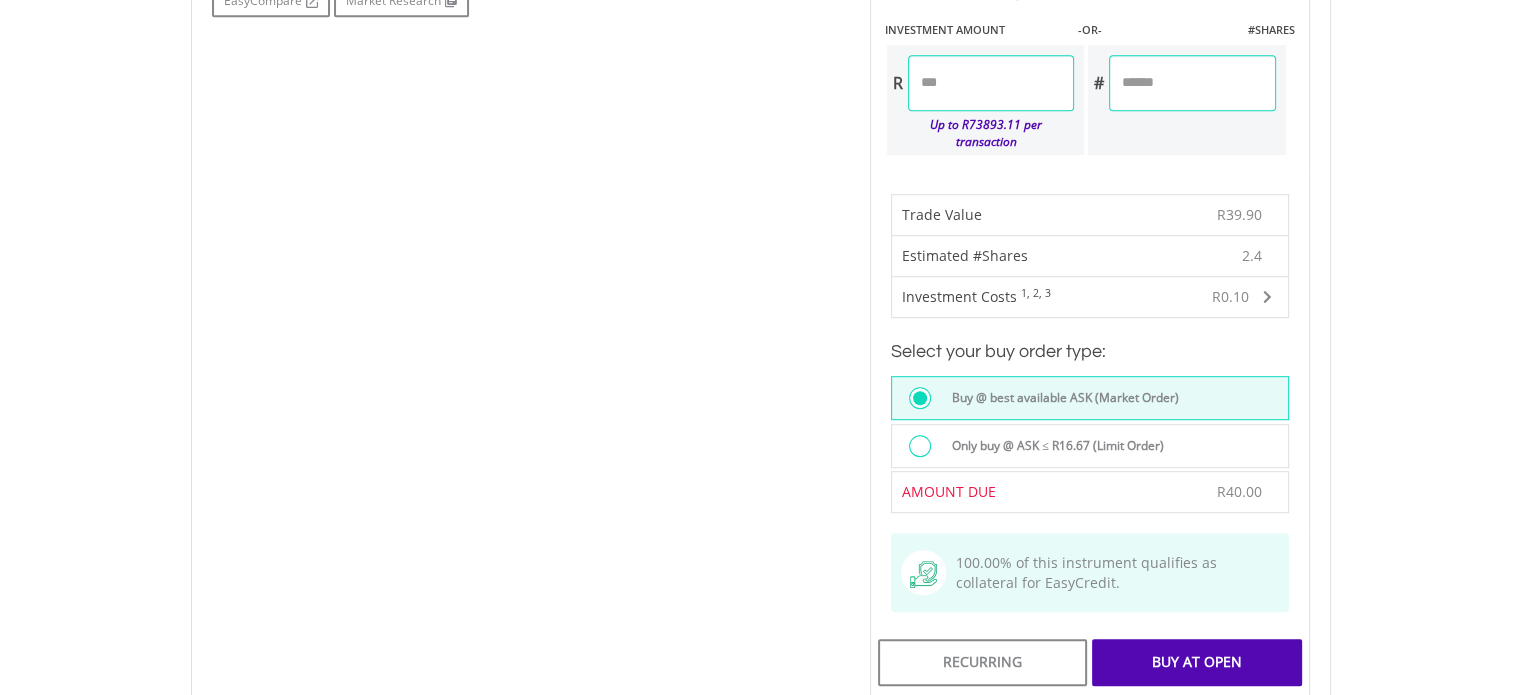 scroll, scrollTop: 1240, scrollLeft: 0, axis: vertical 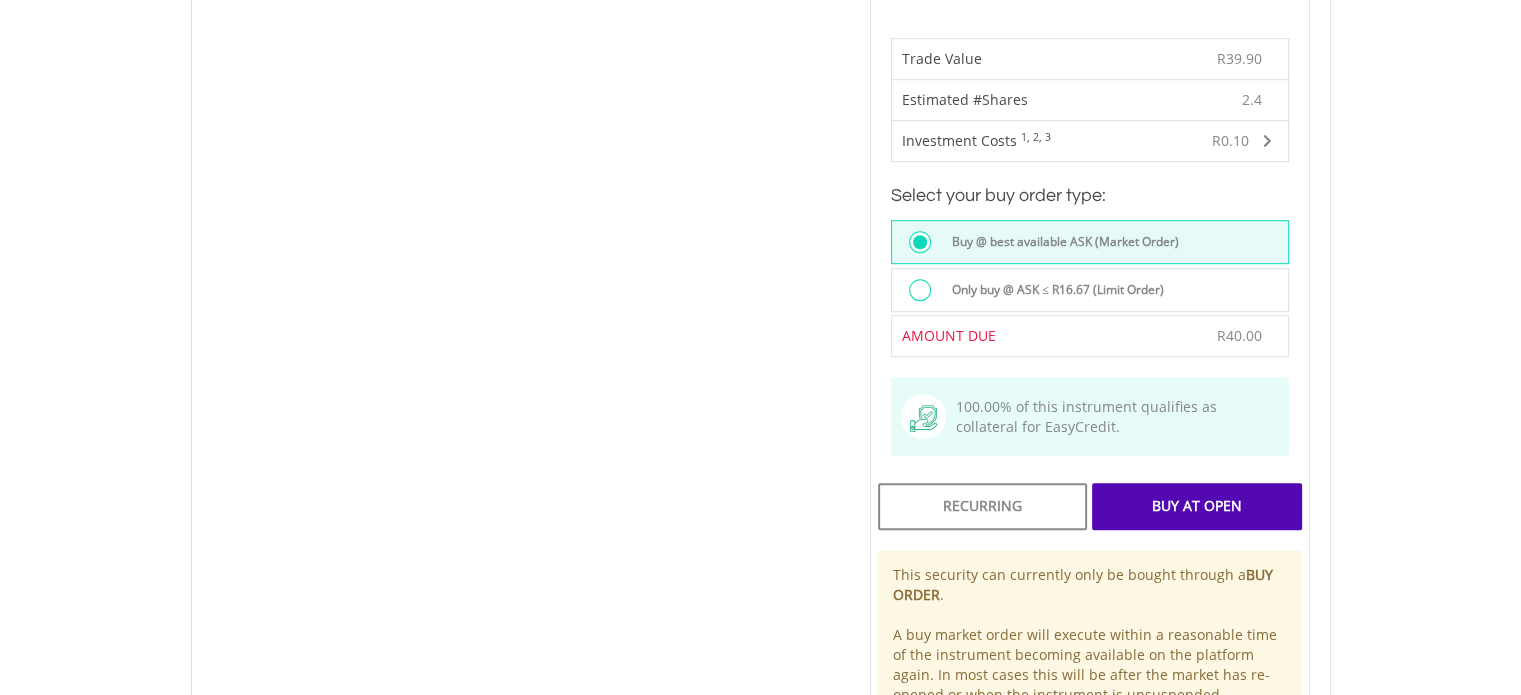 click on "Only buy @ ASK ≤ R16.67 (Limit Order)" at bounding box center [1052, 290] 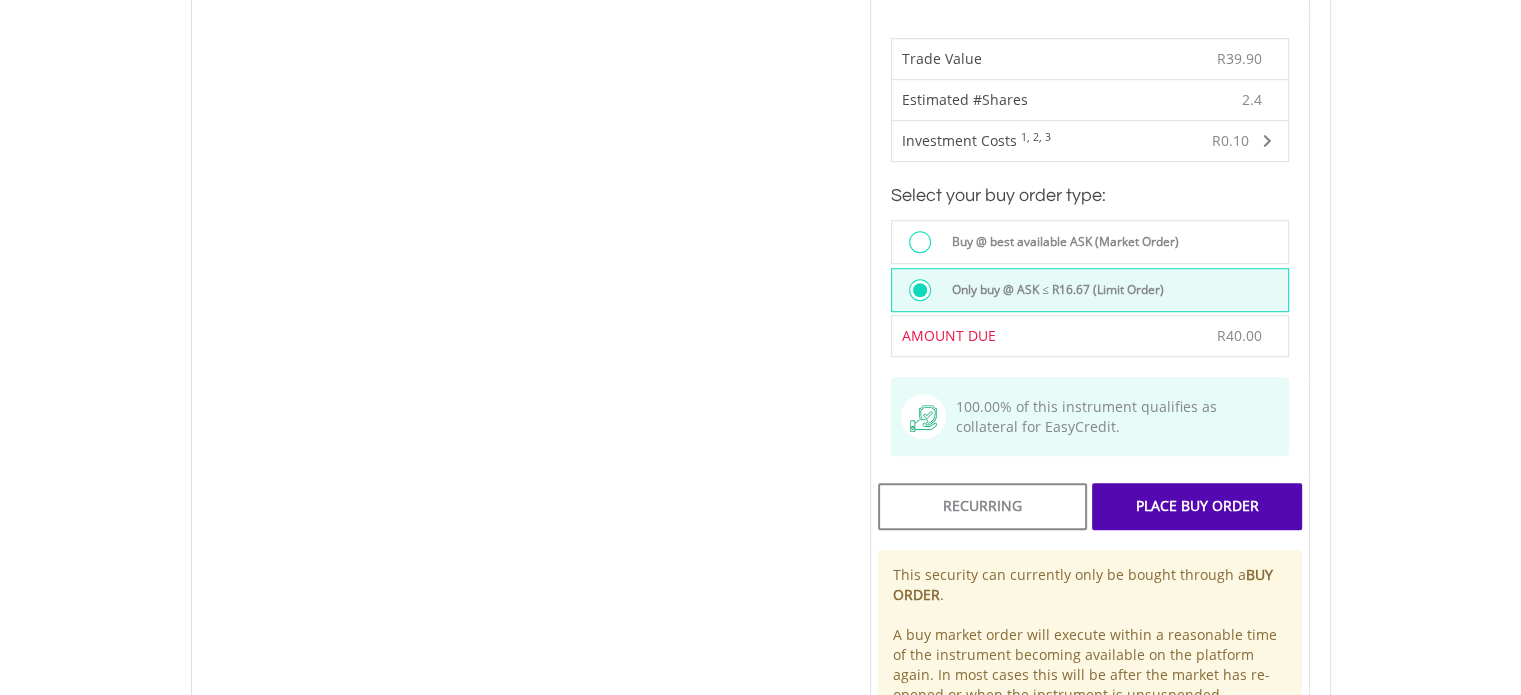 click on "Place Buy Order" at bounding box center [1196, 506] 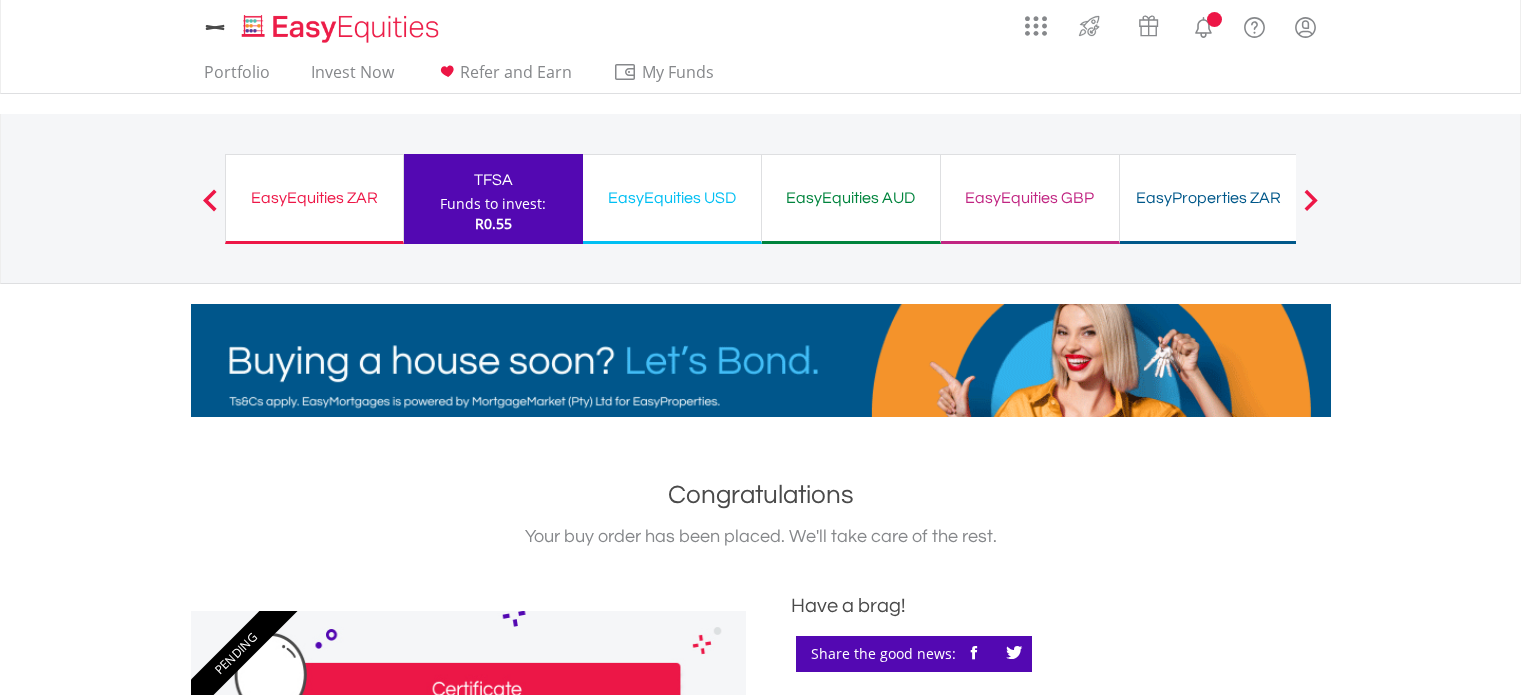 scroll, scrollTop: 0, scrollLeft: 0, axis: both 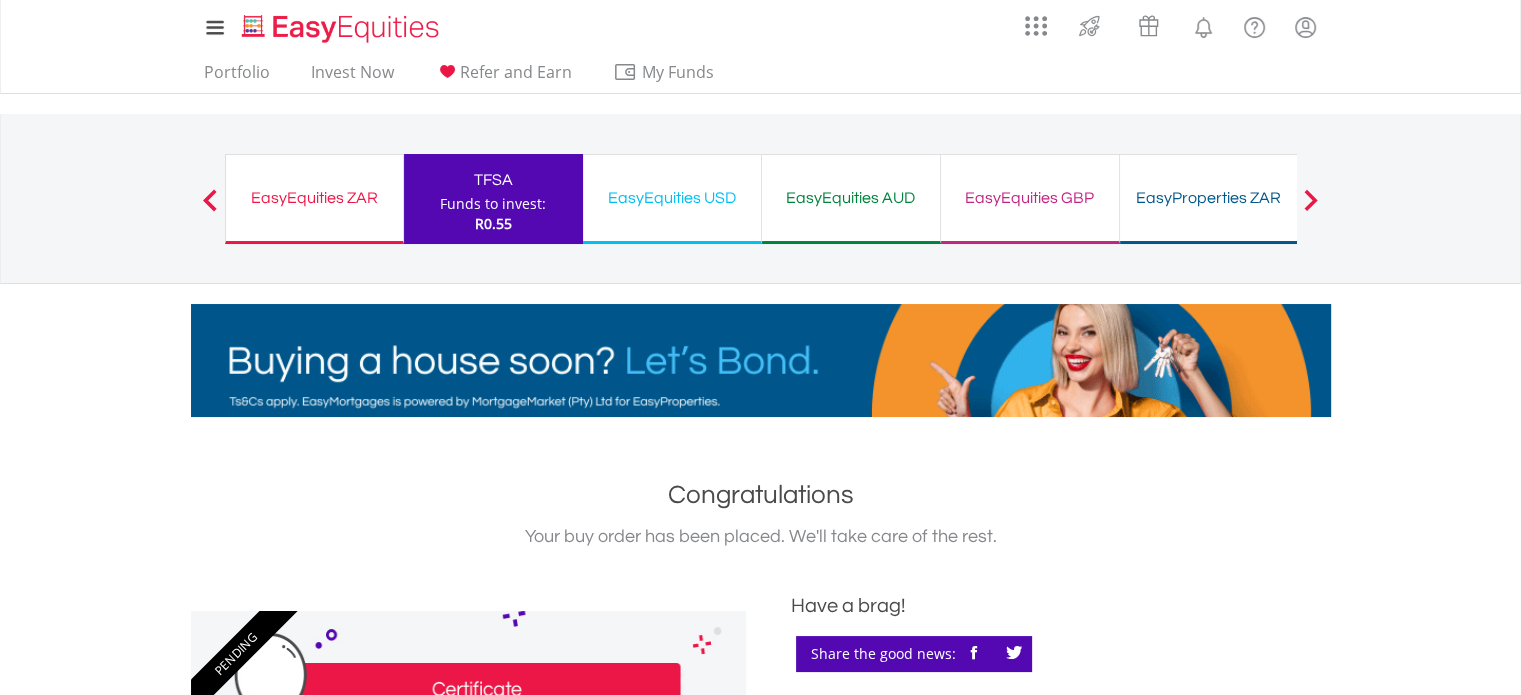 click on "EasyEquities ZAR
Funds to invest:
R0.55" at bounding box center (314, 199) 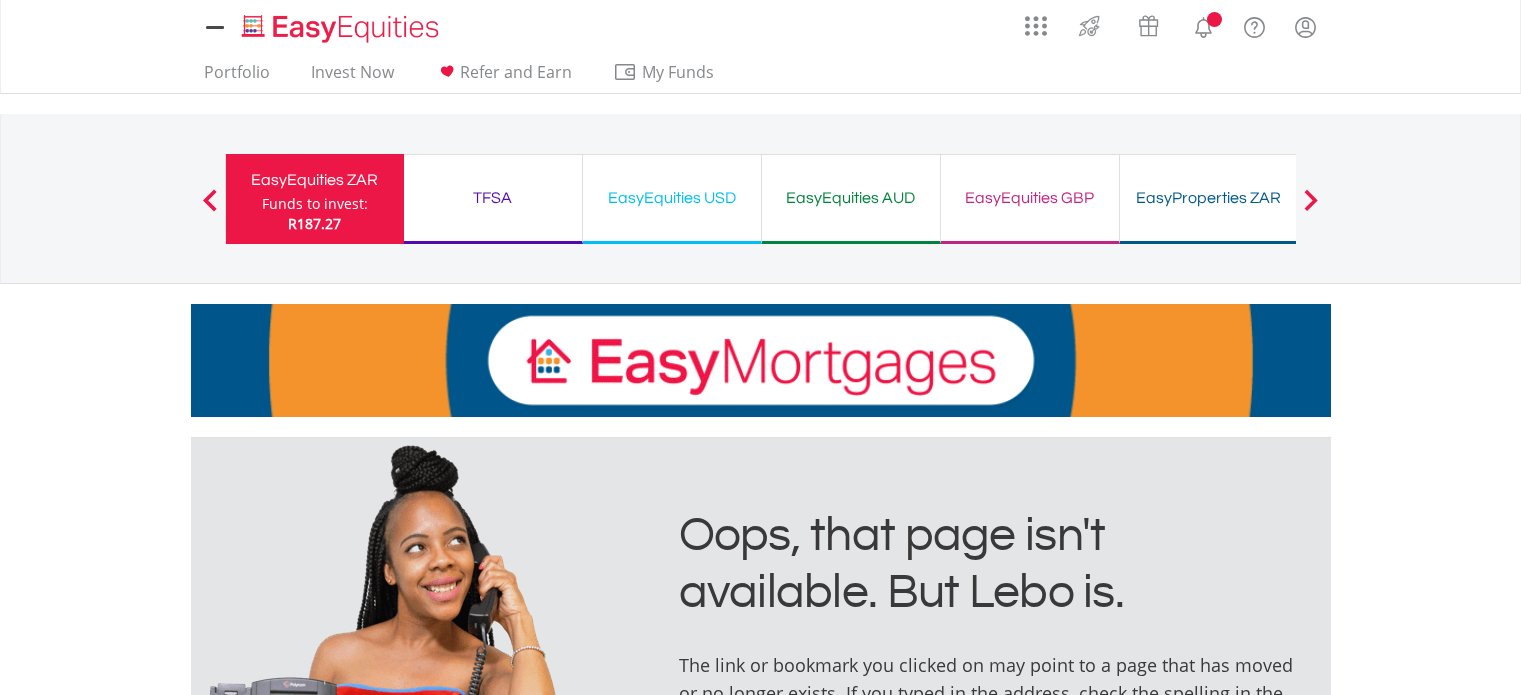 scroll, scrollTop: 0, scrollLeft: 0, axis: both 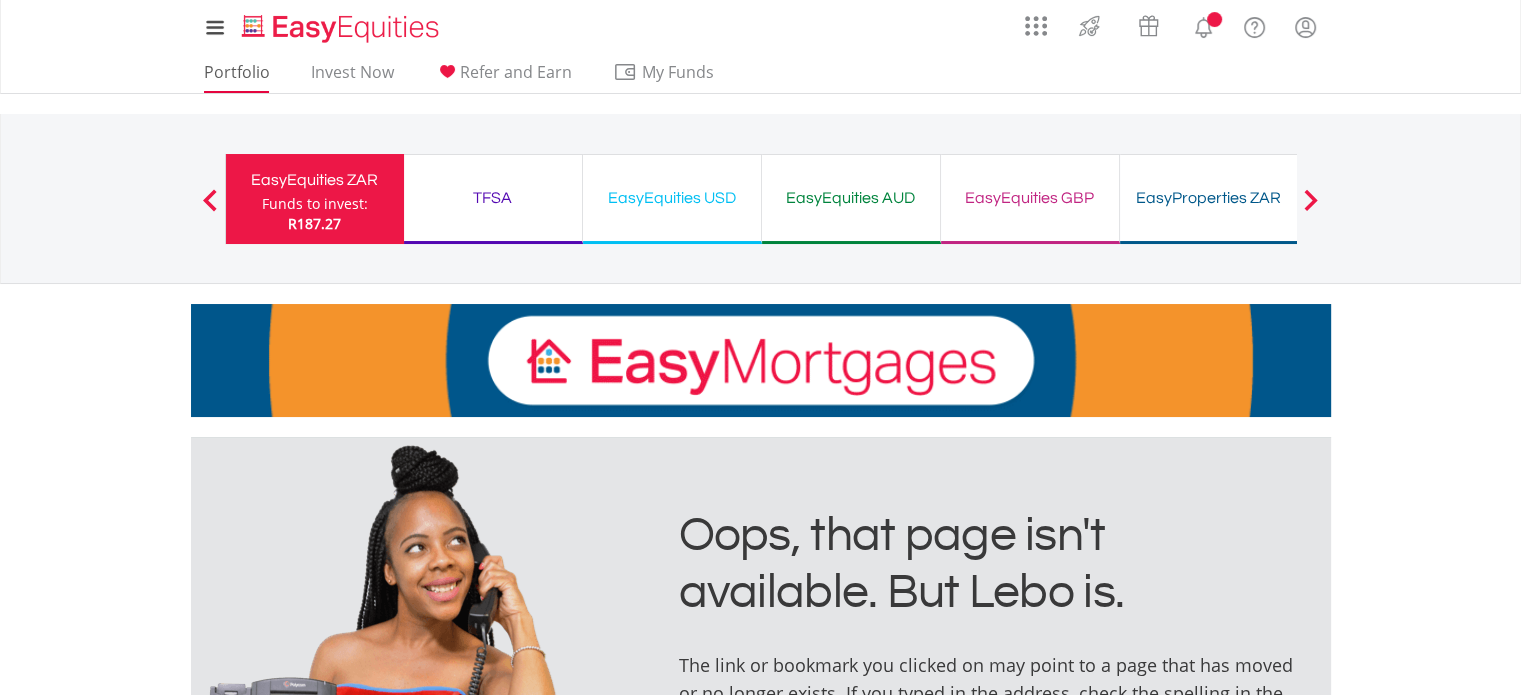 drag, startPoint x: 235, startPoint y: 94, endPoint x: 252, endPoint y: 77, distance: 24.04163 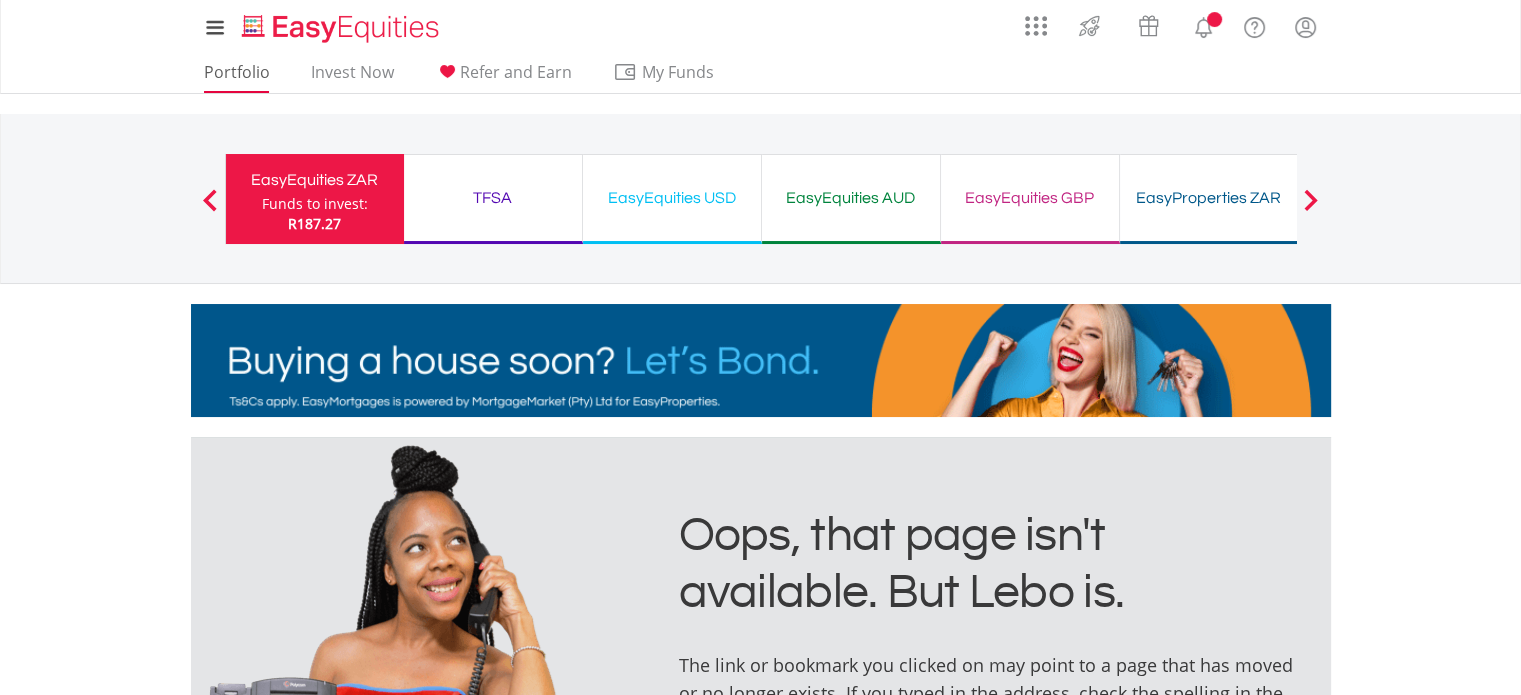 click on "My Investments
Invest Now
New Listings
Sell
My Recurring Investments
Pending Orders
Switch Unit Trusts
Vouchers
Buy a Voucher
Redeem a Voucher" at bounding box center [760, 208] 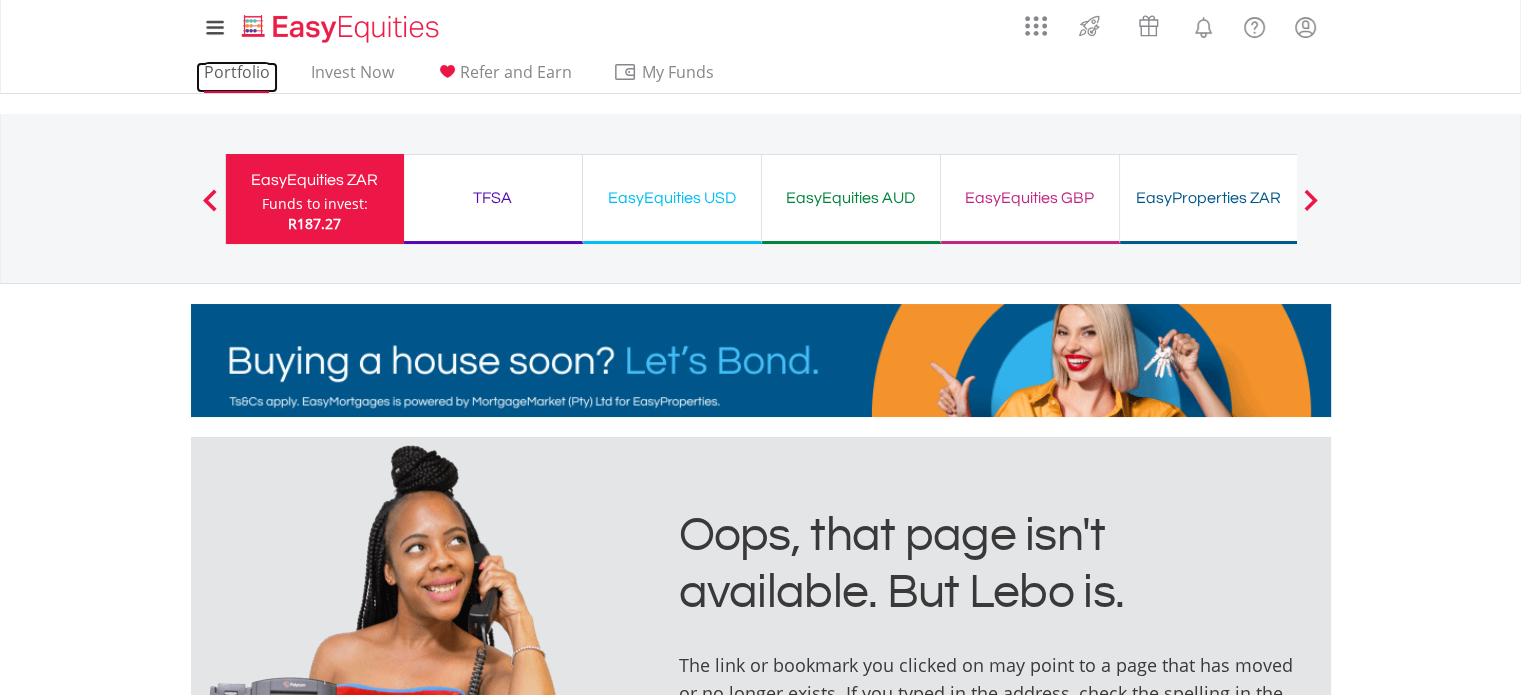 click on "Portfolio" at bounding box center [237, 77] 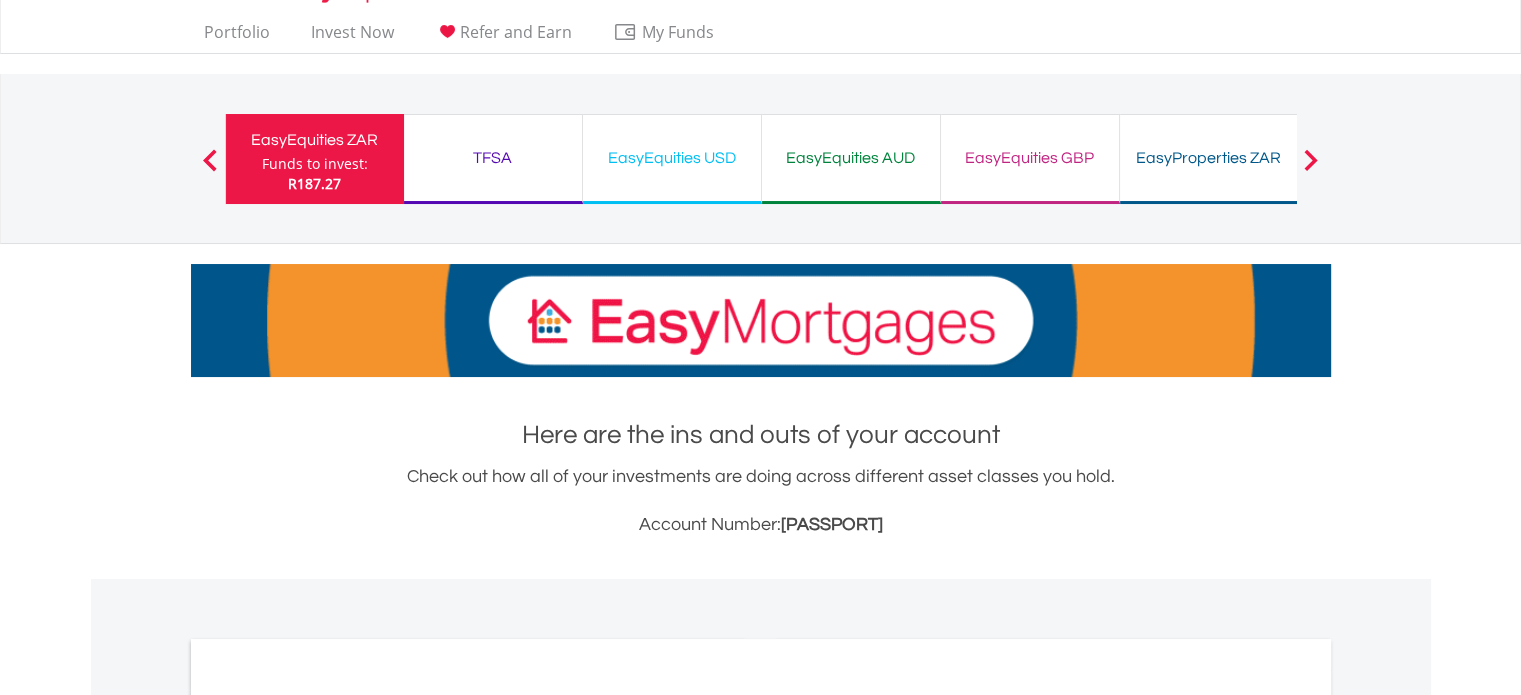 scroll, scrollTop: 80, scrollLeft: 0, axis: vertical 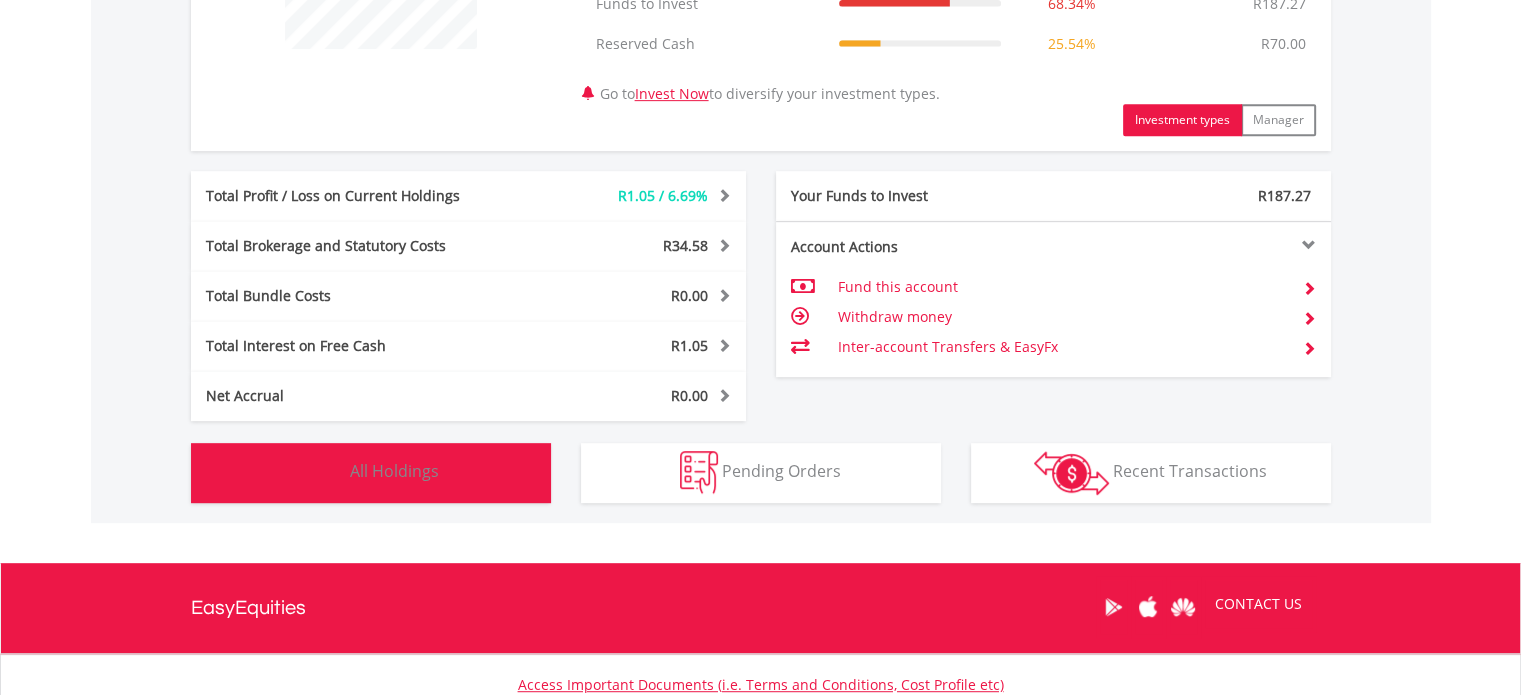 click at bounding box center [324, 472] 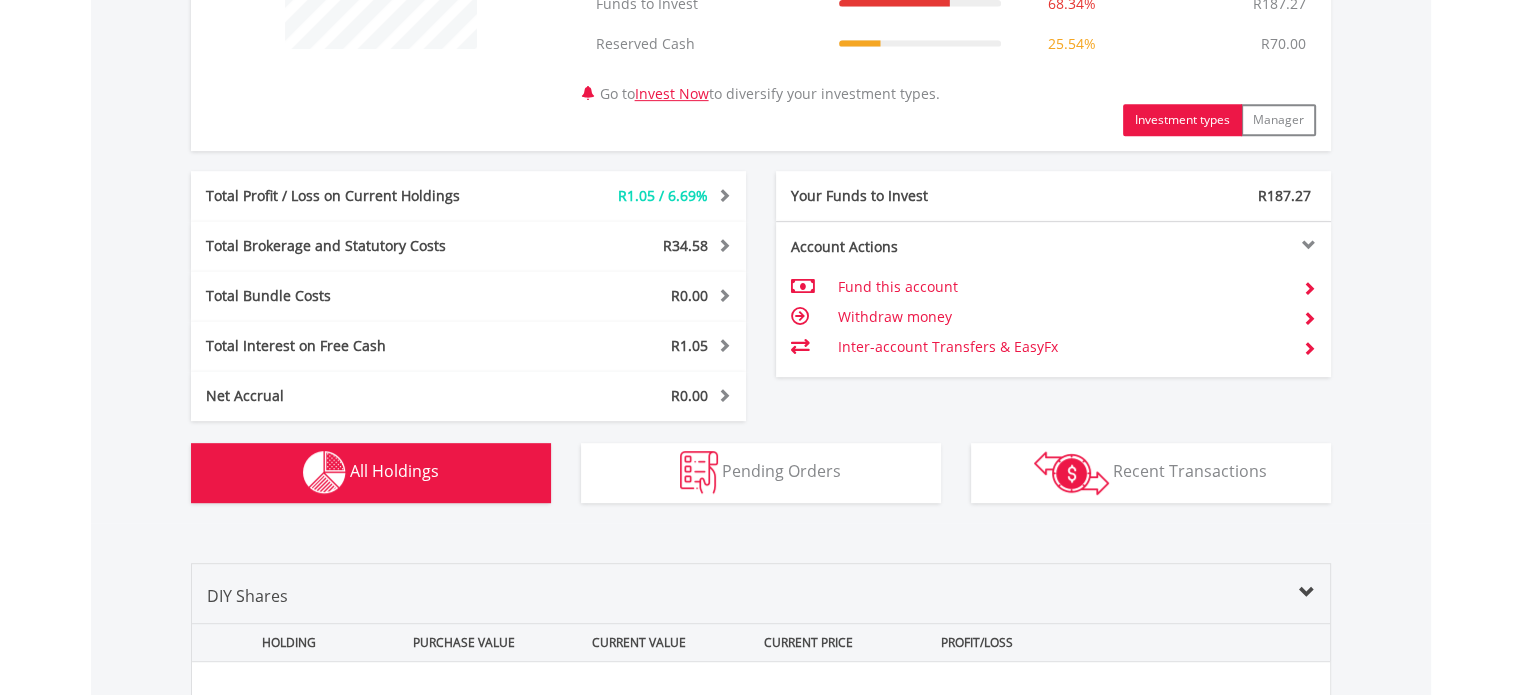 scroll, scrollTop: 1481, scrollLeft: 0, axis: vertical 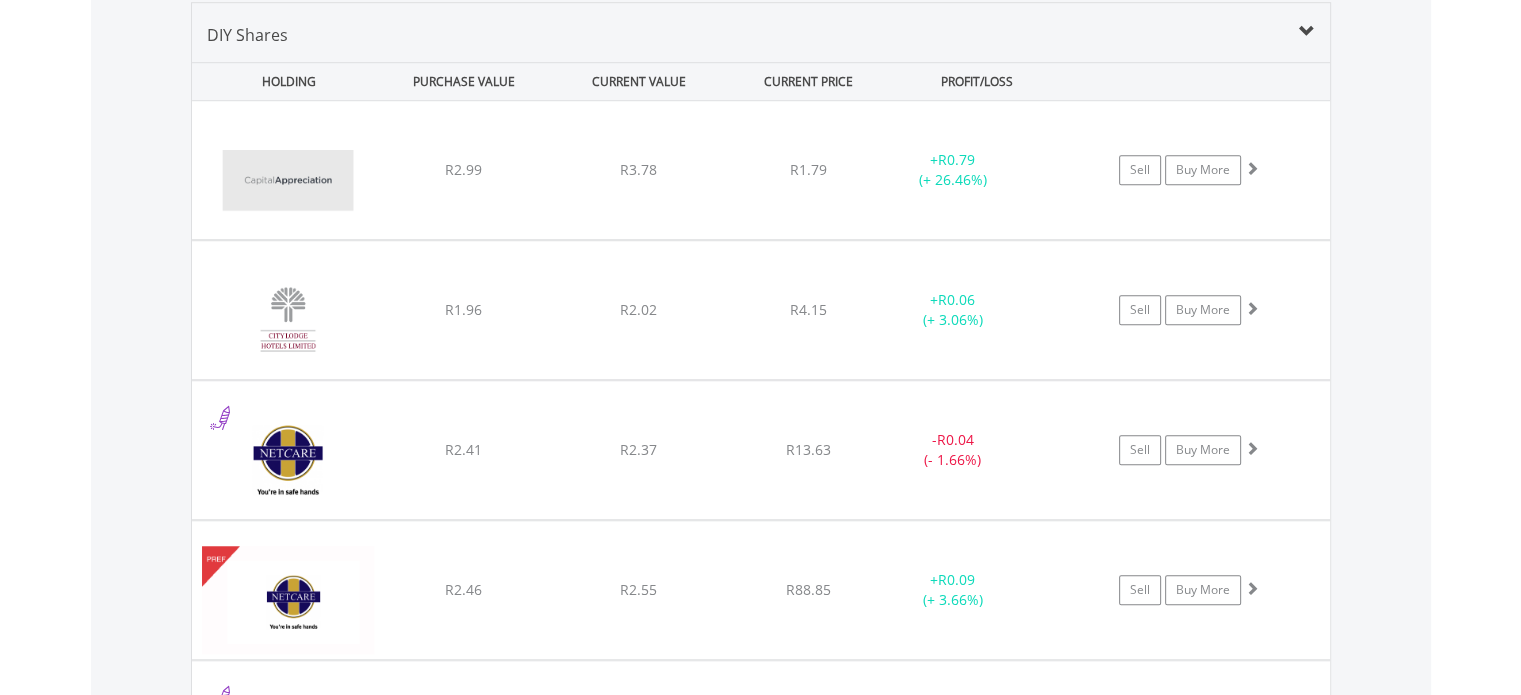 type 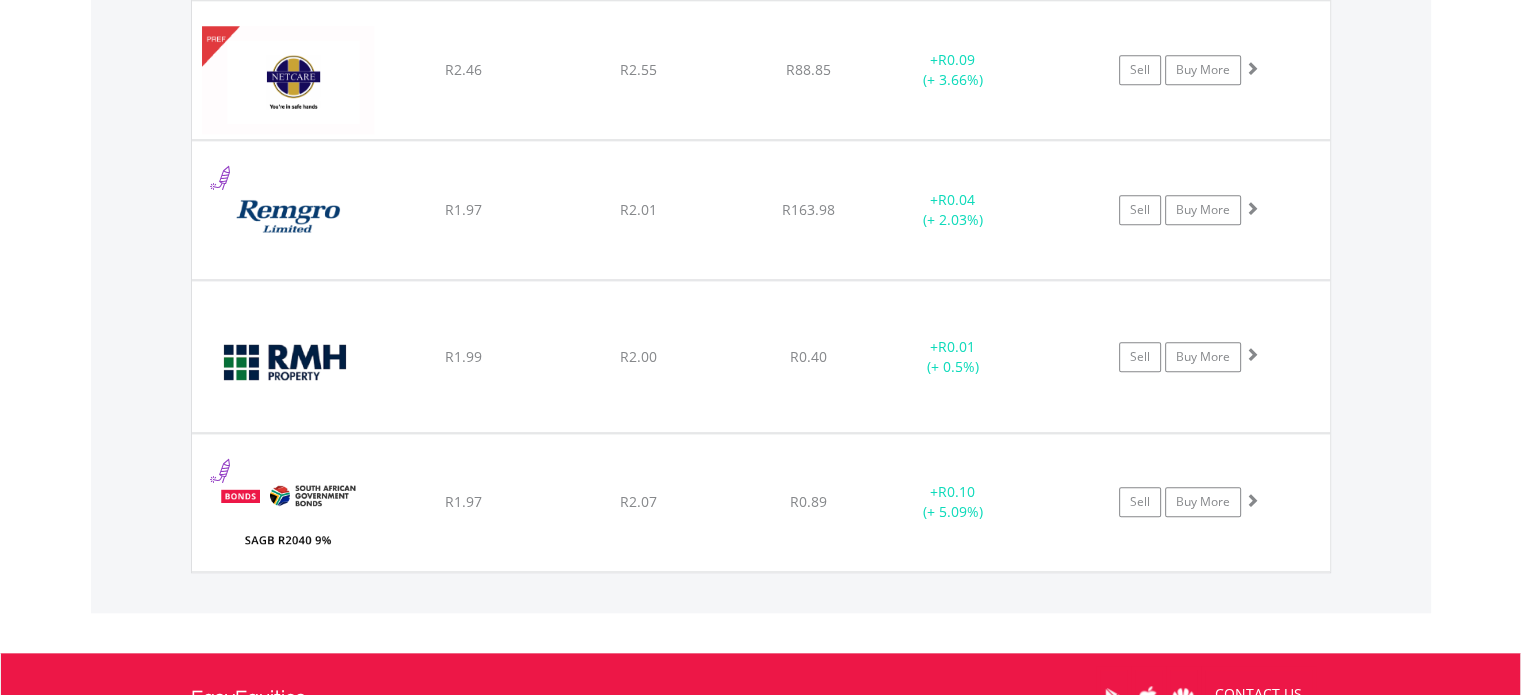 scroll, scrollTop: 1961, scrollLeft: 0, axis: vertical 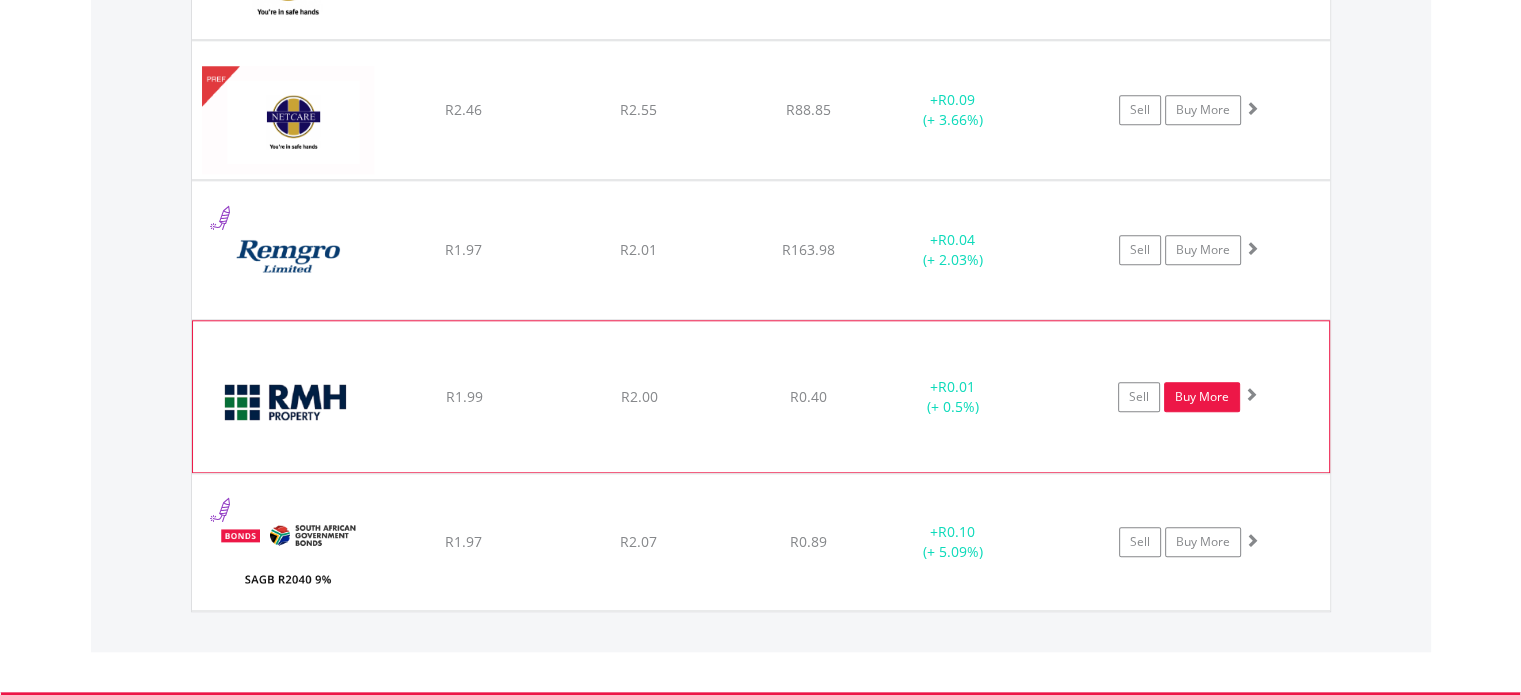click on "Buy More" at bounding box center (1202, 397) 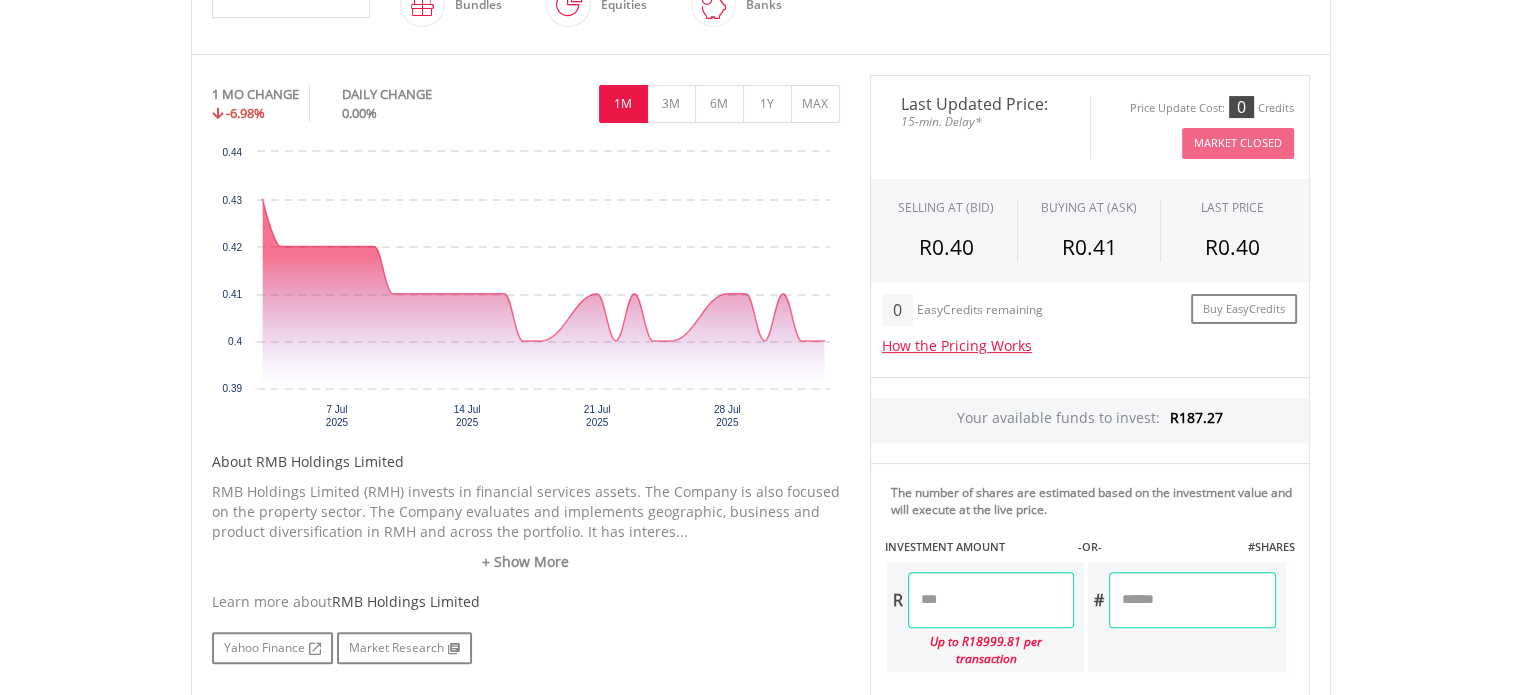 scroll, scrollTop: 840, scrollLeft: 0, axis: vertical 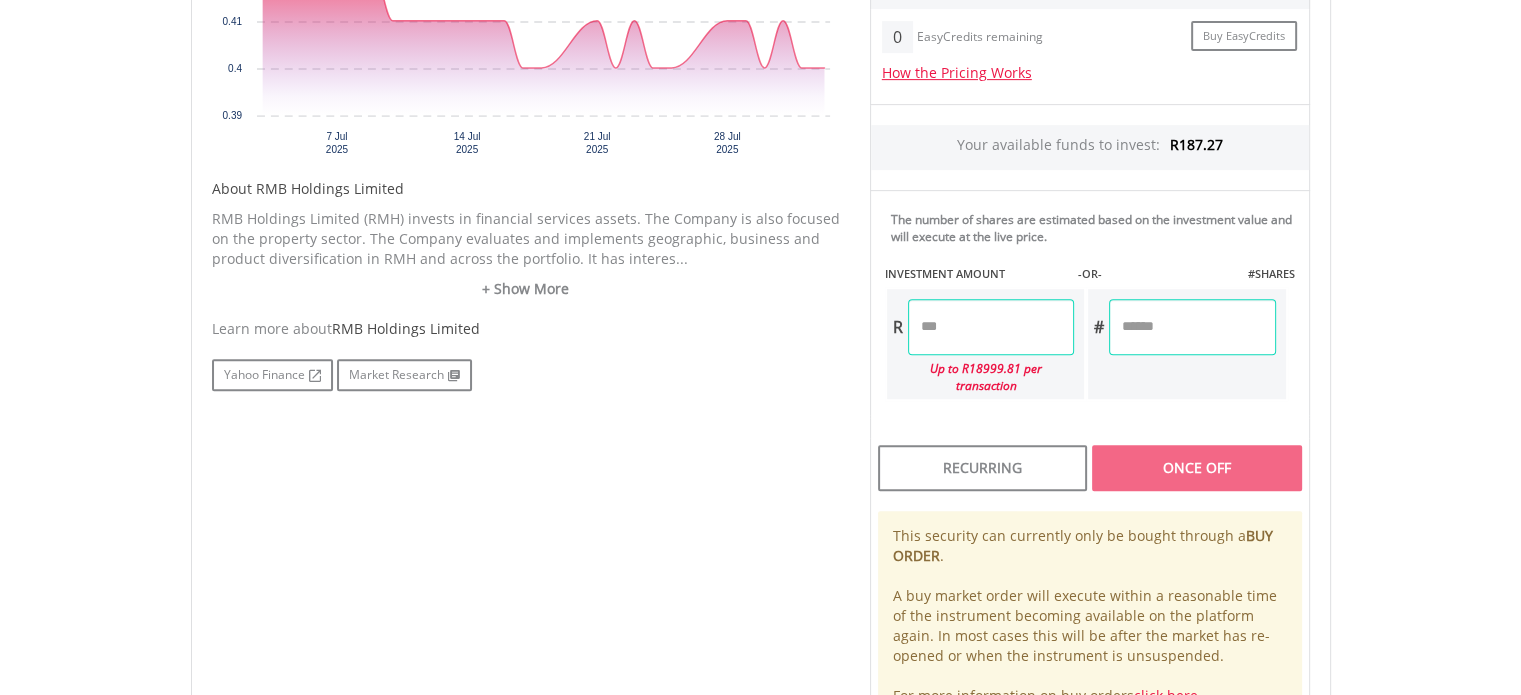 click at bounding box center (991, 327) 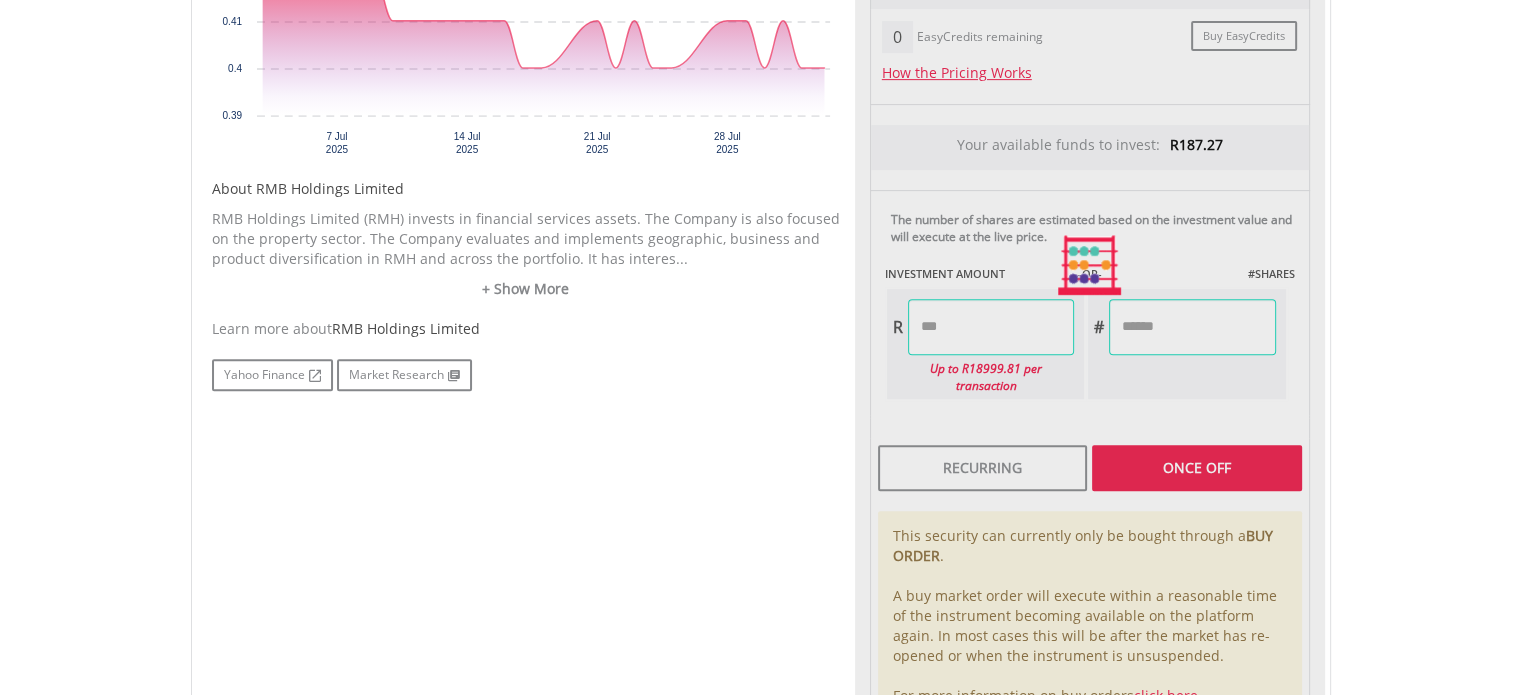 type on "*****" 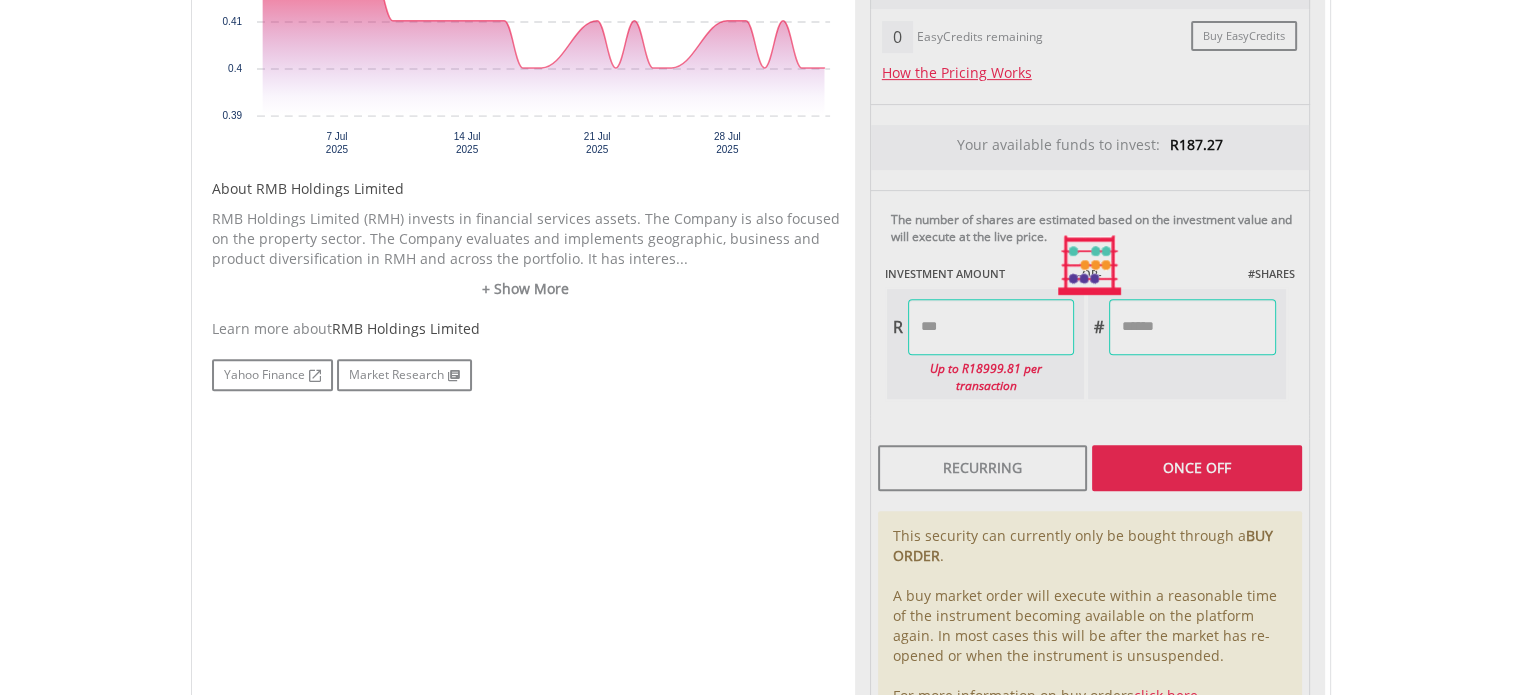 type on "*******" 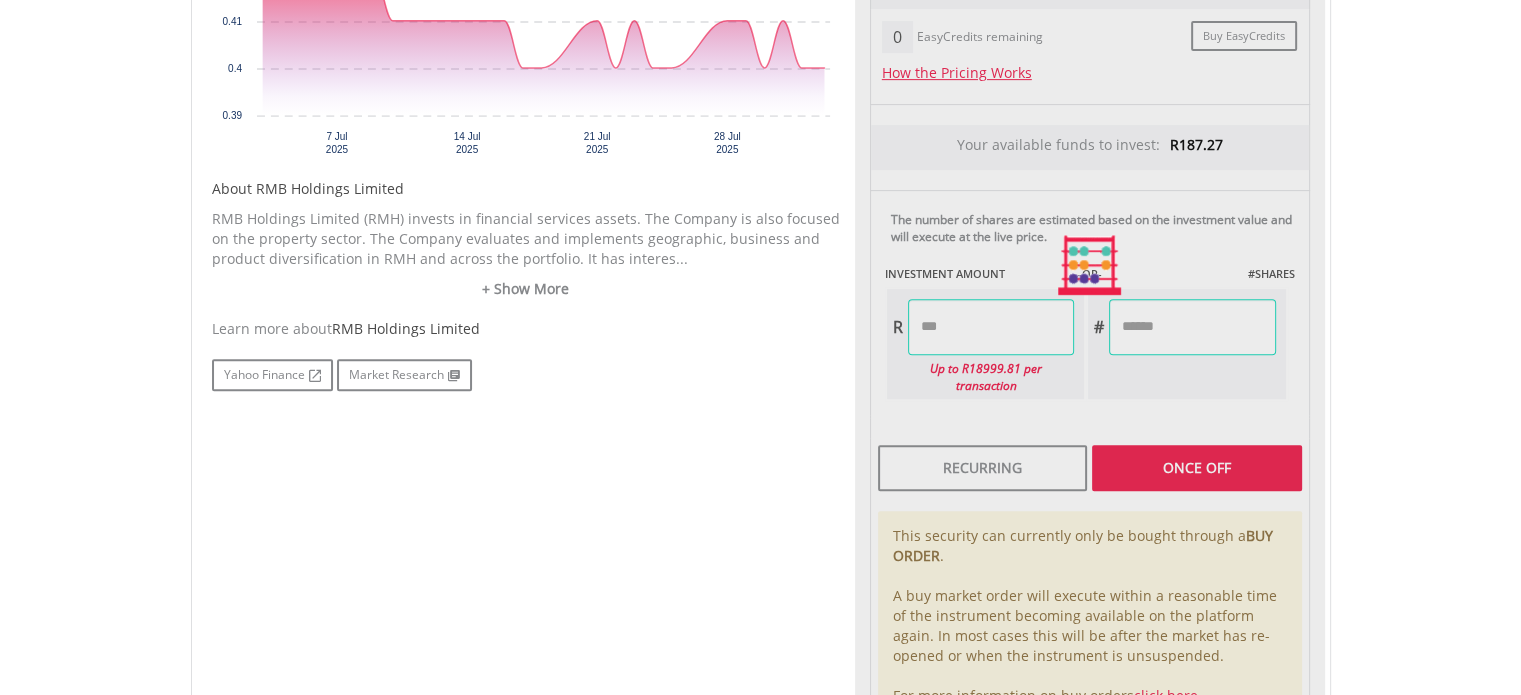 click on "No chart available.
1 MO CHANGE
-6.98%
DAILY CHANGE
0.00%
1M
3M
6M
1Y
MAX
Chart 7 Jul ​" at bounding box center (761, 266) 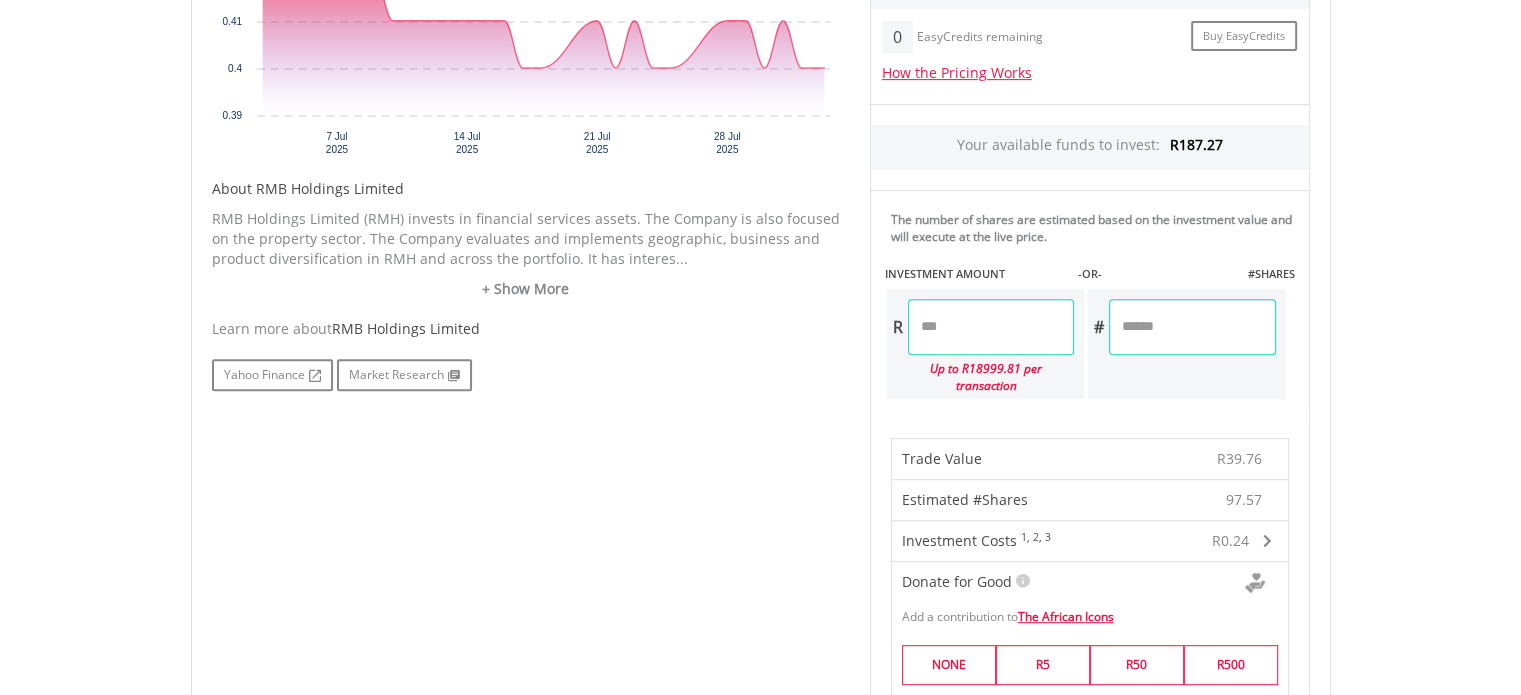 click on "No chart available.
1 MO CHANGE
-6.98%
DAILY CHANGE
0.00%
1M
3M
6M
1Y
MAX
Chart 7 Jul ​" at bounding box center [761, 512] 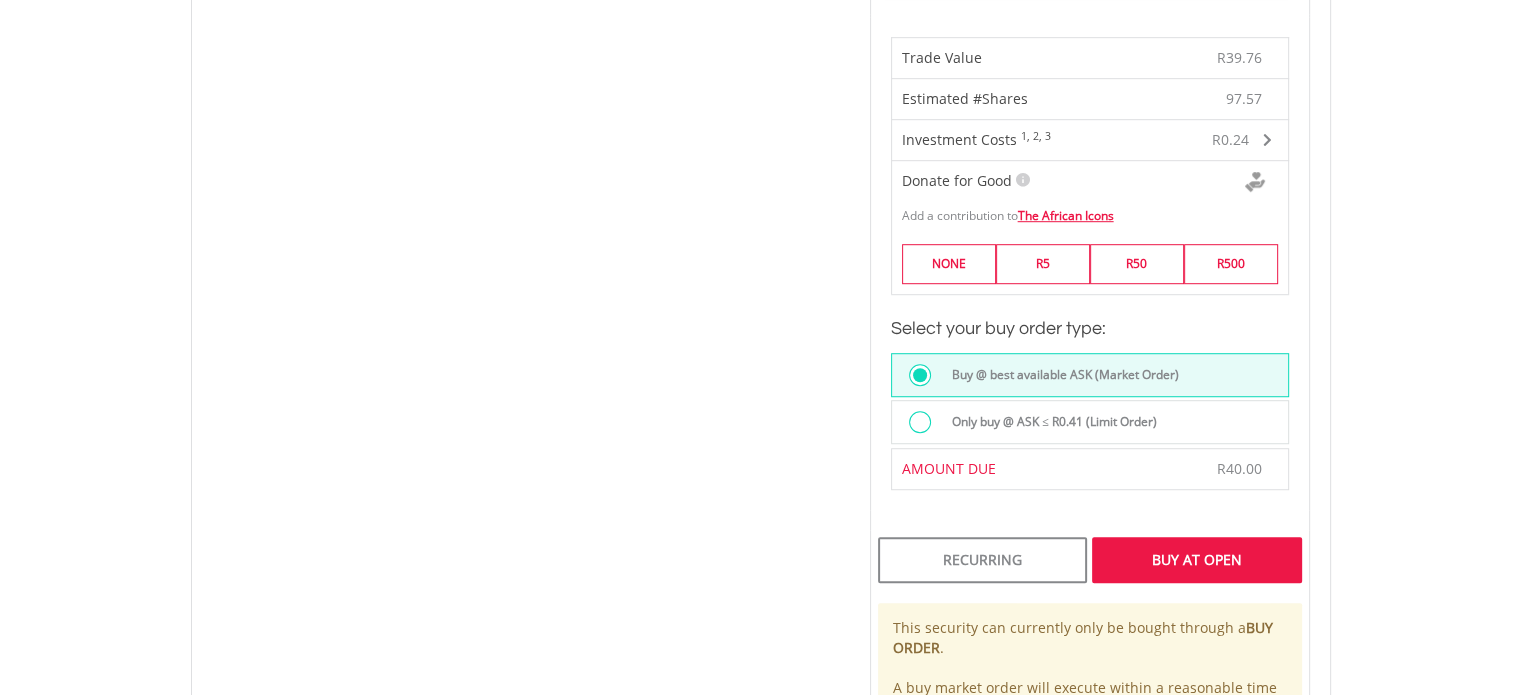 scroll, scrollTop: 1280, scrollLeft: 0, axis: vertical 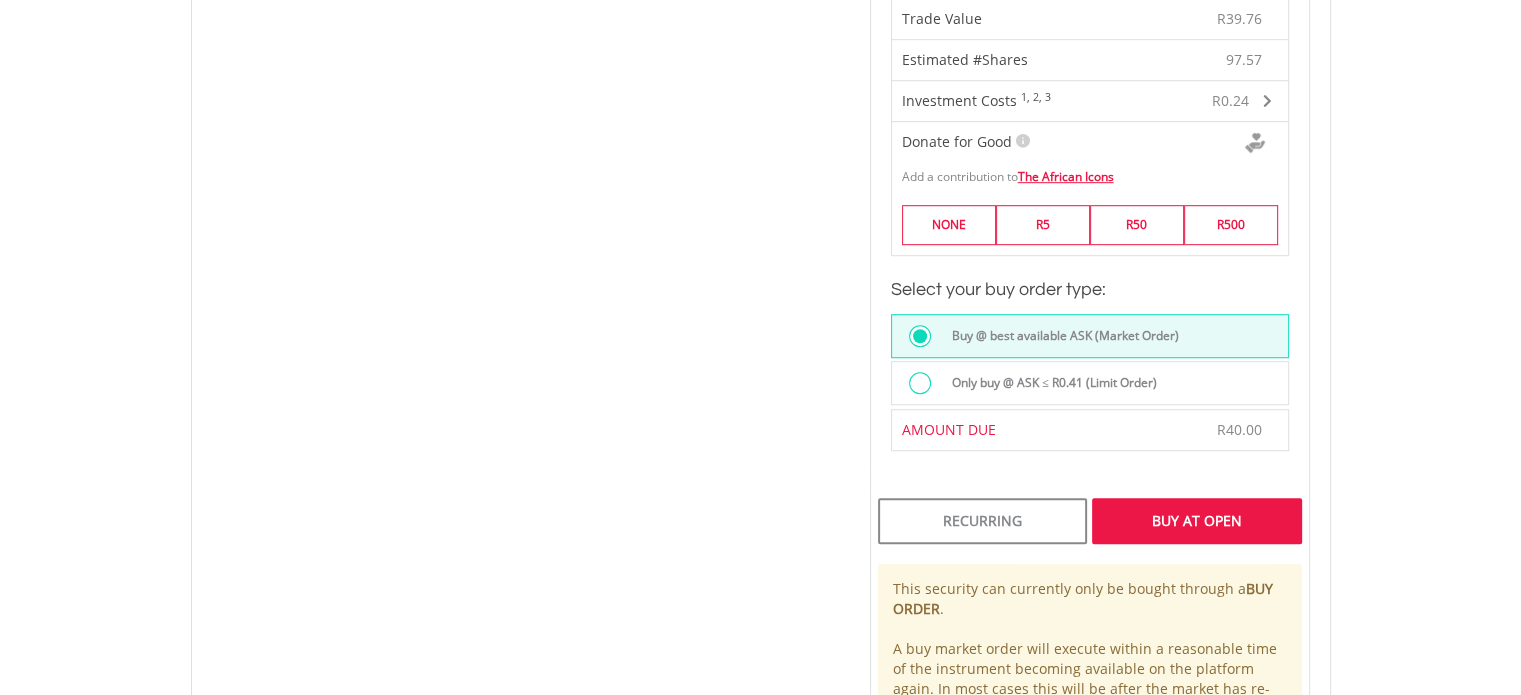 click on "Only buy @ ASK ≤ R0.41 (Limit Order)" at bounding box center [1090, 383] 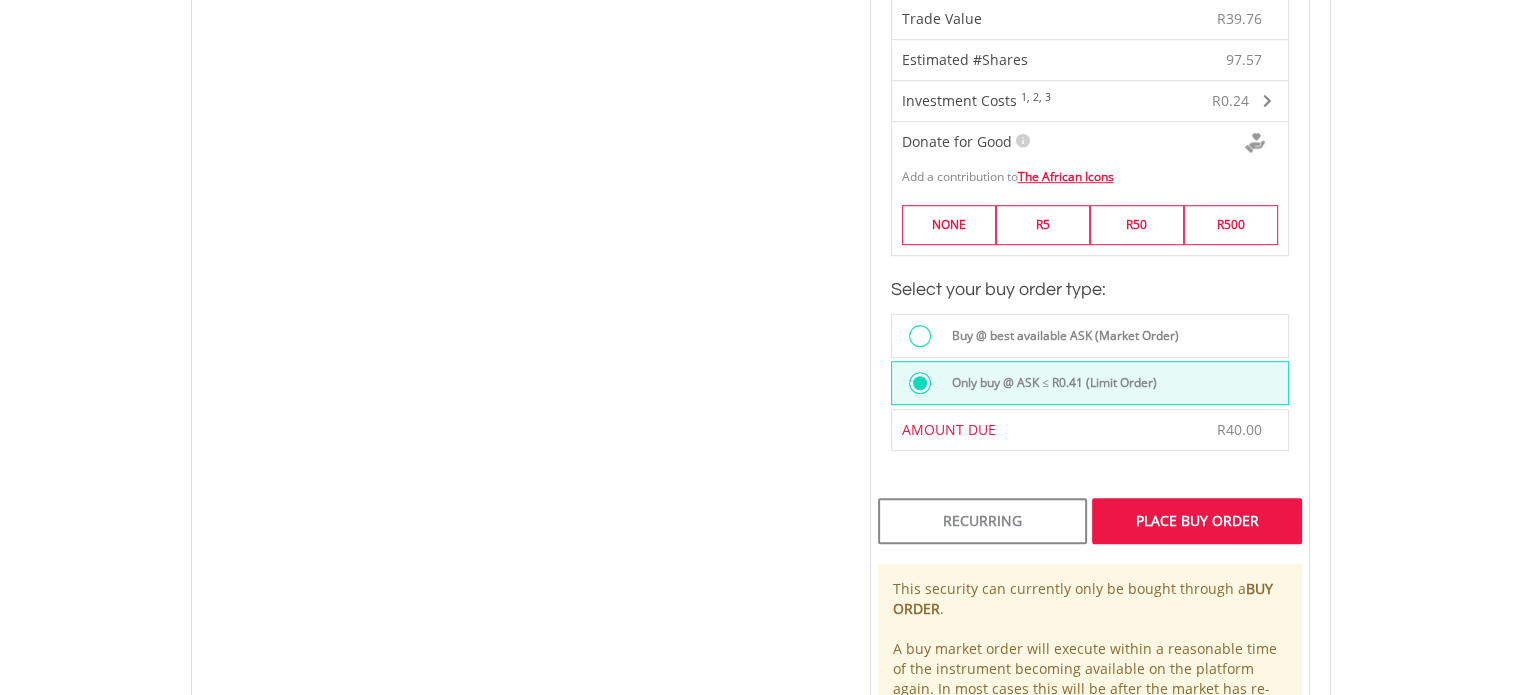 click on "Place Buy Order" at bounding box center [1196, 521] 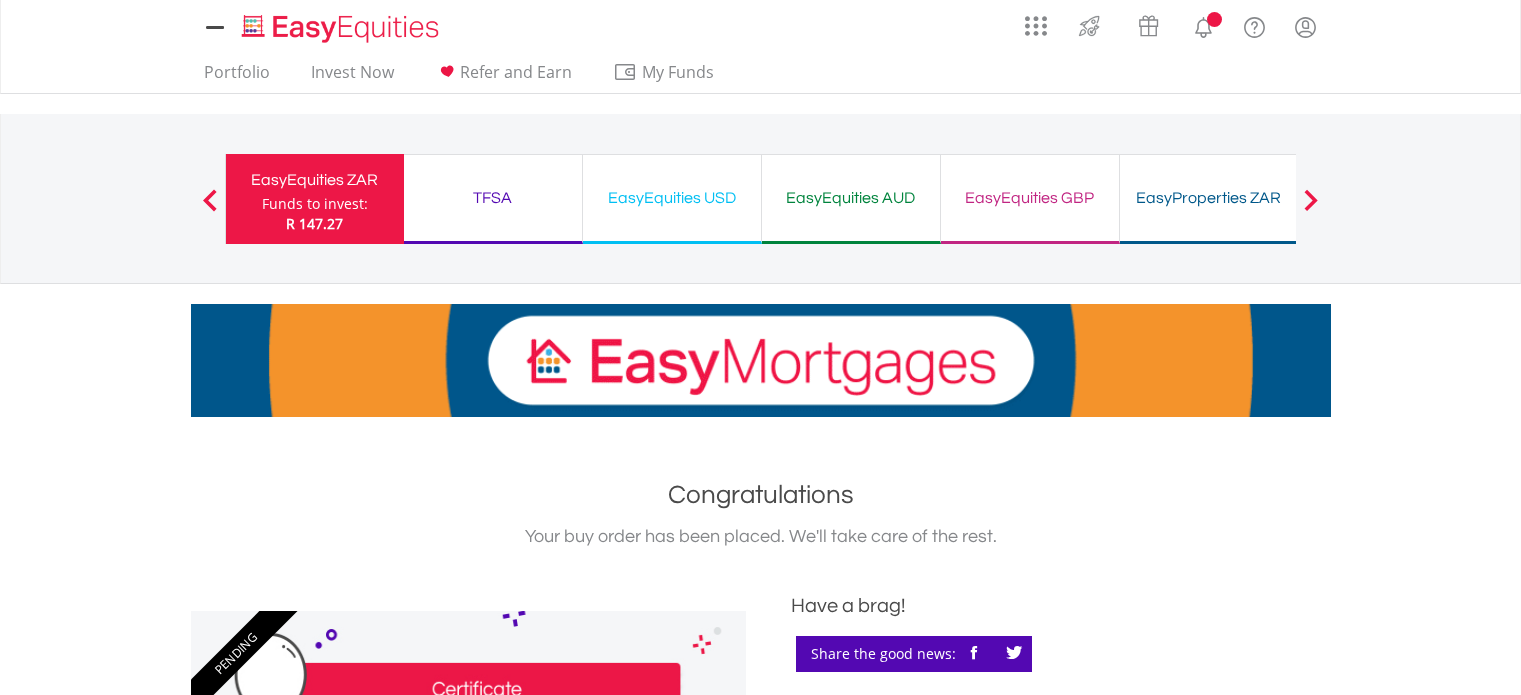 scroll, scrollTop: 0, scrollLeft: 0, axis: both 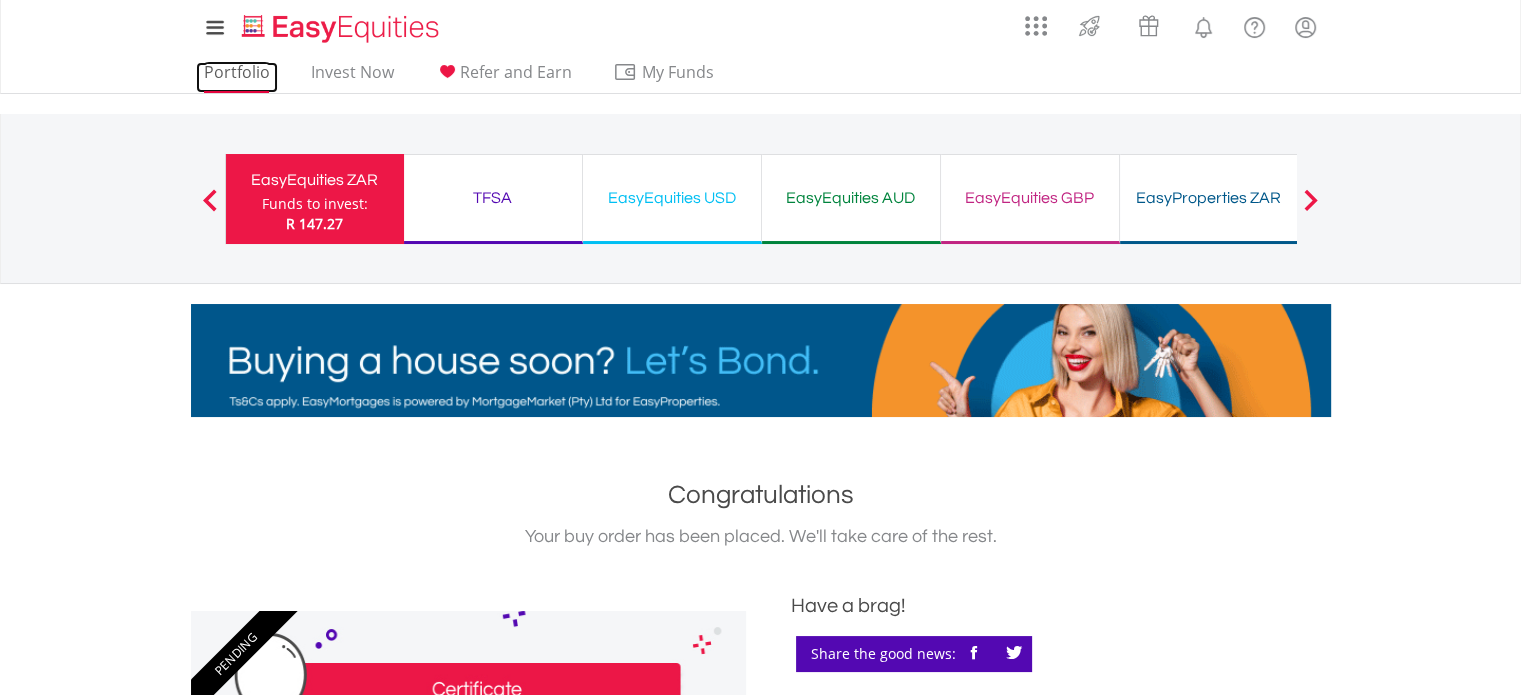 click on "Portfolio" at bounding box center (237, 77) 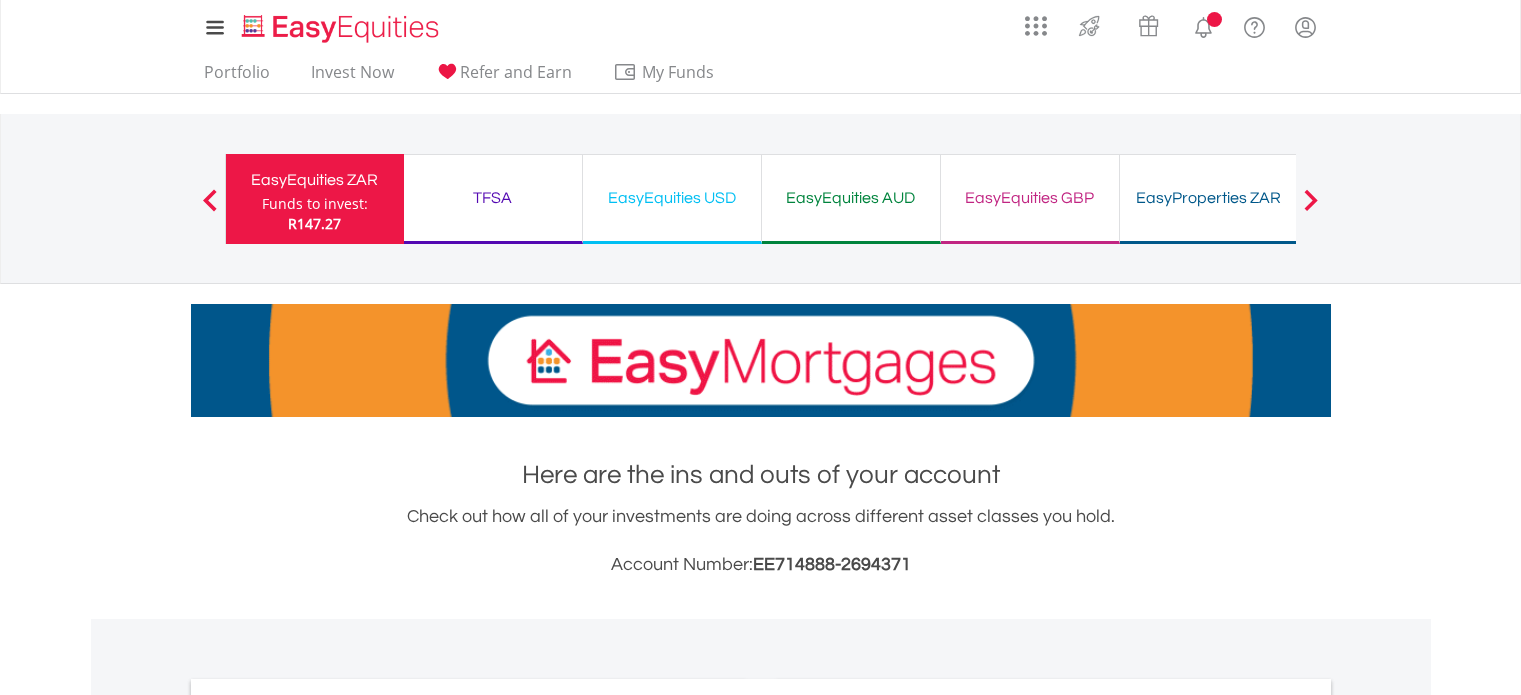 scroll, scrollTop: 0, scrollLeft: 0, axis: both 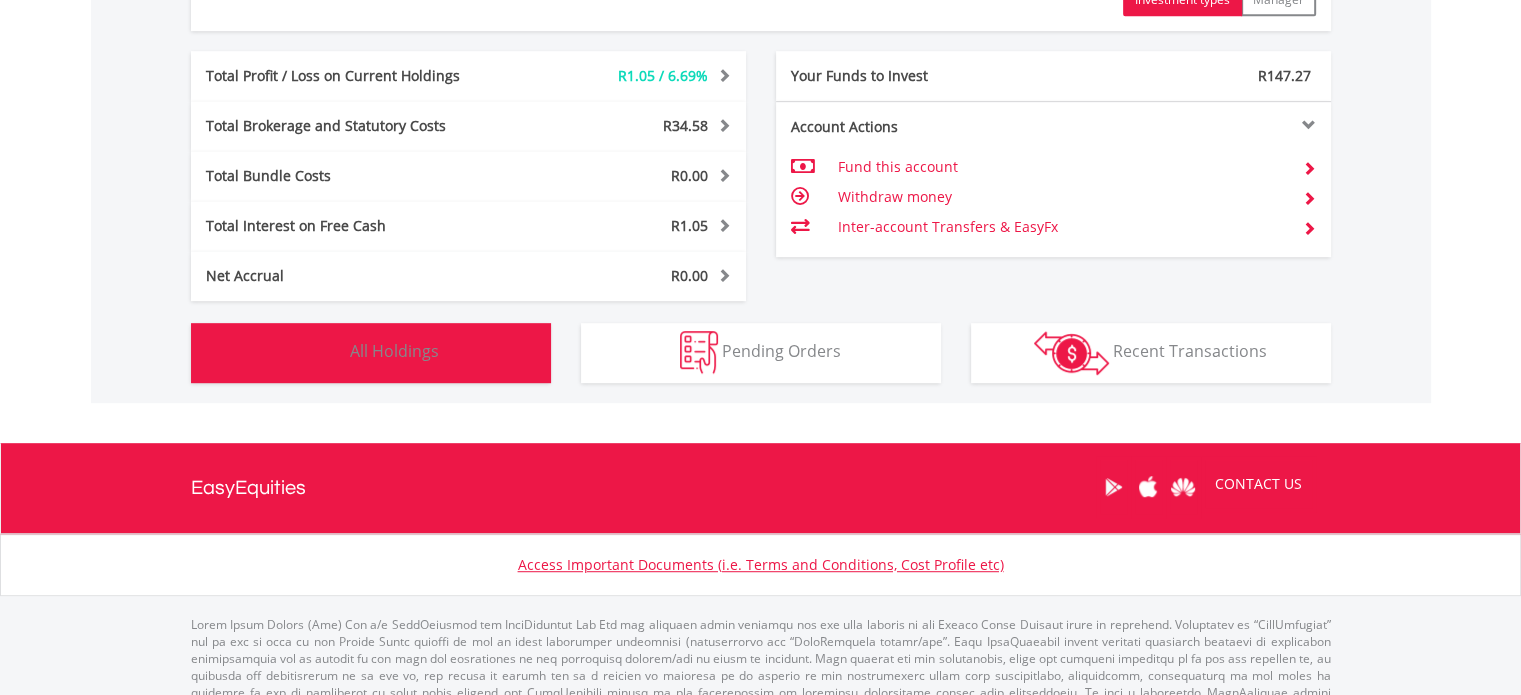 click on "All Holdings" at bounding box center [394, 351] 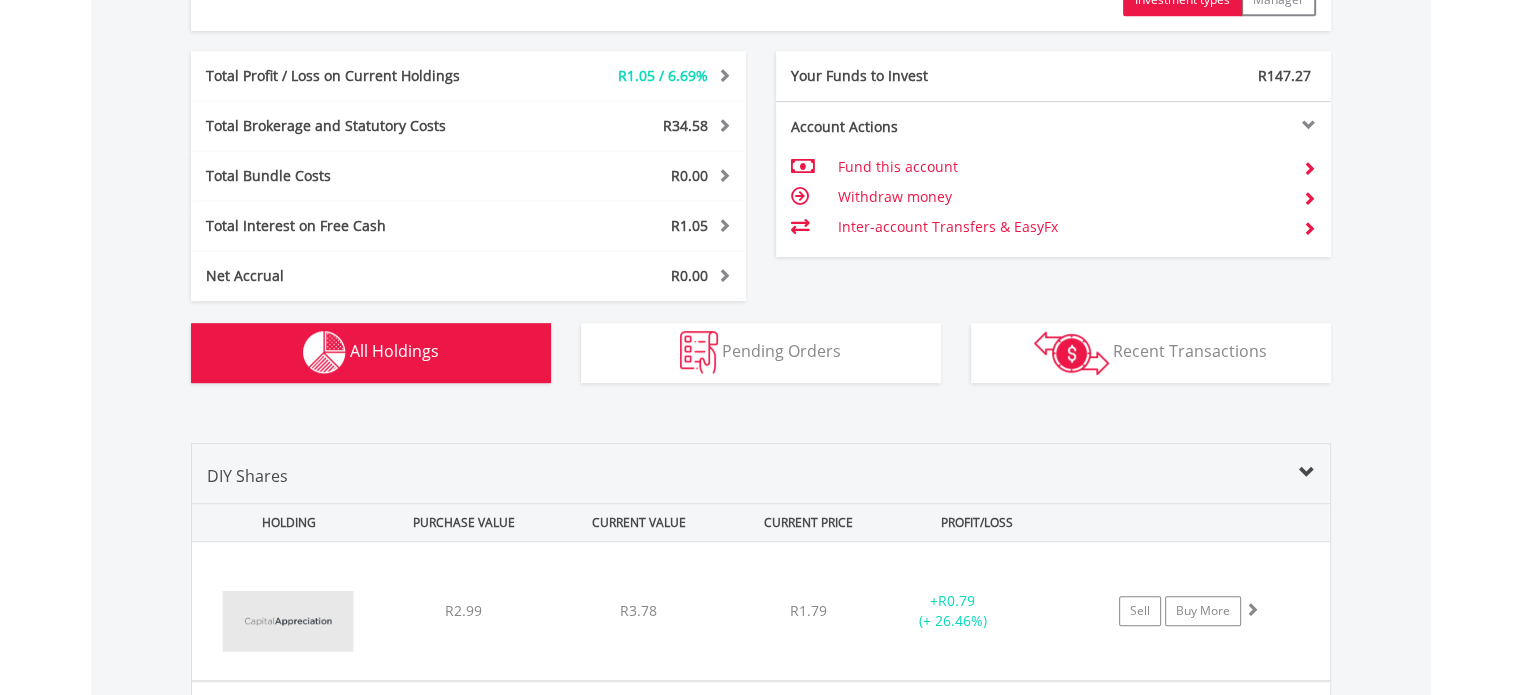scroll, scrollTop: 1481, scrollLeft: 0, axis: vertical 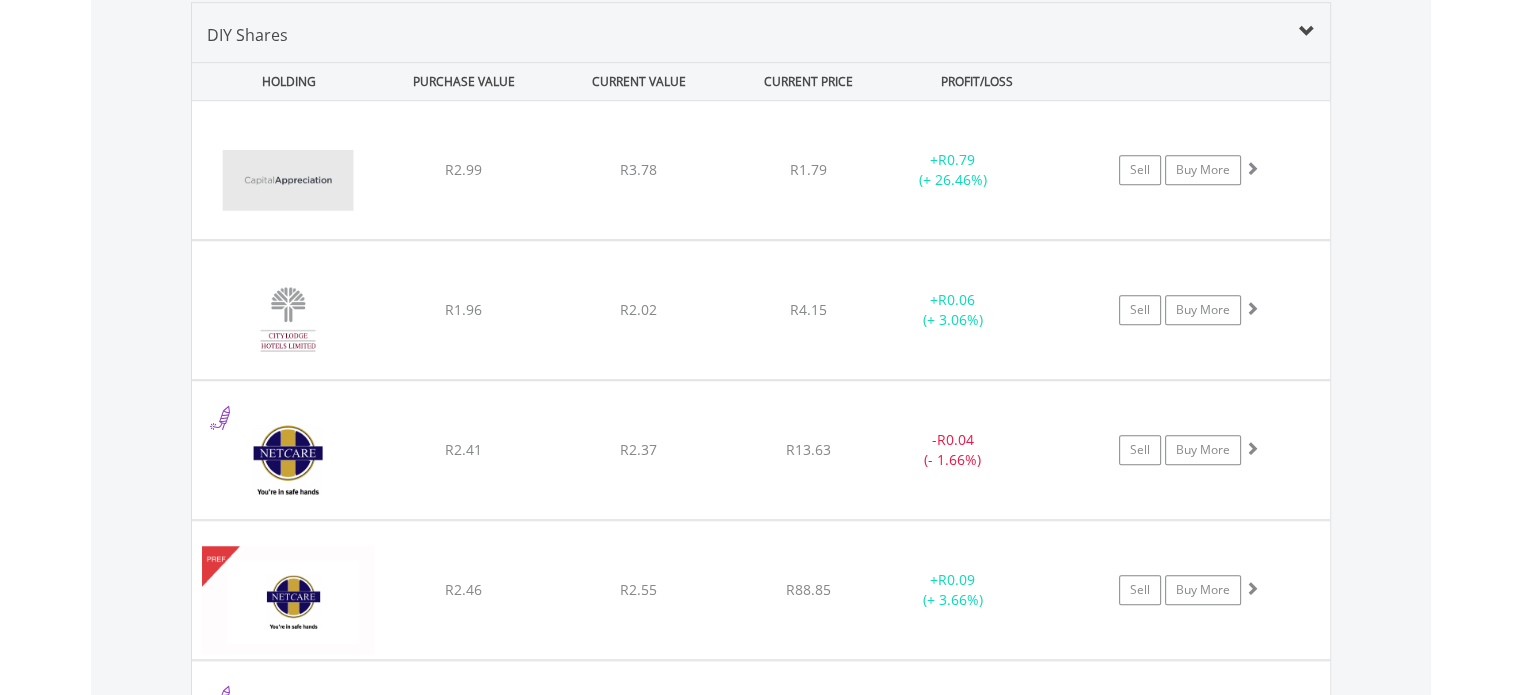 type 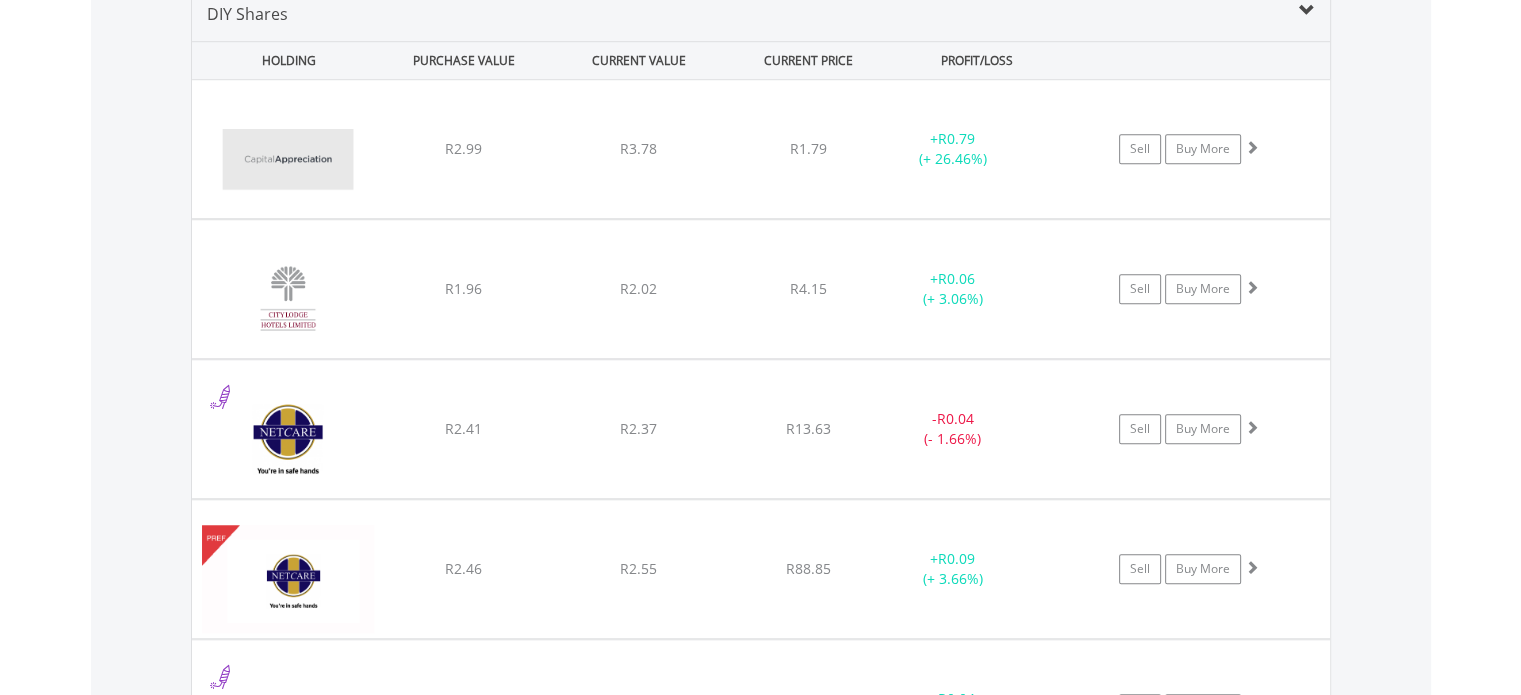 scroll, scrollTop: 1441, scrollLeft: 0, axis: vertical 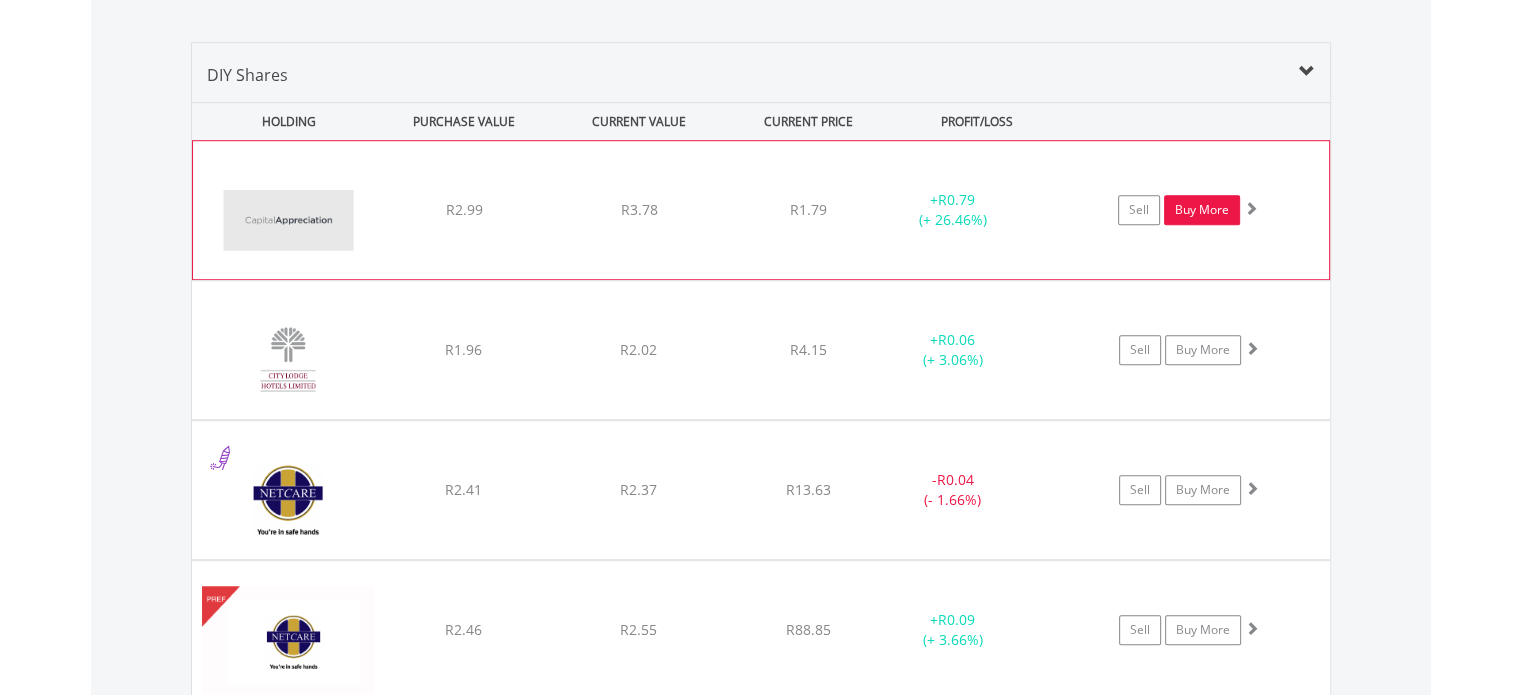 click on "Buy More" at bounding box center (1202, 210) 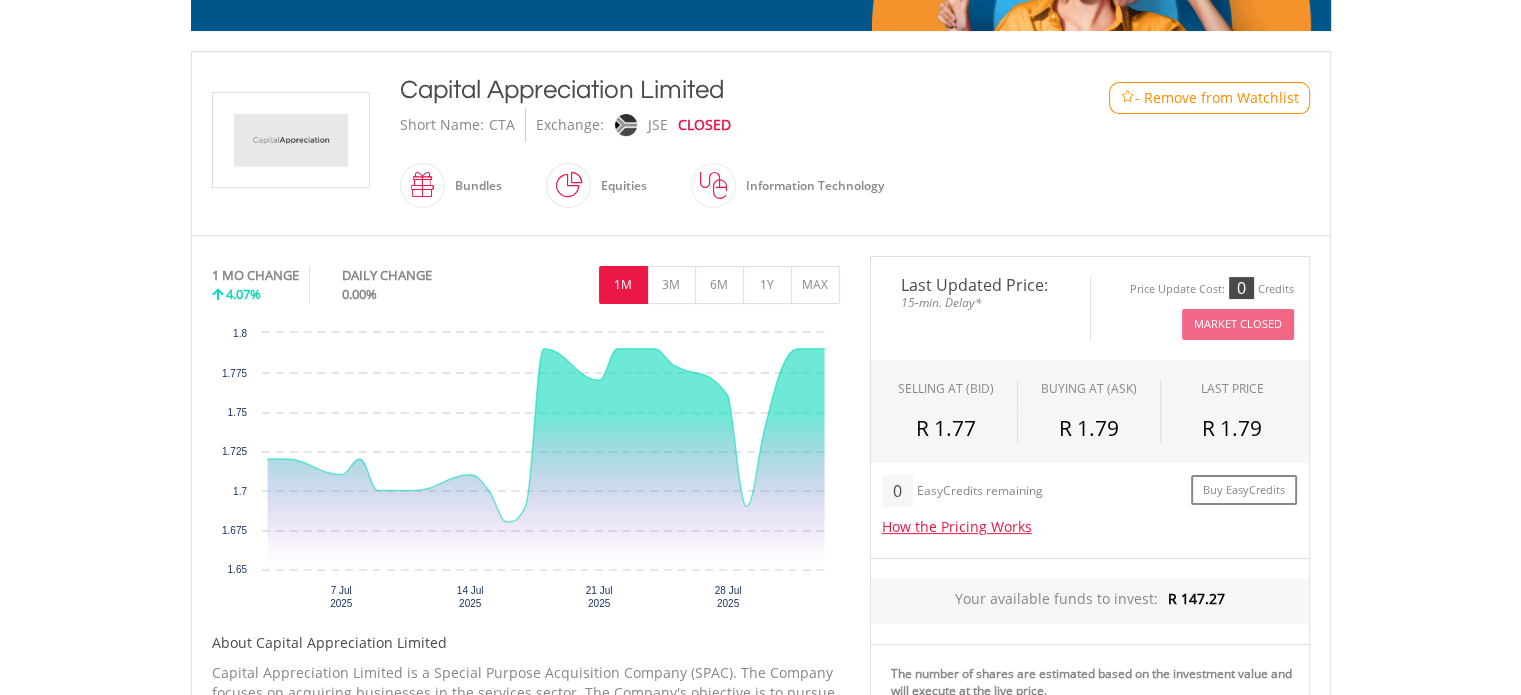 scroll, scrollTop: 800, scrollLeft: 0, axis: vertical 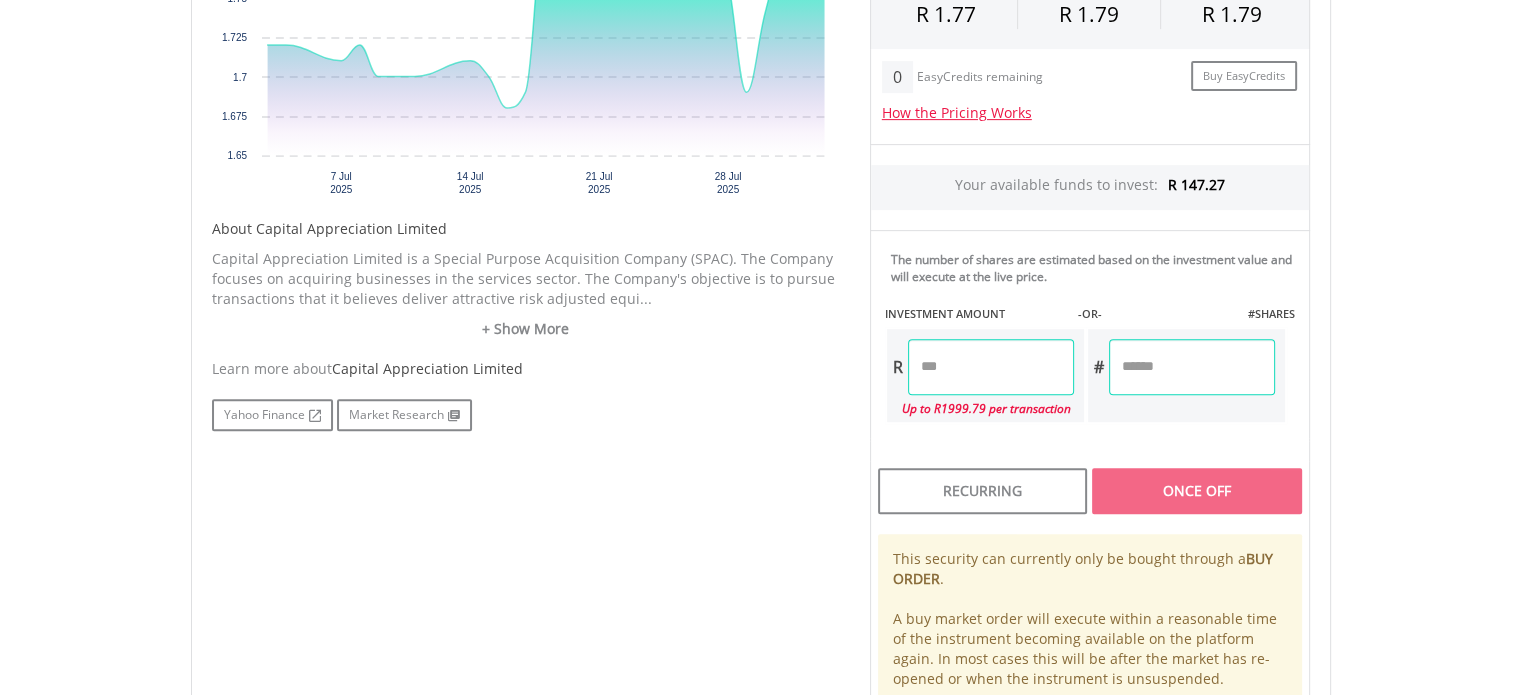 click at bounding box center (991, 367) 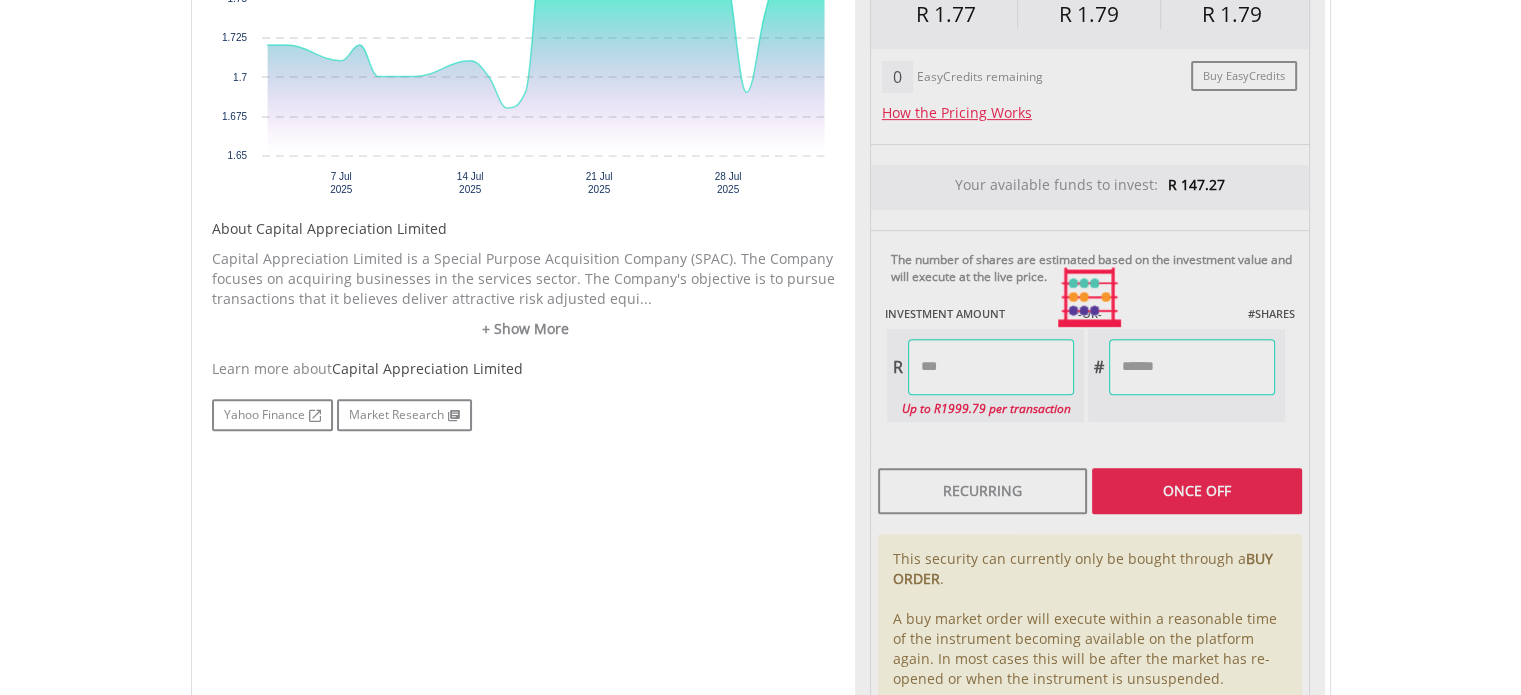 type on "*****" 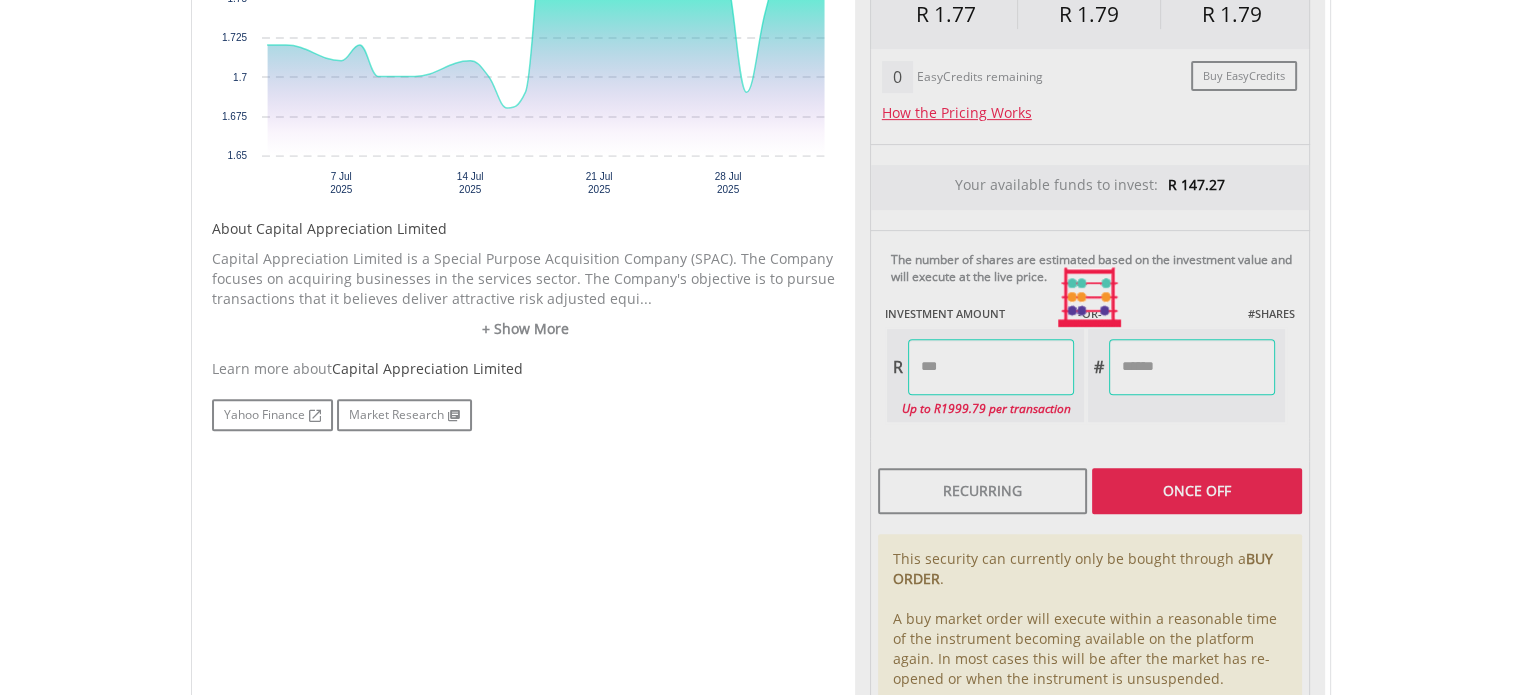 type on "******" 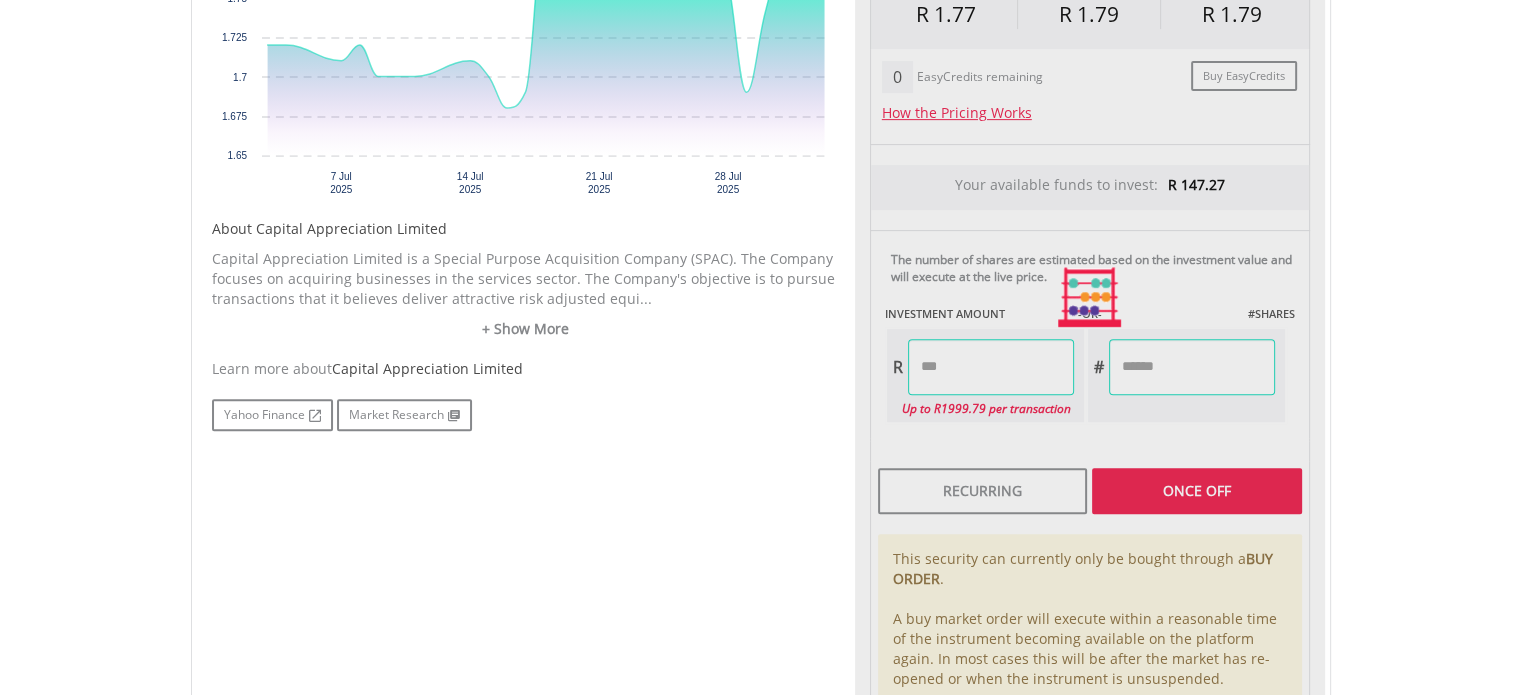 click on "No chart available.
1 MO CHANGE
4.07%
DAILY CHANGE
0.00%
1M
3M
6M
1Y
MAX
Chart 7 Jul ​" at bounding box center [761, 297] 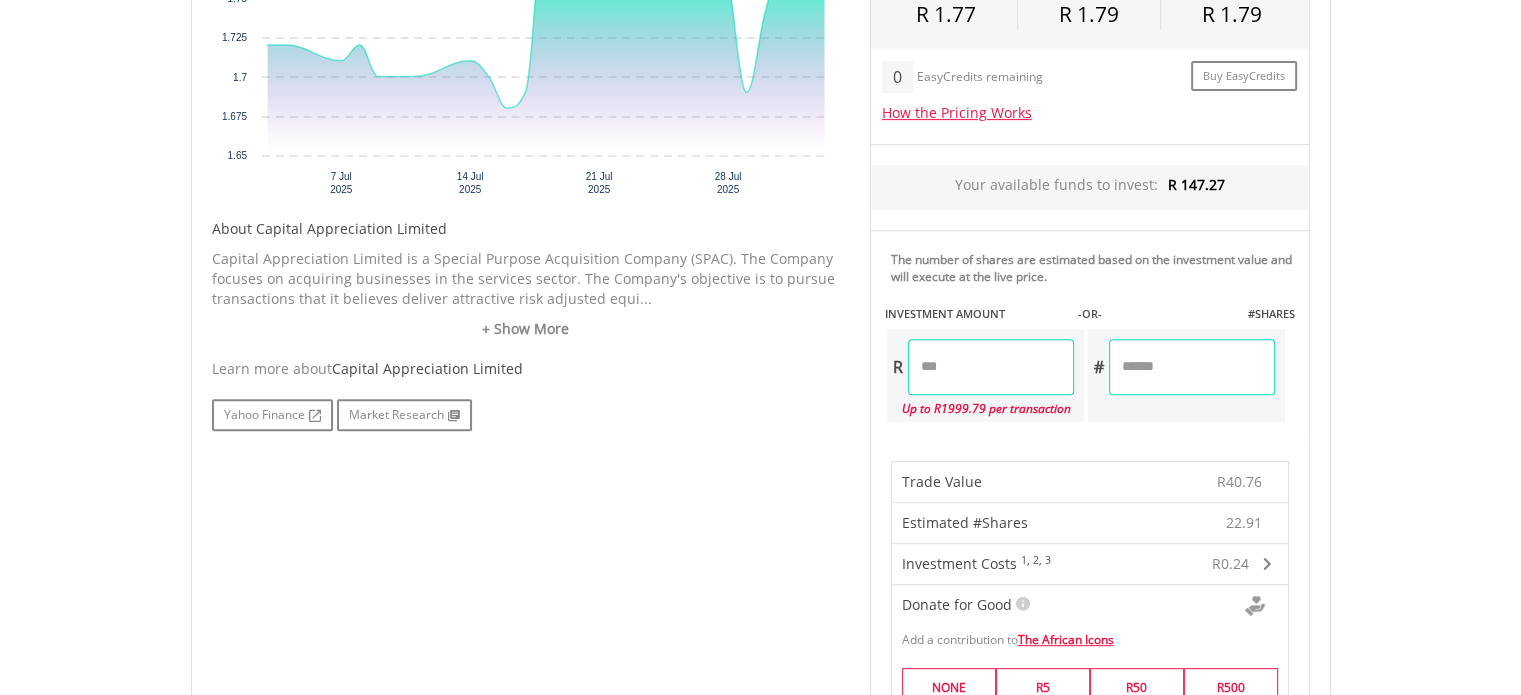click on "No chart available.
1 MO CHANGE
4.07%
DAILY CHANGE
0.00%
1M
3M
6M
1Y
MAX
Chart 7 Jul ​" at bounding box center [761, 543] 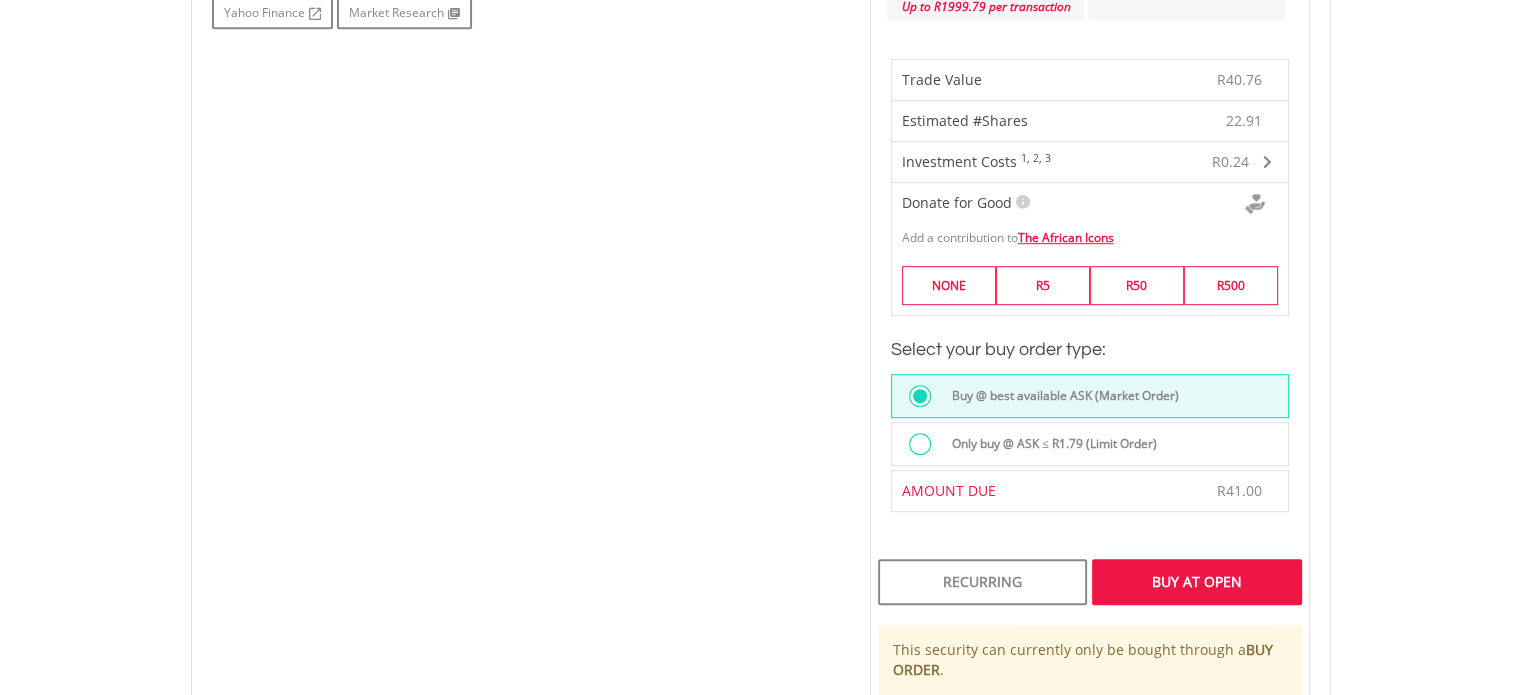 scroll, scrollTop: 1240, scrollLeft: 0, axis: vertical 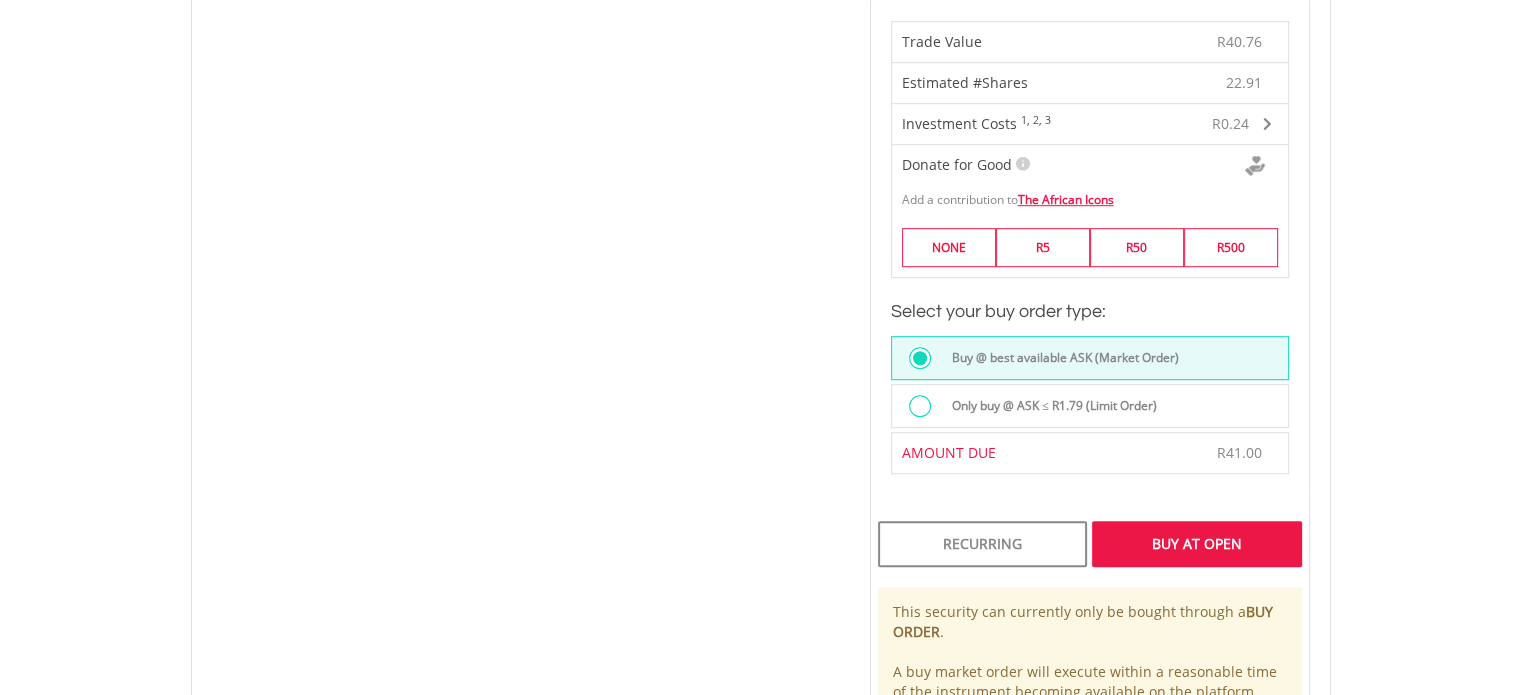 click on "Only buy @ ASK ≤ R1.79 (Limit Order)" at bounding box center (1090, 406) 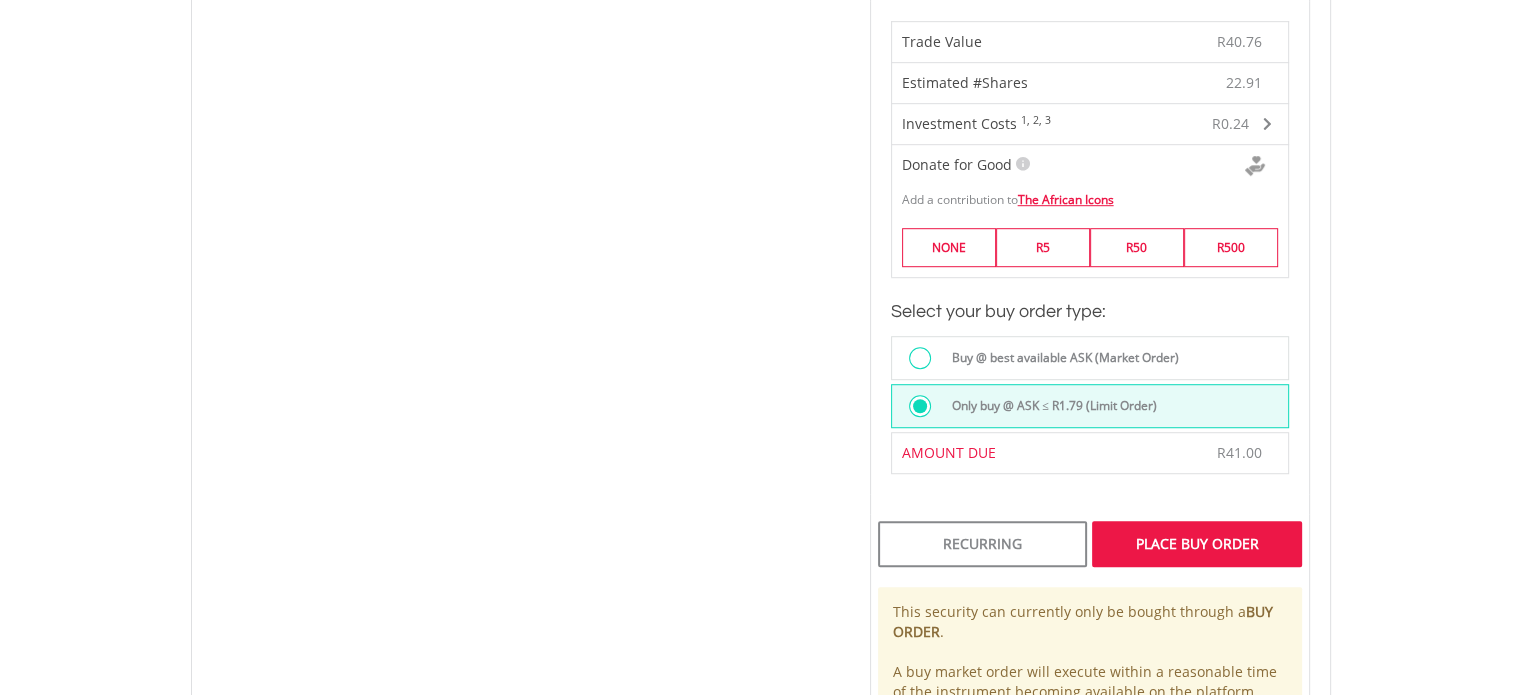 click on "Place Buy Order" at bounding box center (1196, 544) 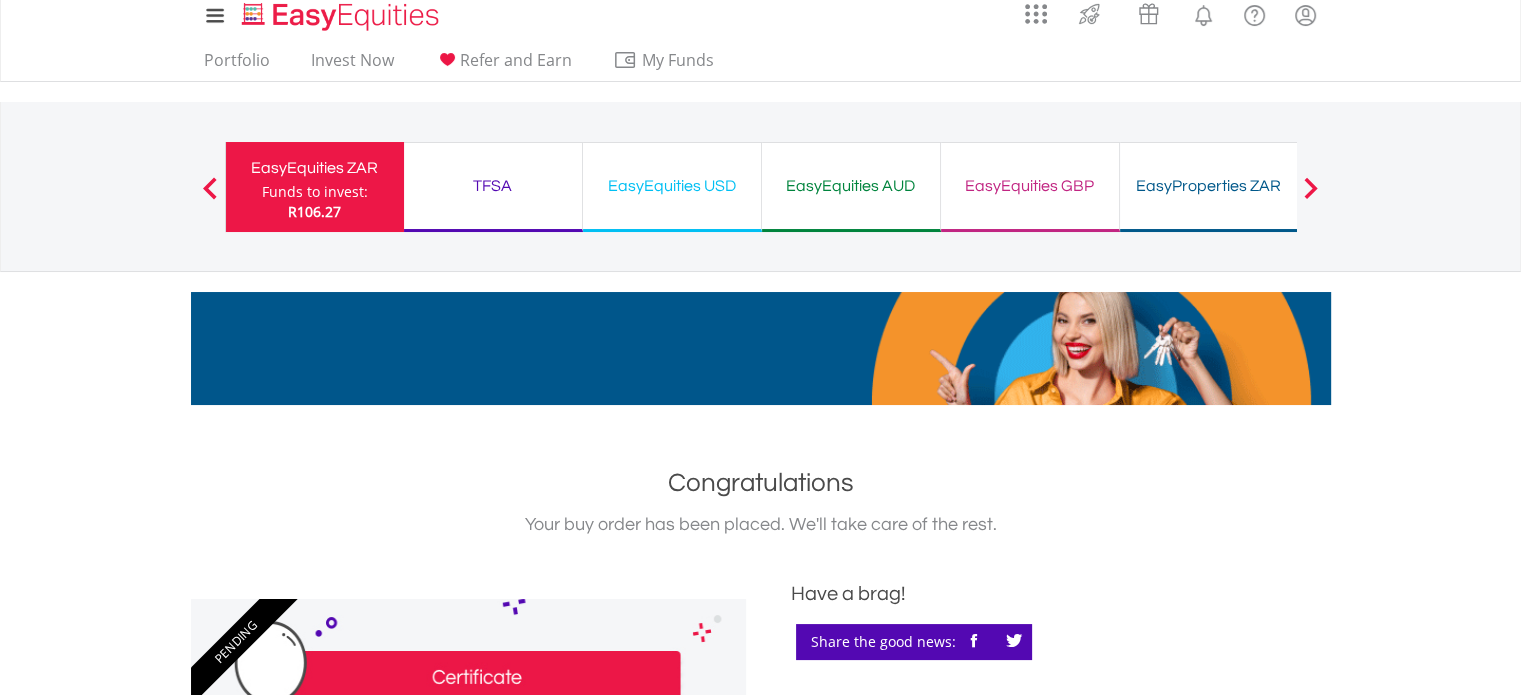 scroll, scrollTop: 0, scrollLeft: 0, axis: both 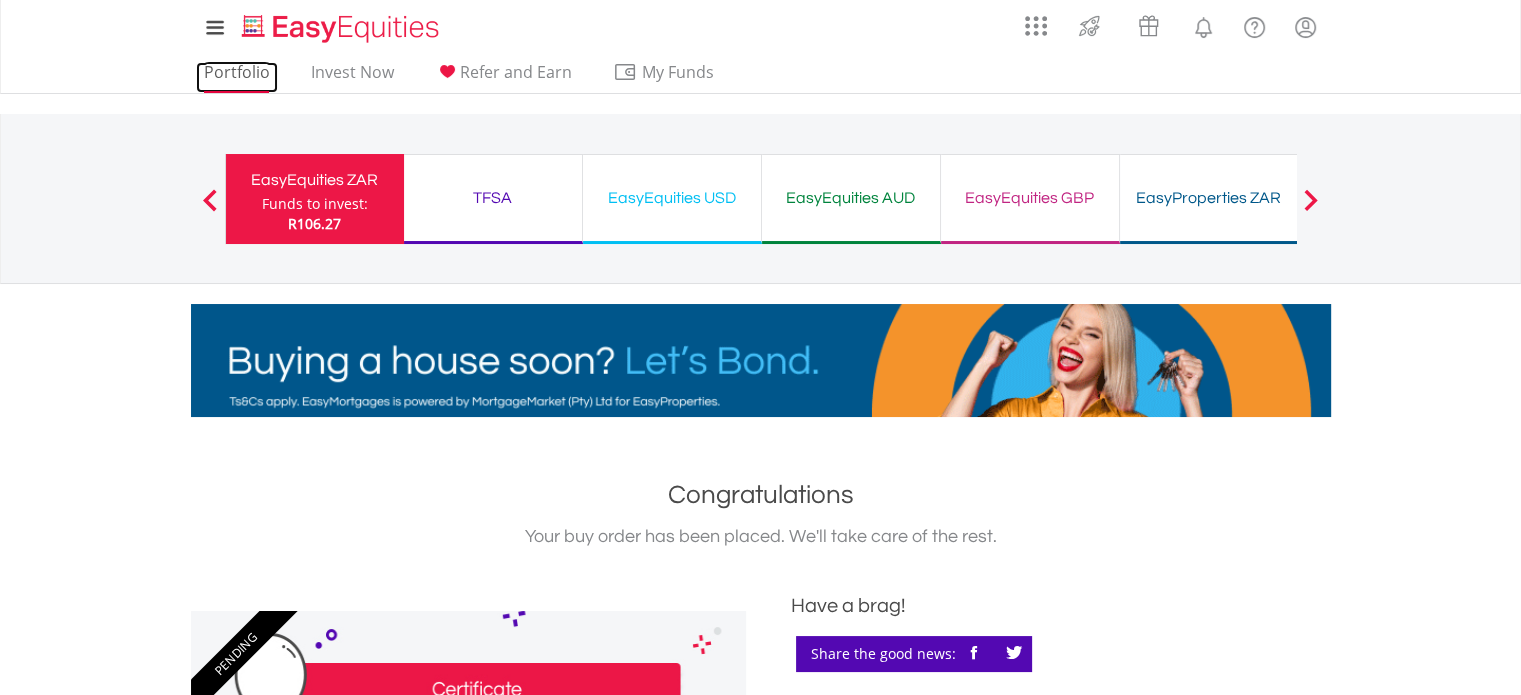 click on "Portfolio" at bounding box center (237, 77) 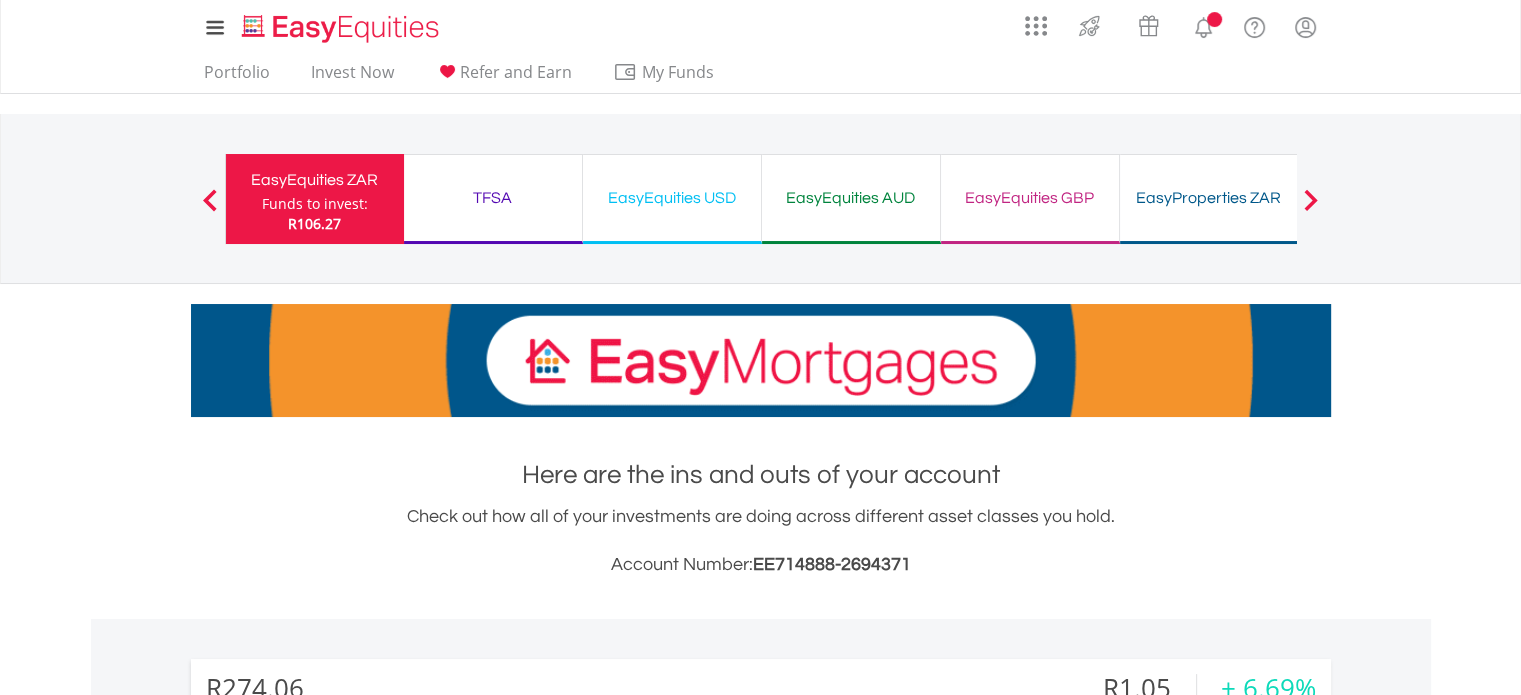 scroll, scrollTop: 40, scrollLeft: 0, axis: vertical 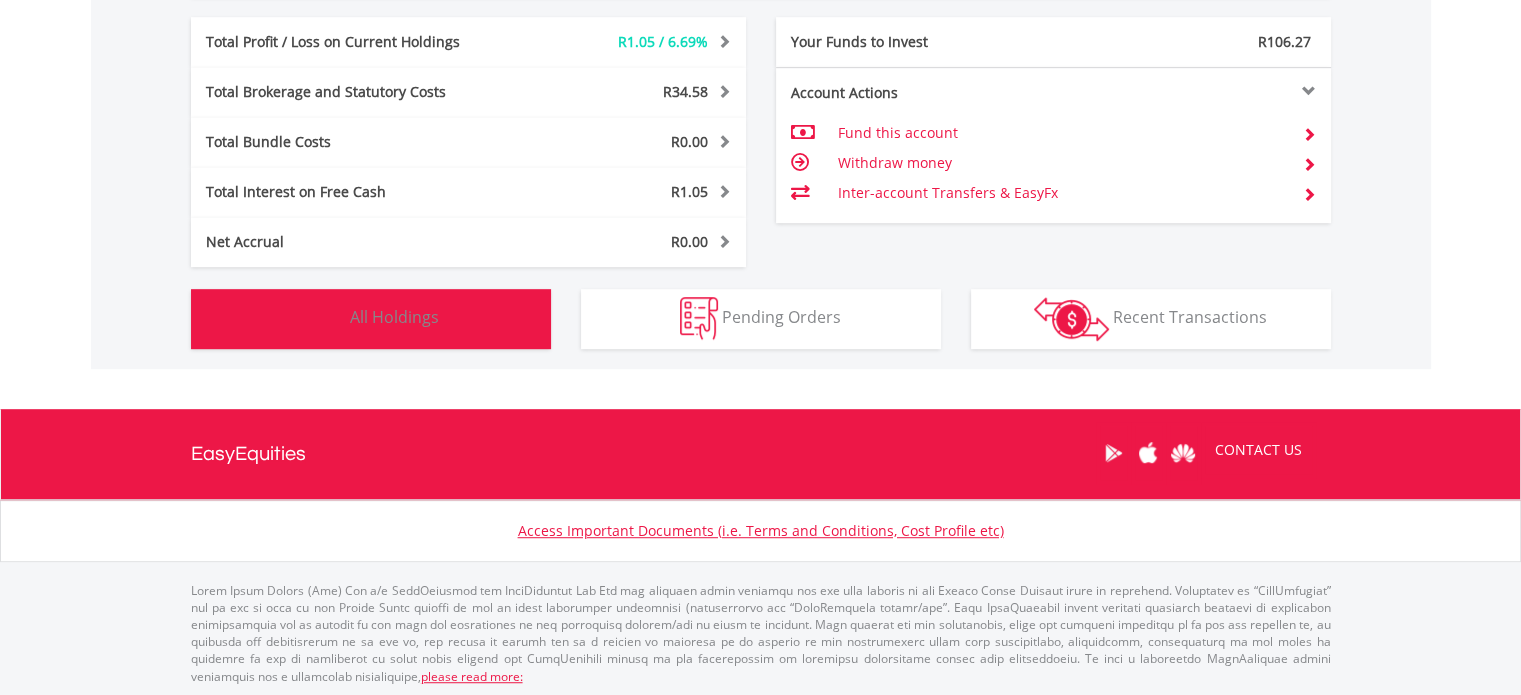 click at bounding box center (324, 318) 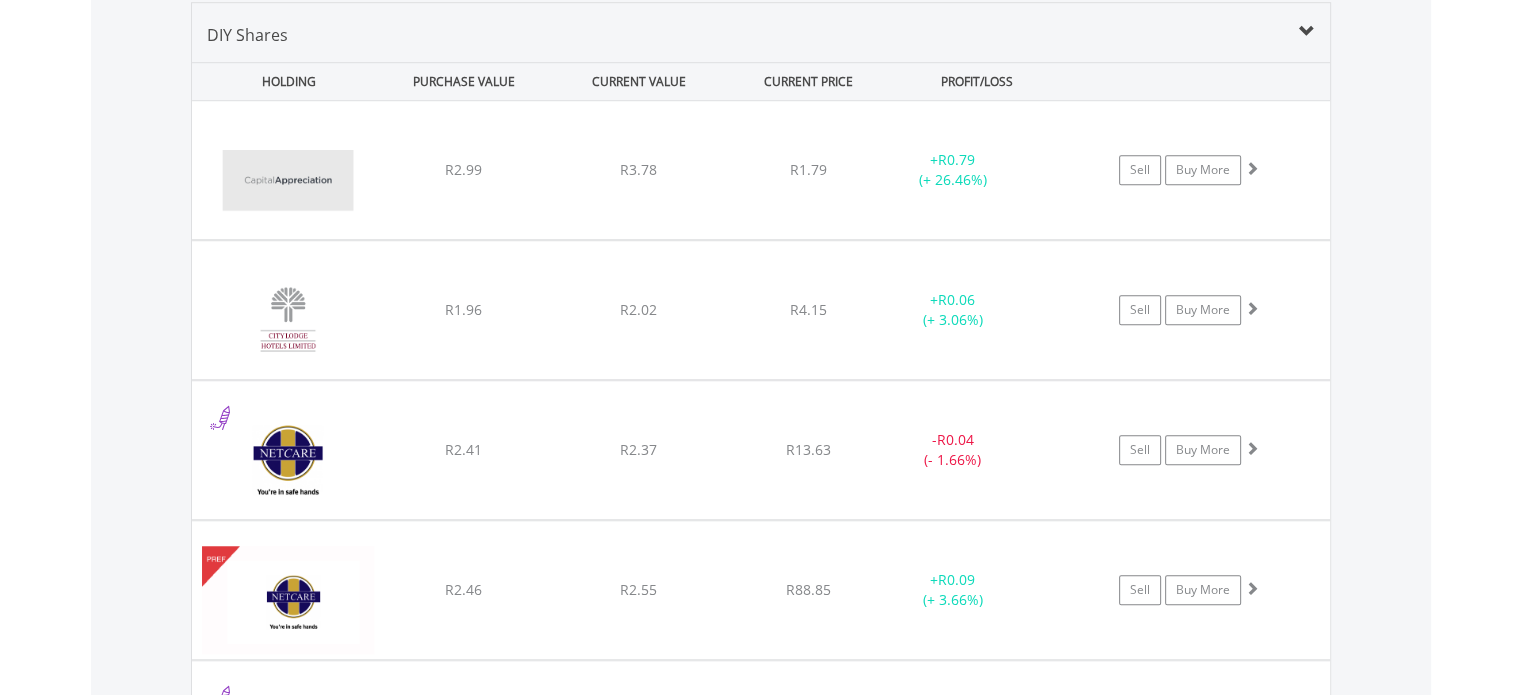 type 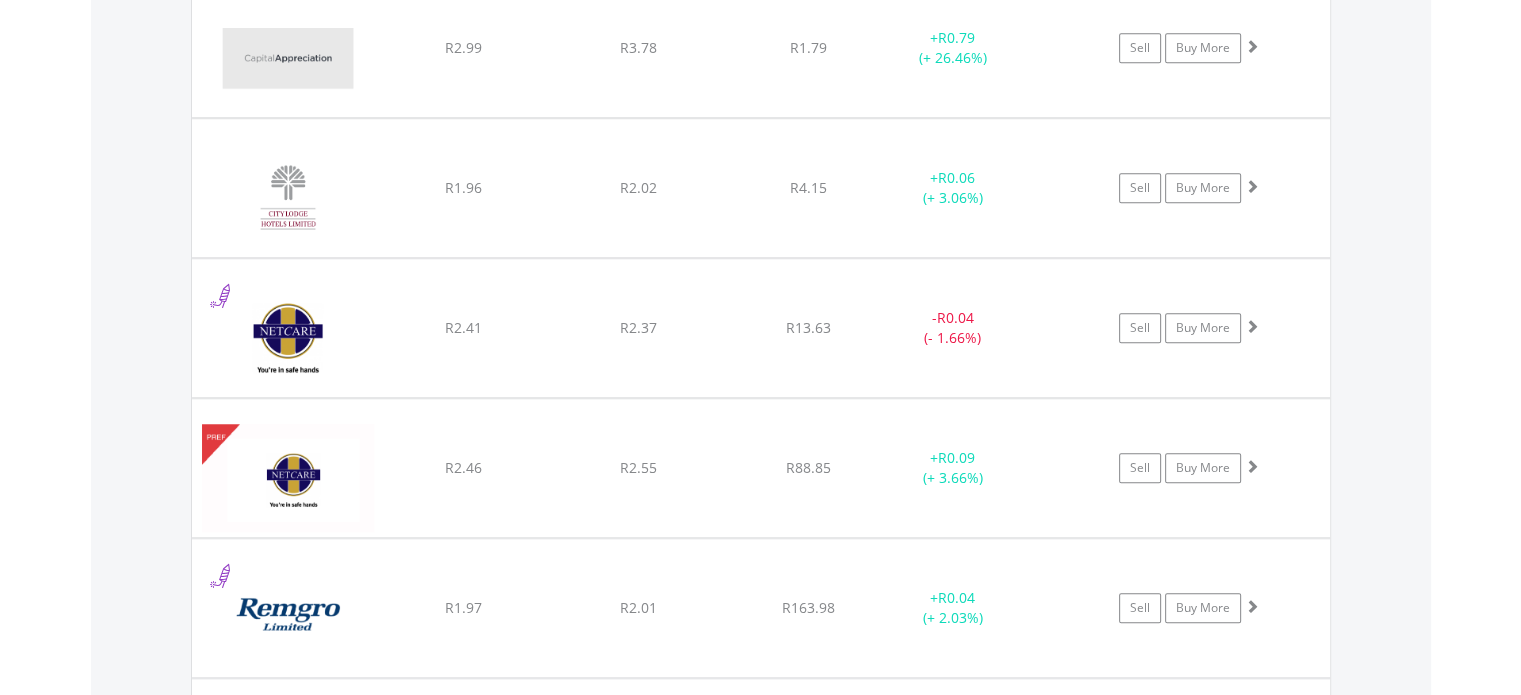 scroll, scrollTop: 1601, scrollLeft: 0, axis: vertical 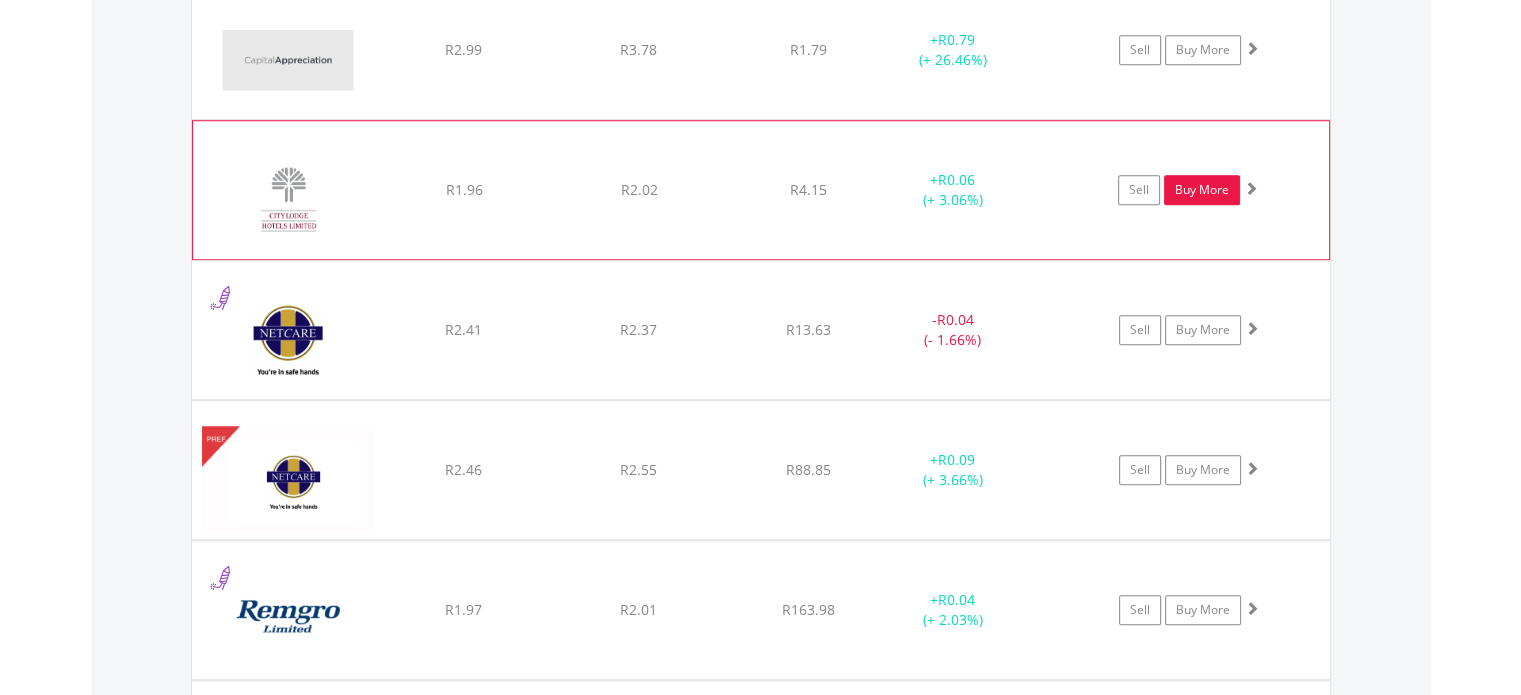 click on "Buy More" at bounding box center [1202, 190] 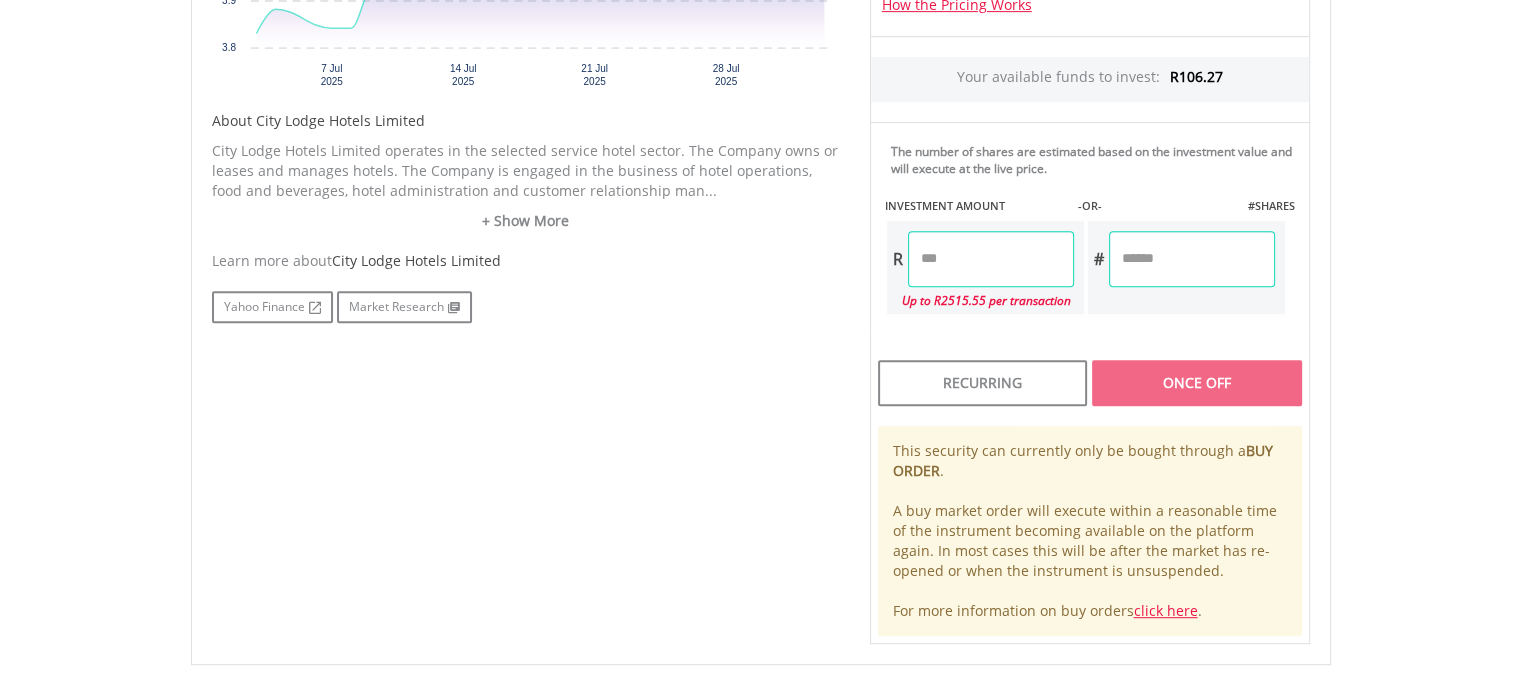 scroll, scrollTop: 920, scrollLeft: 0, axis: vertical 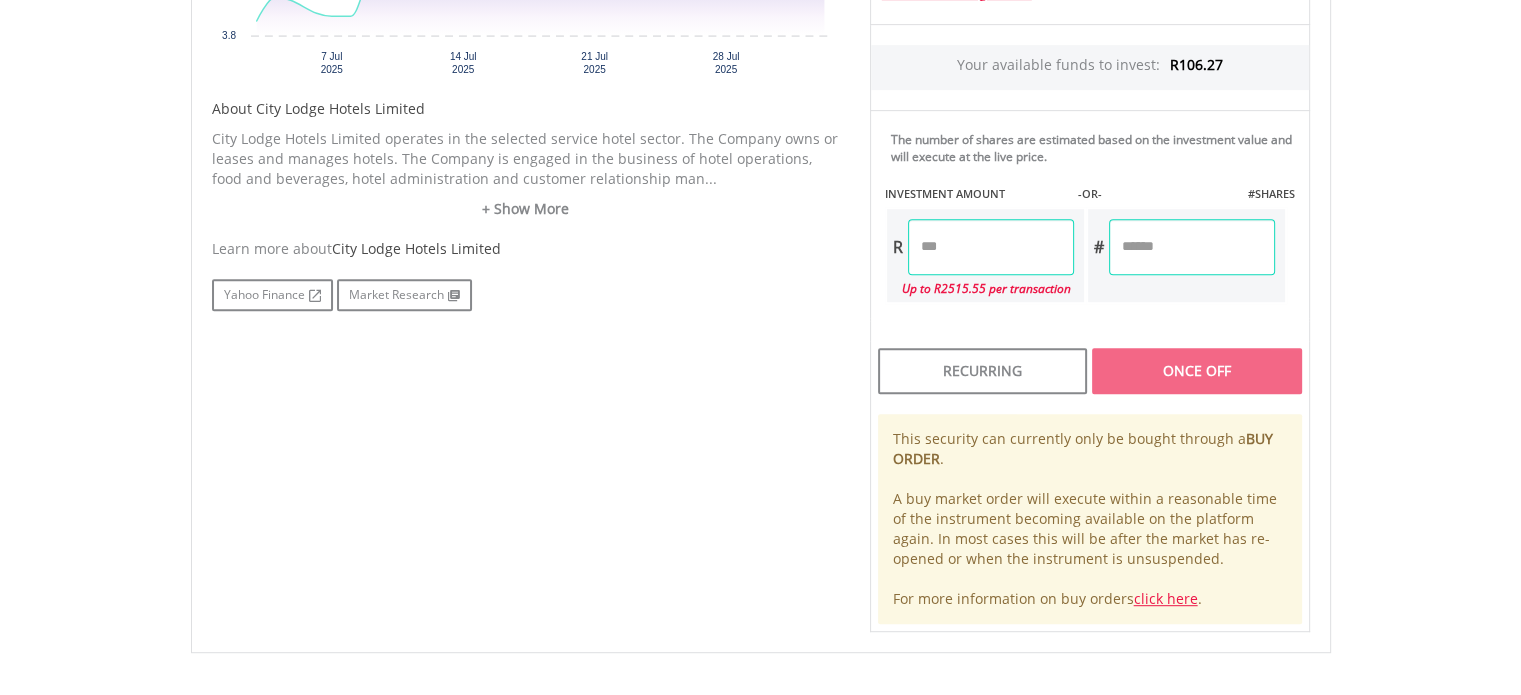 click at bounding box center [991, 247] 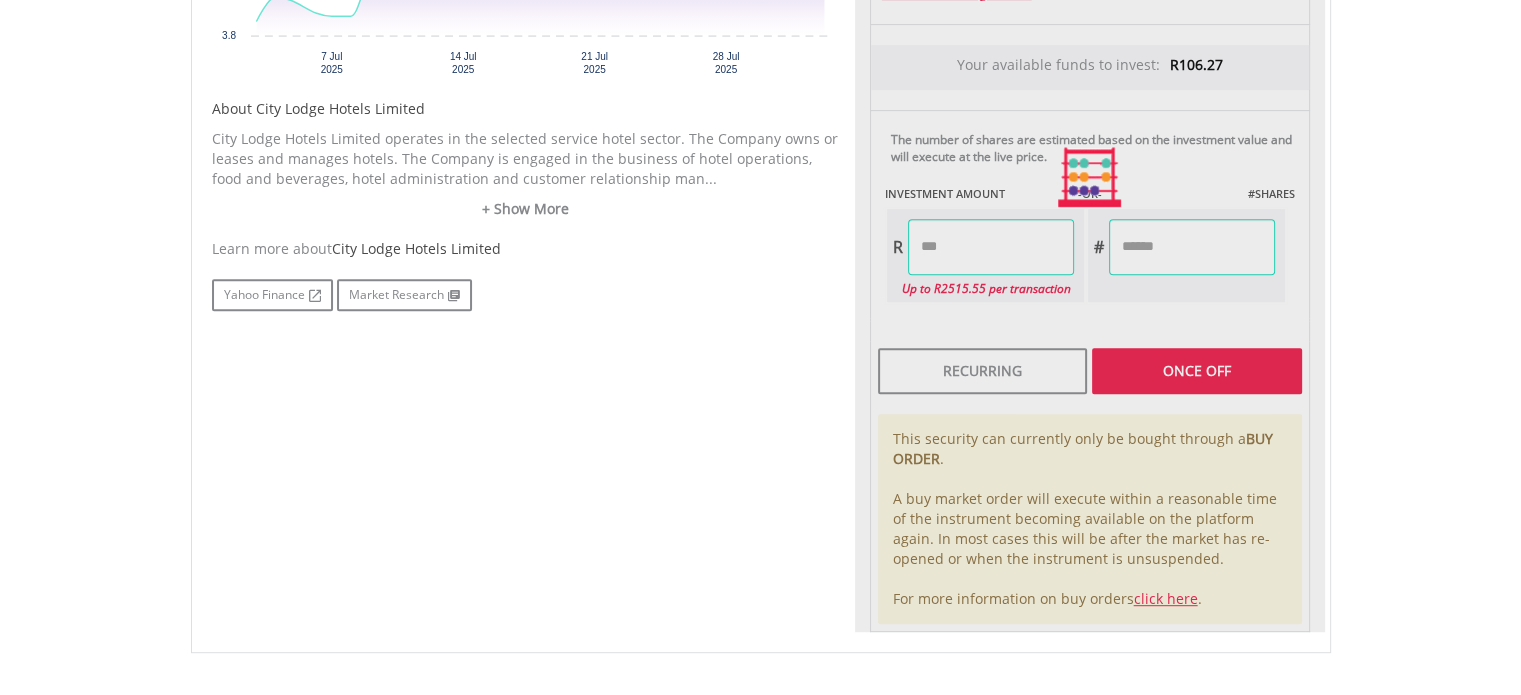 type on "*****" 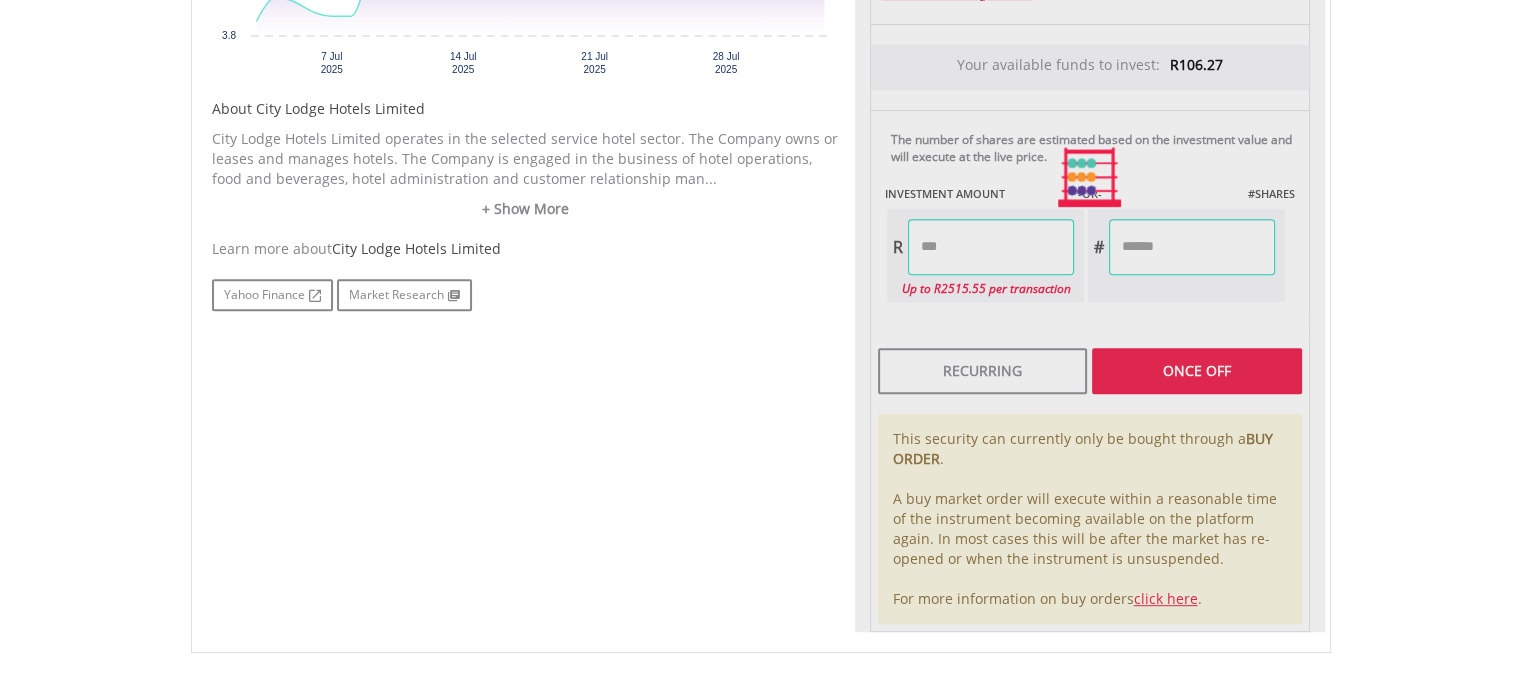 type on "*******" 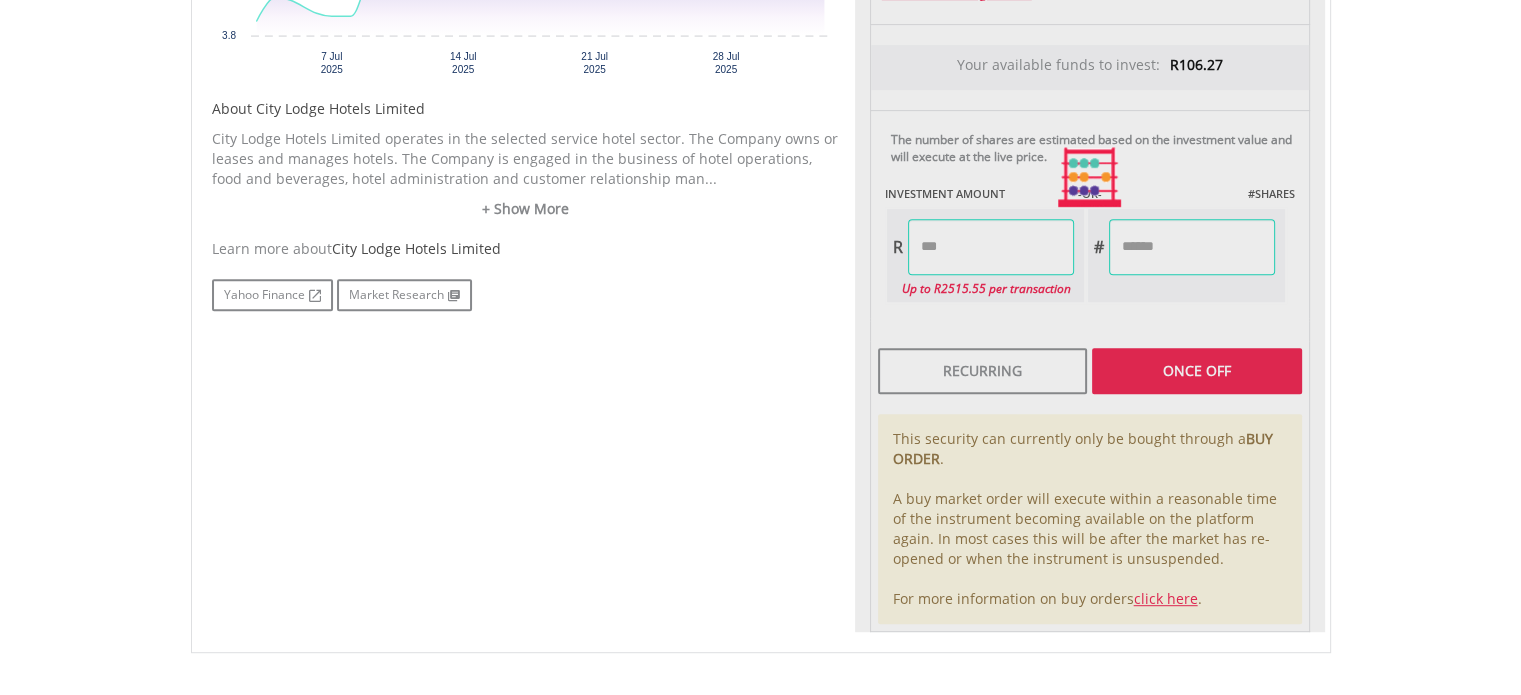 click on "No chart available.
1 MO CHANGE
8.36%
DAILY CHANGE
0.00%
1M
3M
6M
1Y
MAX
Chart 7 Jul ​" at bounding box center (761, 177) 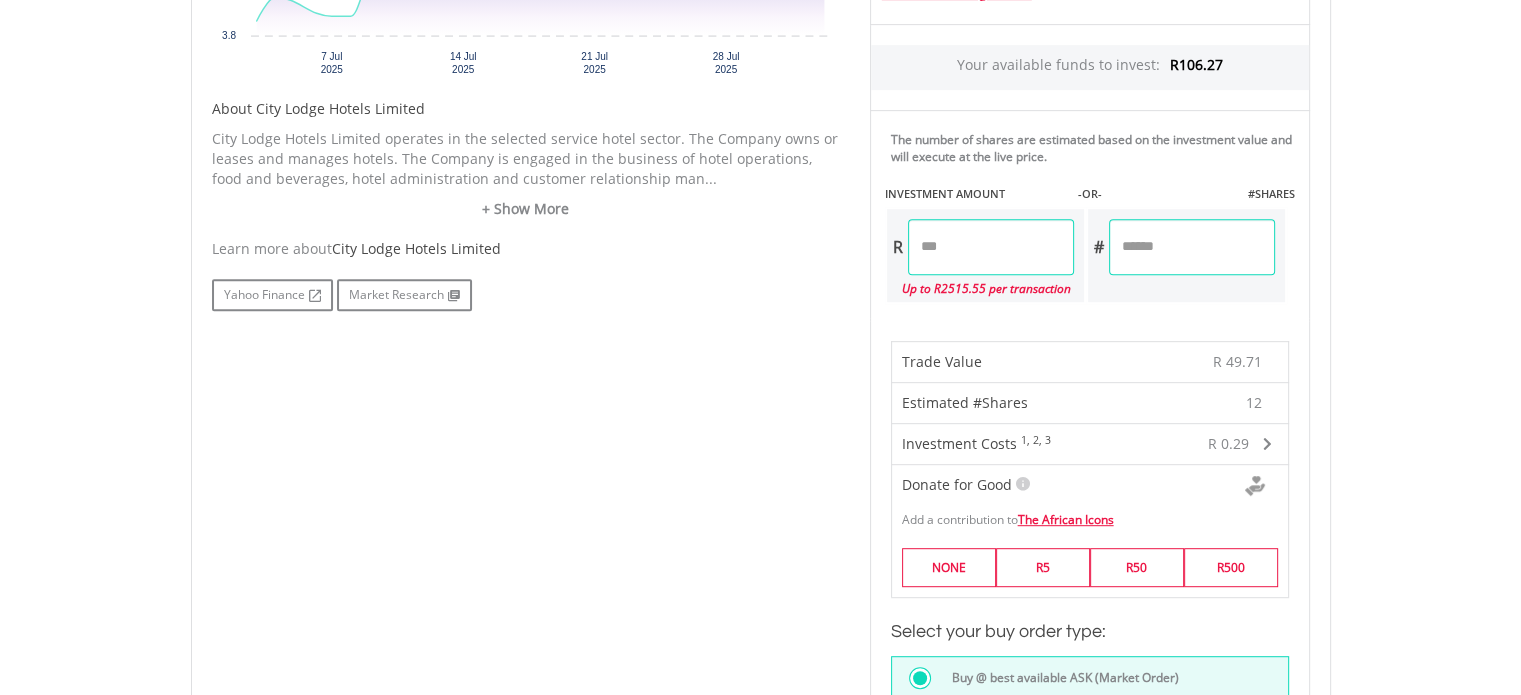 click on "No chart available.
1 MO CHANGE
8.36%
DAILY CHANGE
0.00%
1M
3M
6M
1Y
MAX
Chart 7 Jul ​" at bounding box center [761, 423] 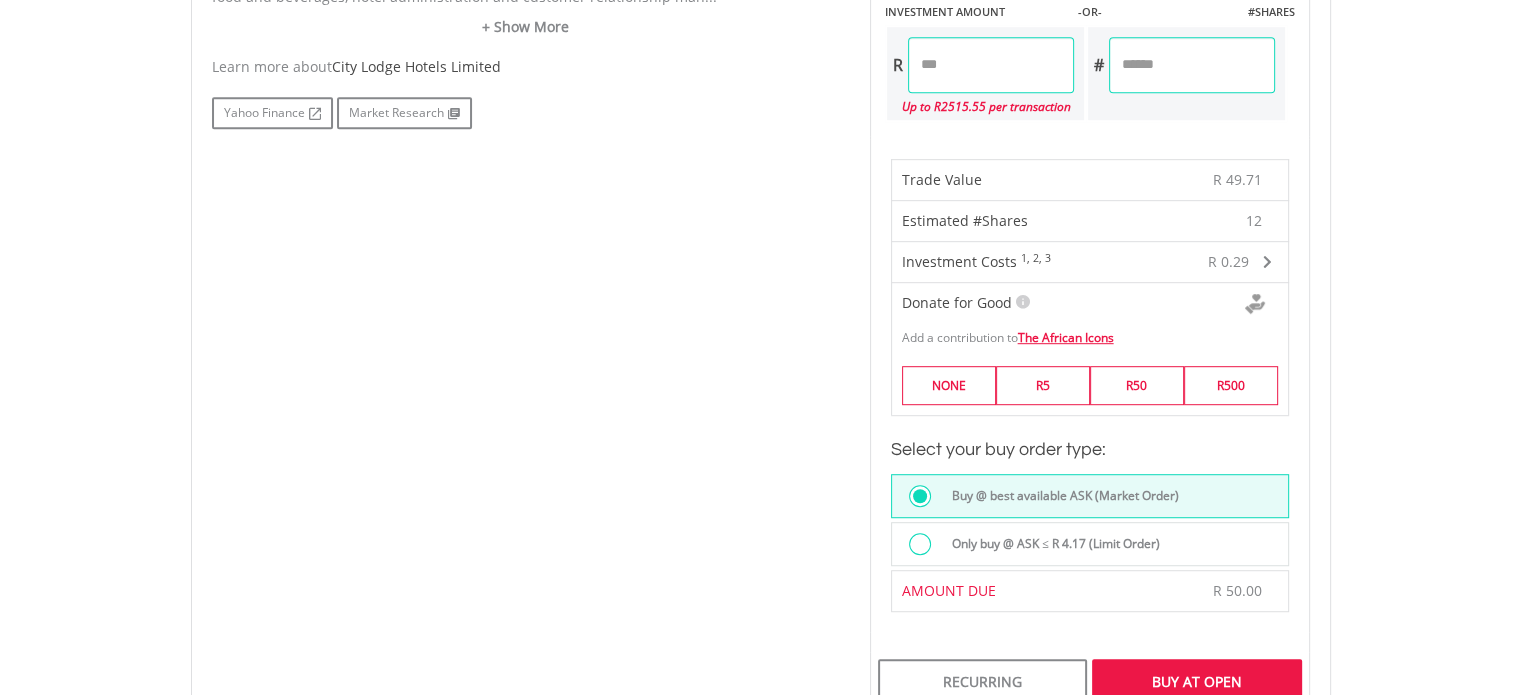 scroll, scrollTop: 1120, scrollLeft: 0, axis: vertical 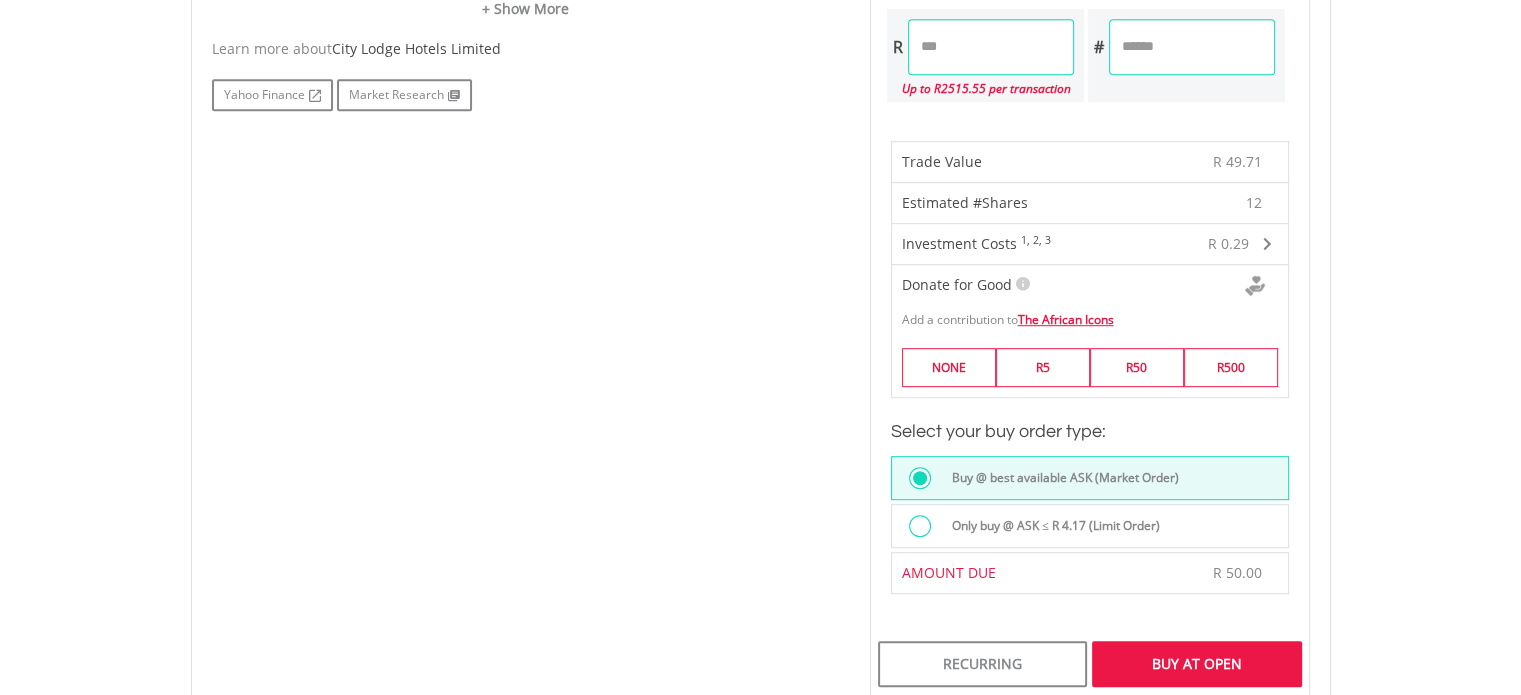 click at bounding box center [920, 526] 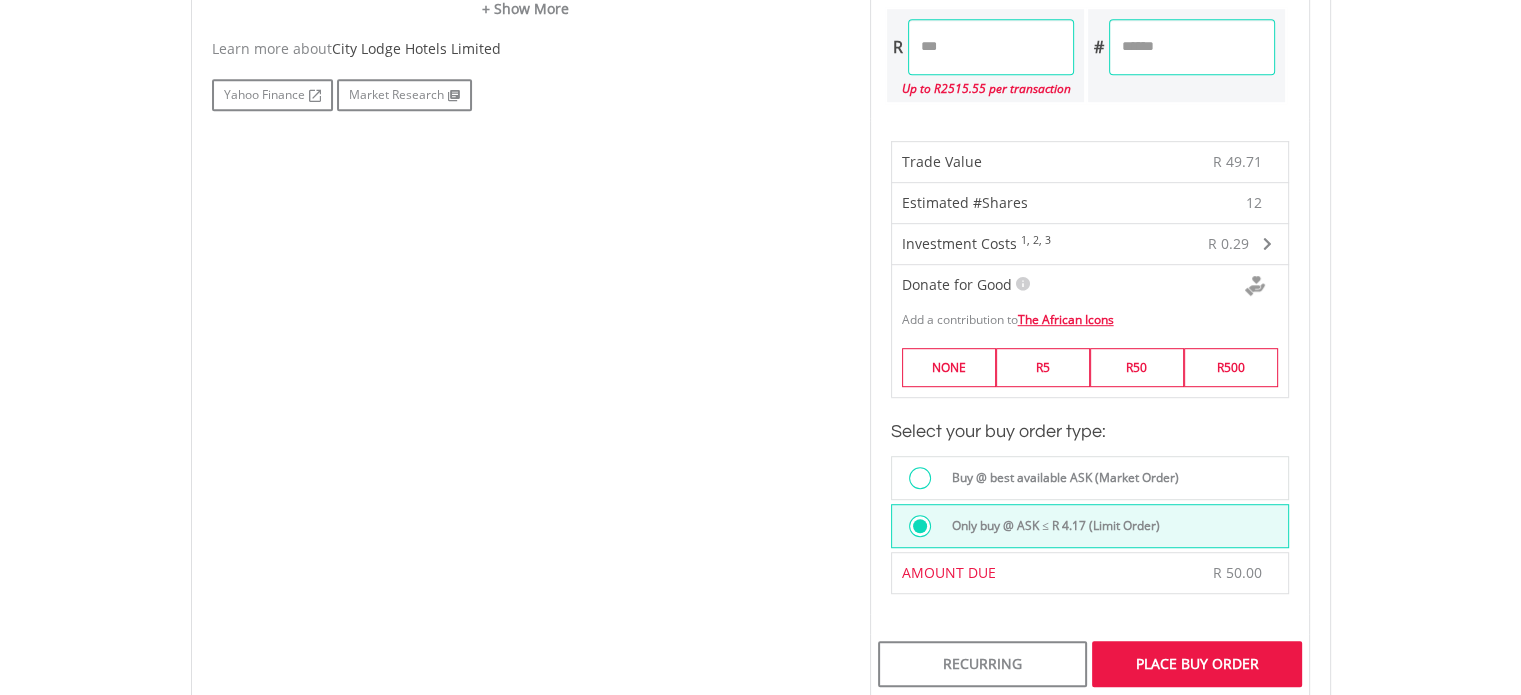 click on "Place Buy Order" at bounding box center (1196, 664) 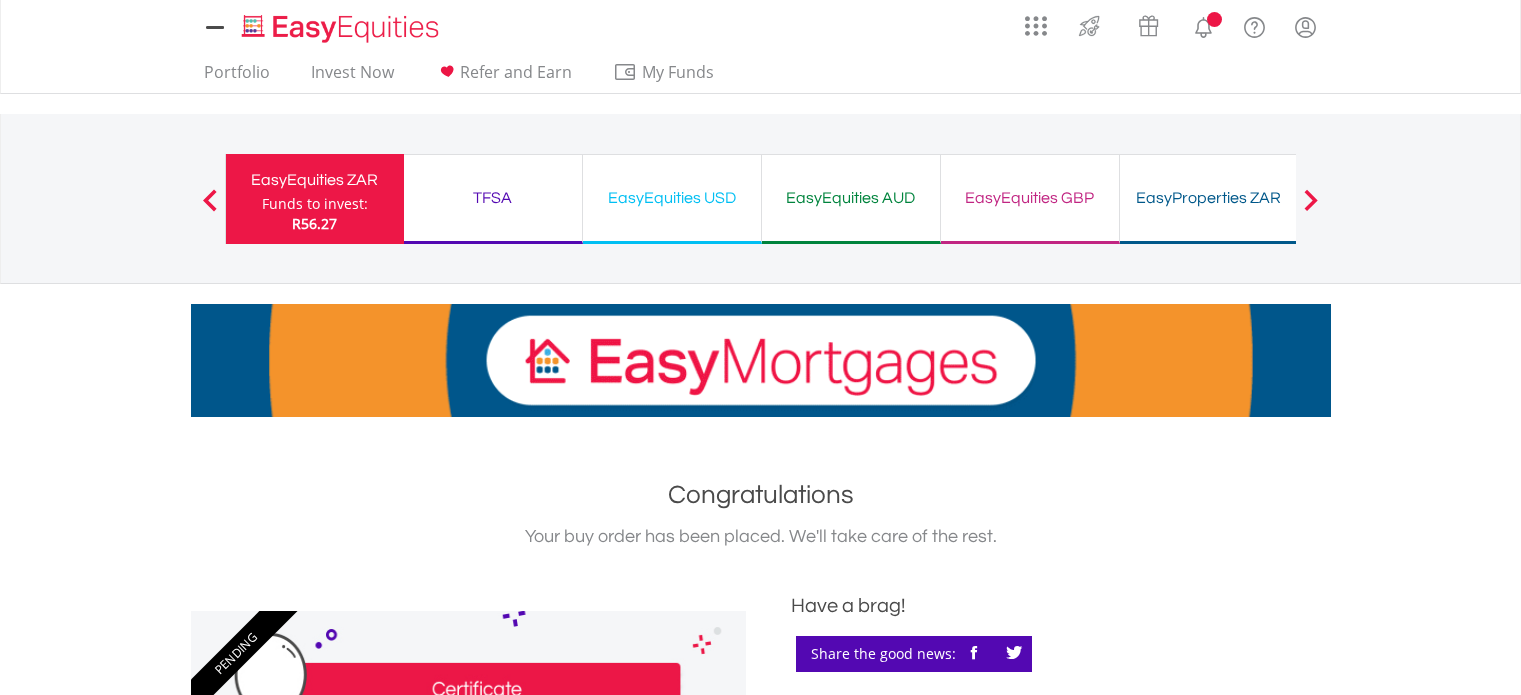 scroll, scrollTop: 0, scrollLeft: 0, axis: both 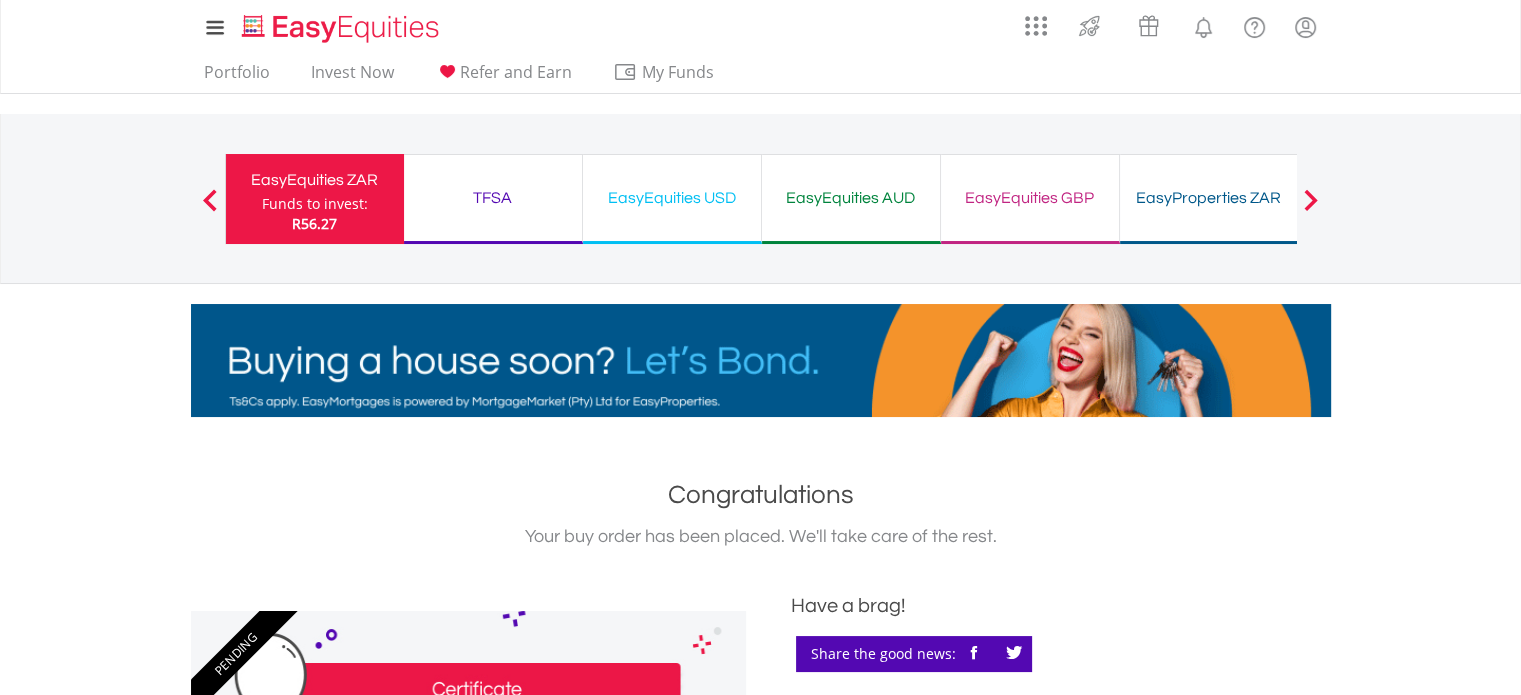 click on "My Investments
Invest Now
New Listings
Sell
My Recurring Investments
Pending Orders
Switch Unit Trusts
Vouchers
Buy a Voucher
Redeem a Voucher" at bounding box center [760, 1002] 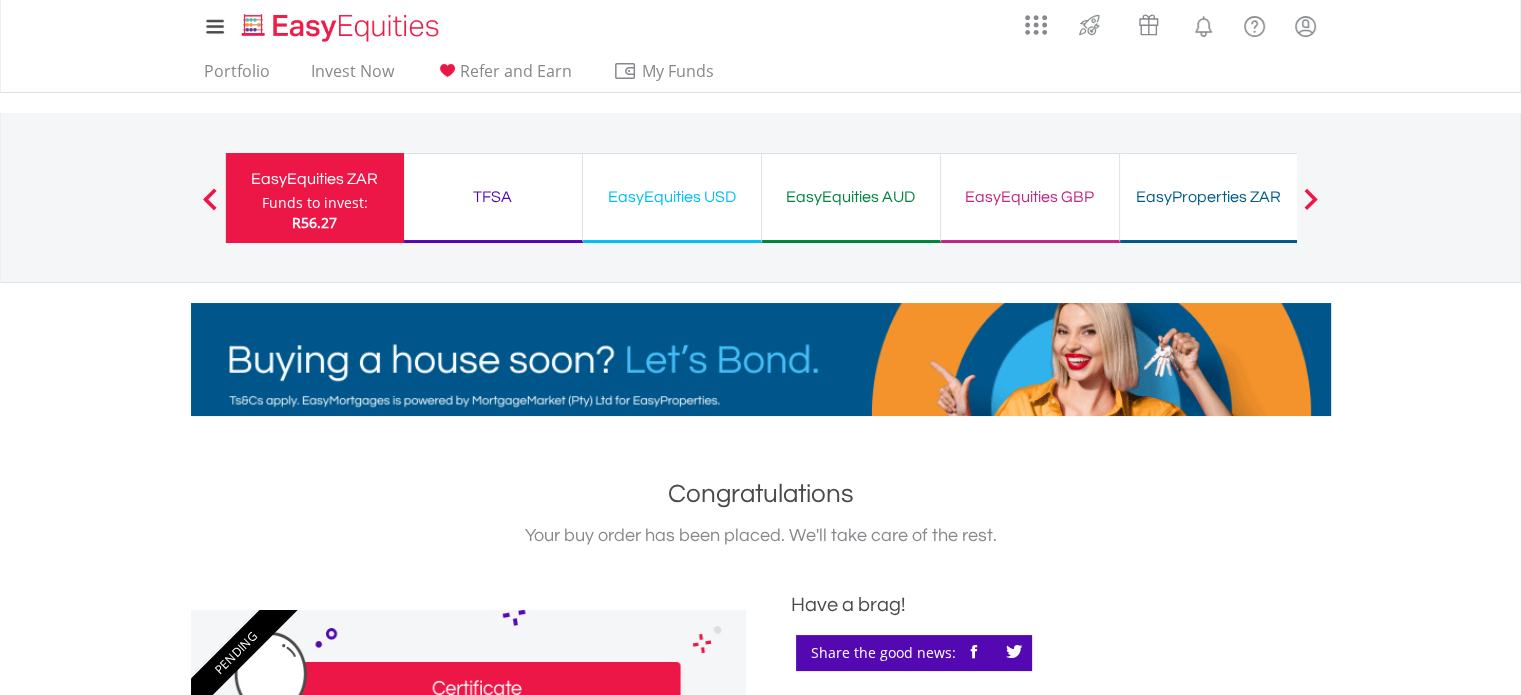 scroll, scrollTop: 0, scrollLeft: 0, axis: both 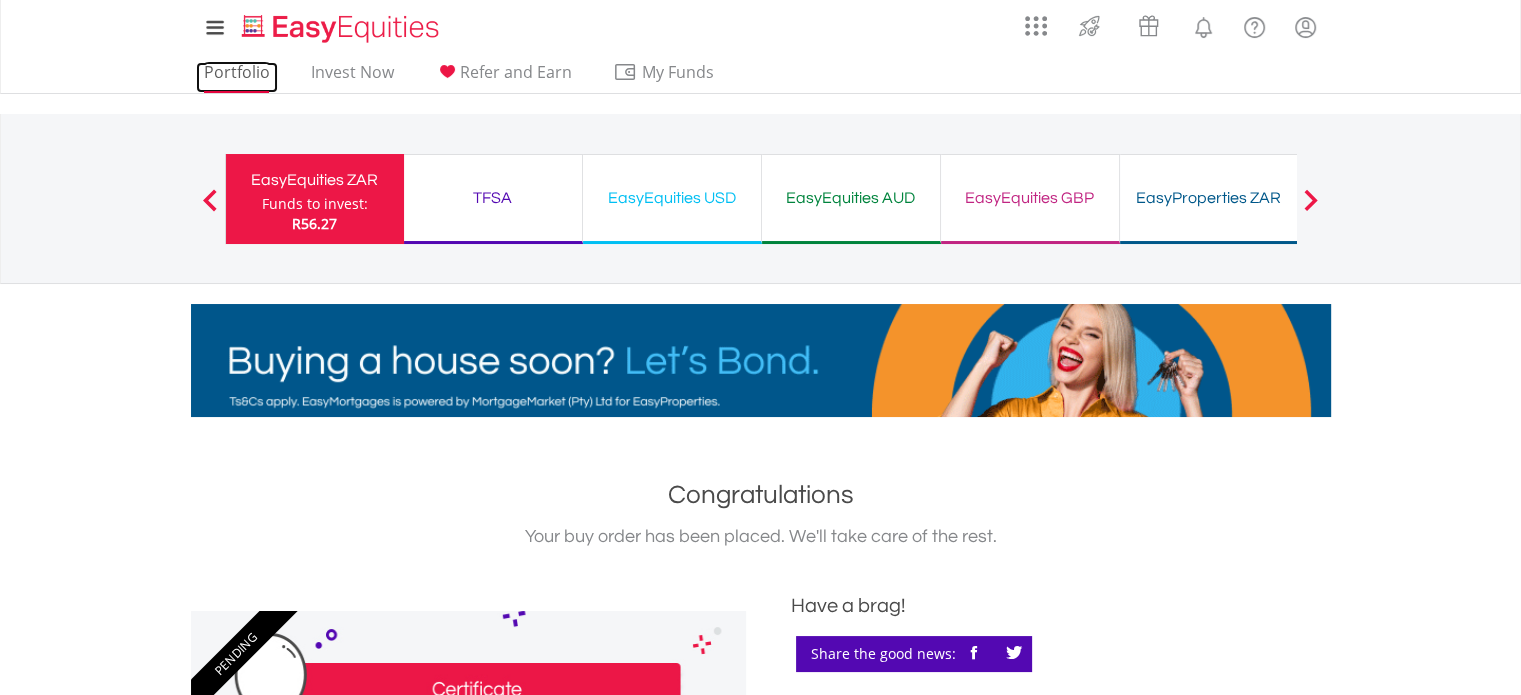 click on "Portfolio" at bounding box center (237, 77) 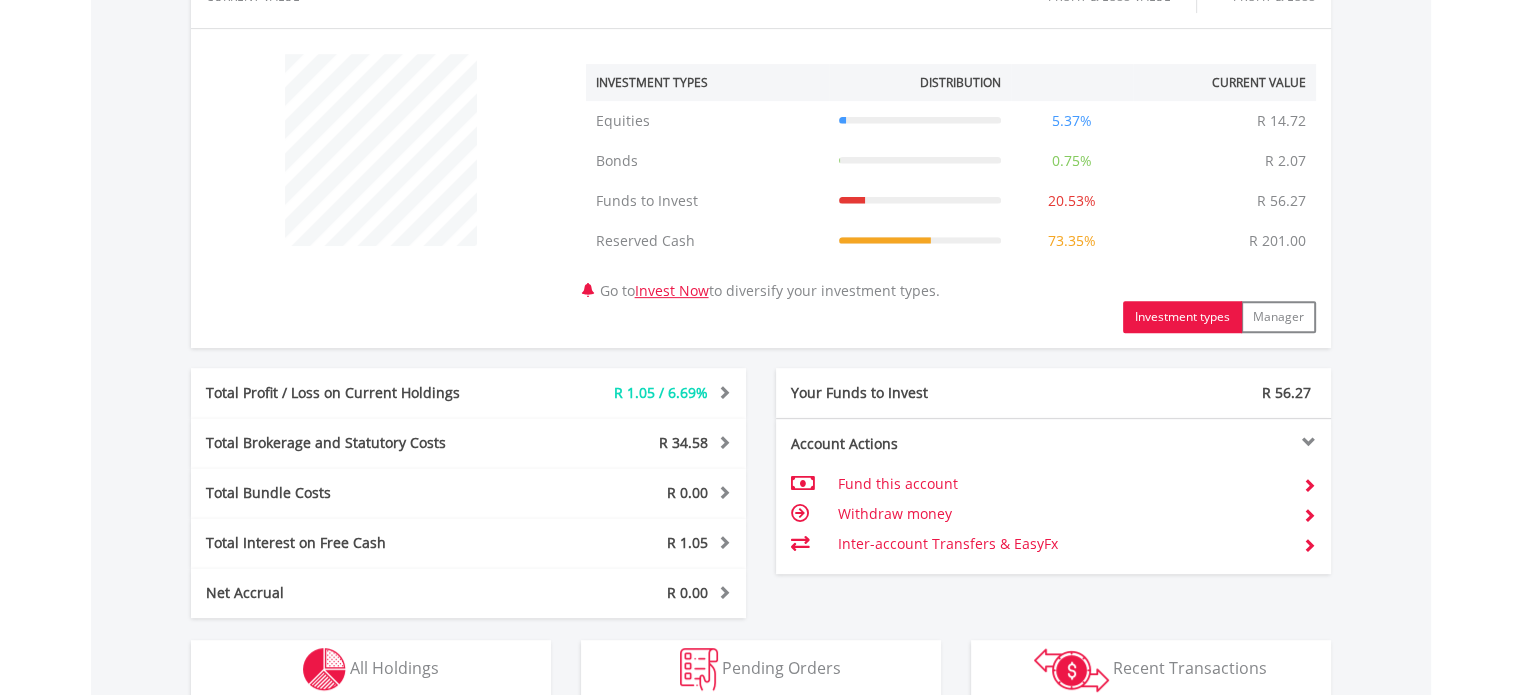 scroll, scrollTop: 1074, scrollLeft: 0, axis: vertical 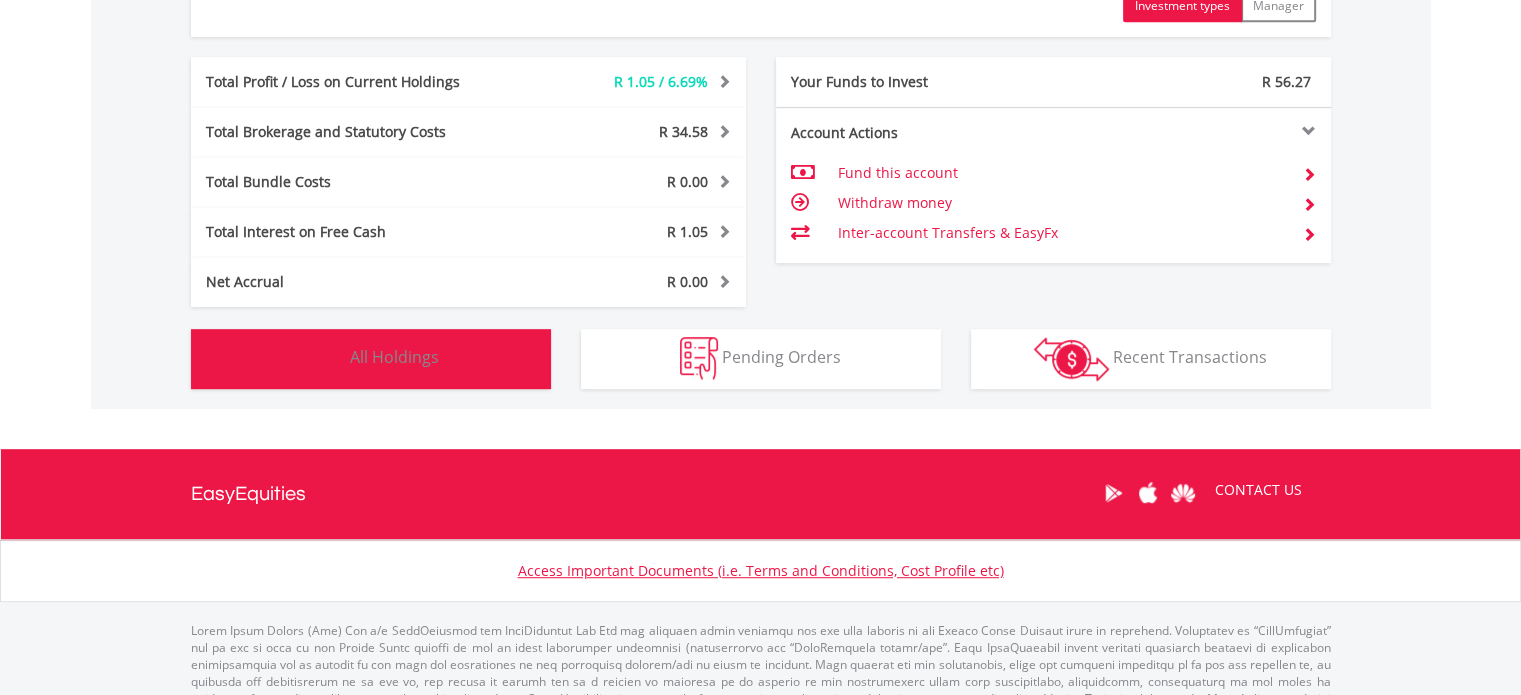 click at bounding box center (324, 358) 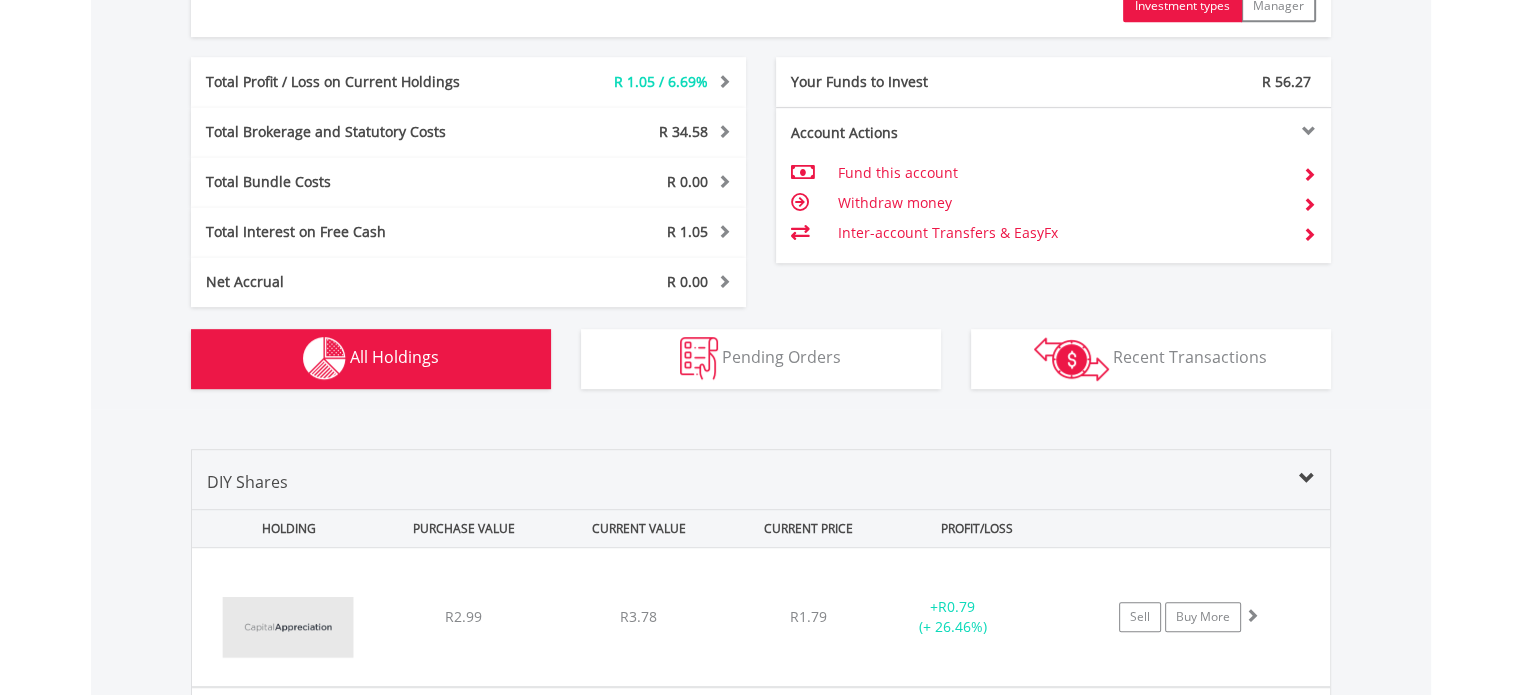 scroll, scrollTop: 1481, scrollLeft: 0, axis: vertical 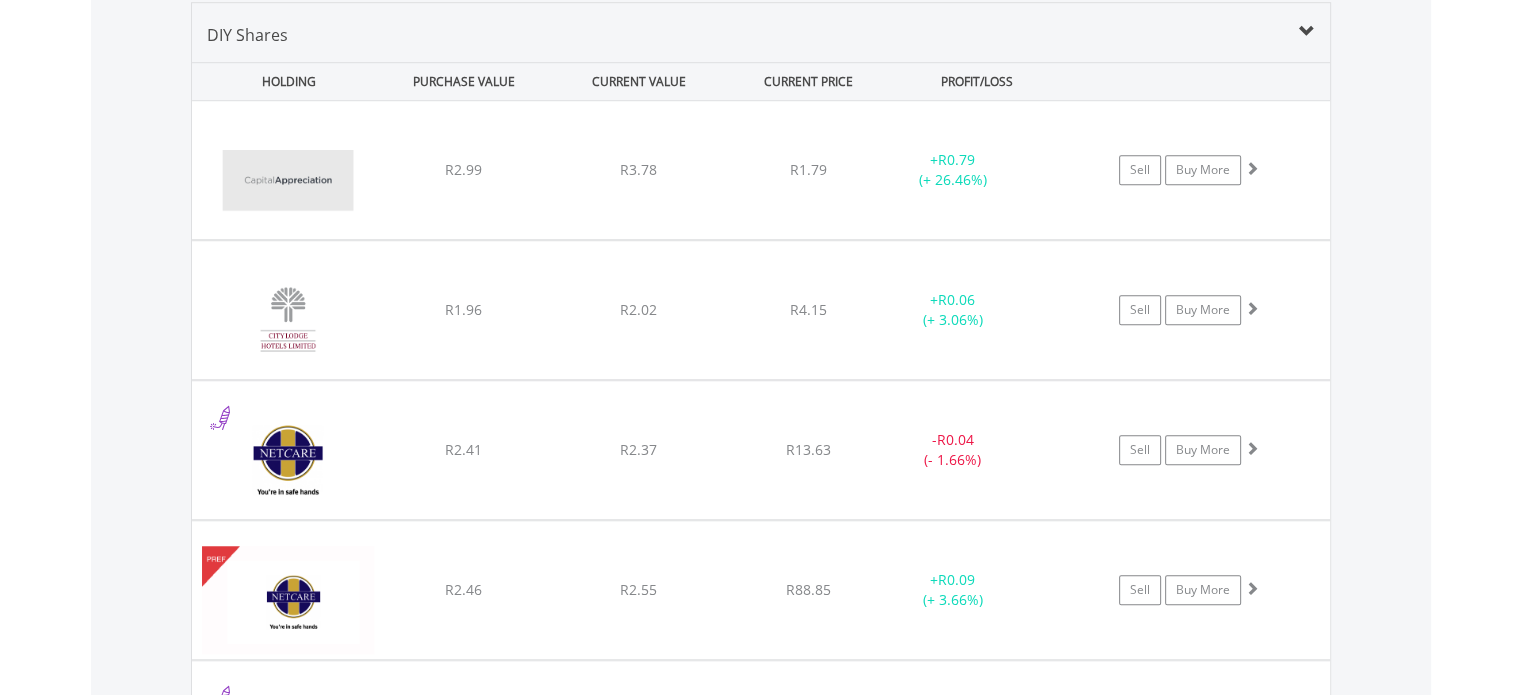 click on "Value View
Share View
DIY Shares
HOLDING
PURCHASE VALUE
CURRENT VALUE
CURRENT PRICE
PROFIT/LOSS
﻿
Capital Appreciation Limited
R2.99
R3.78
R1.79
+  R0.79 (+ 26.46%)
Sell
Buy More" at bounding box center (761, 547) 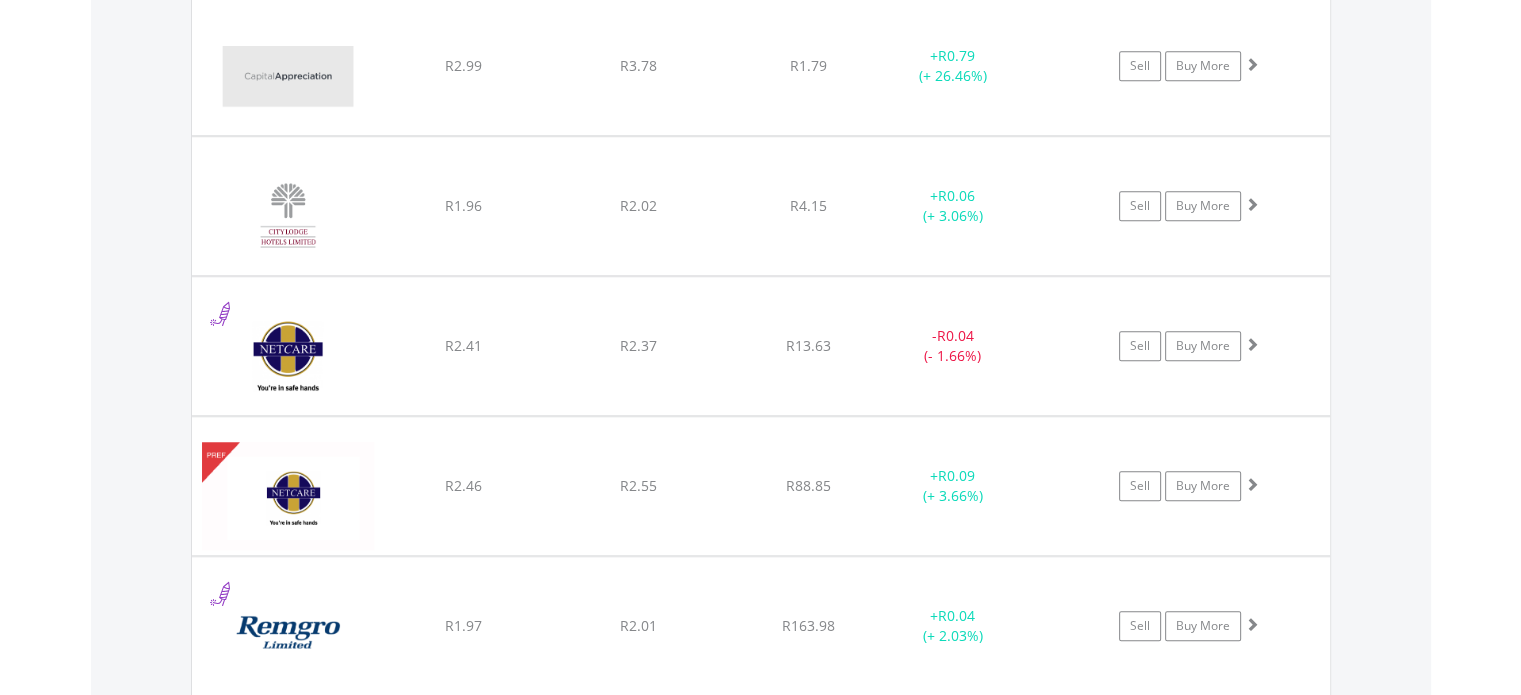 scroll, scrollTop: 1601, scrollLeft: 0, axis: vertical 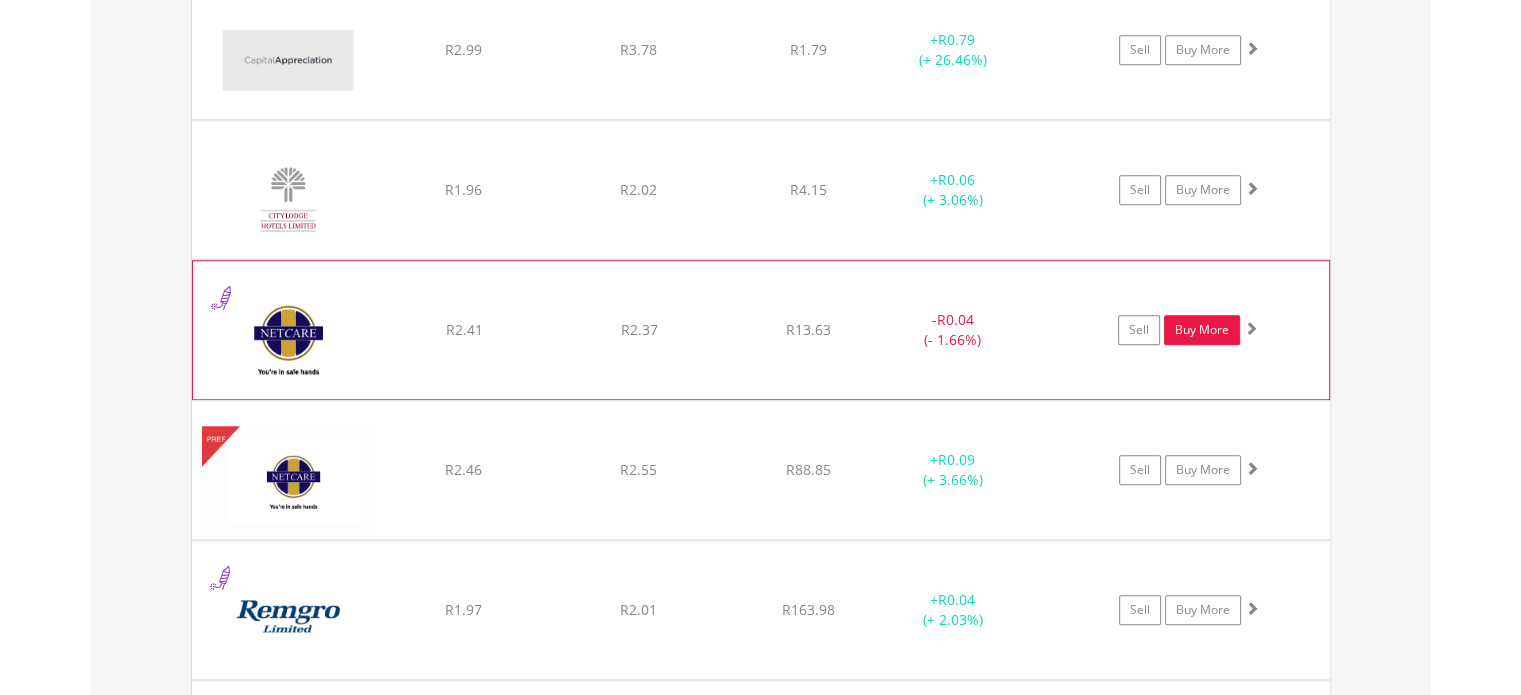 click on "Buy More" at bounding box center [1202, 330] 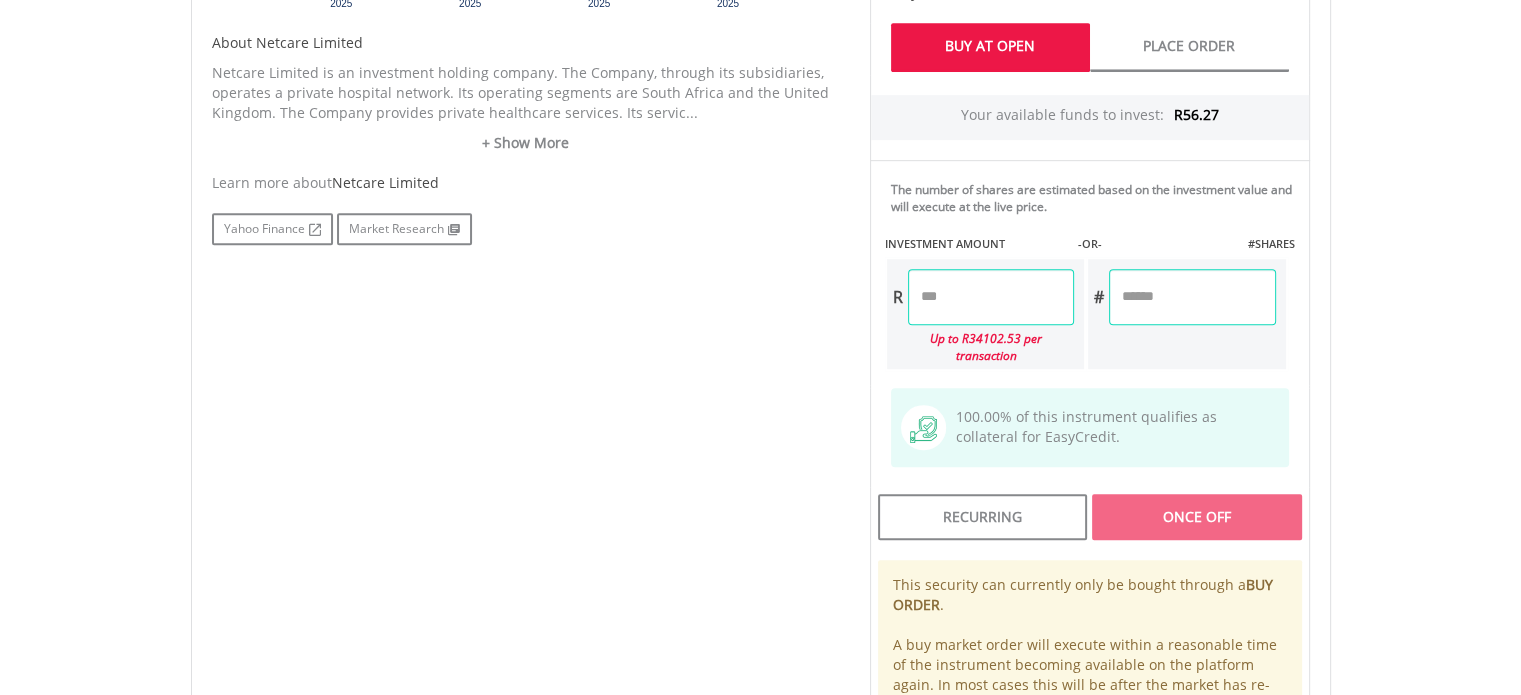 scroll, scrollTop: 1040, scrollLeft: 0, axis: vertical 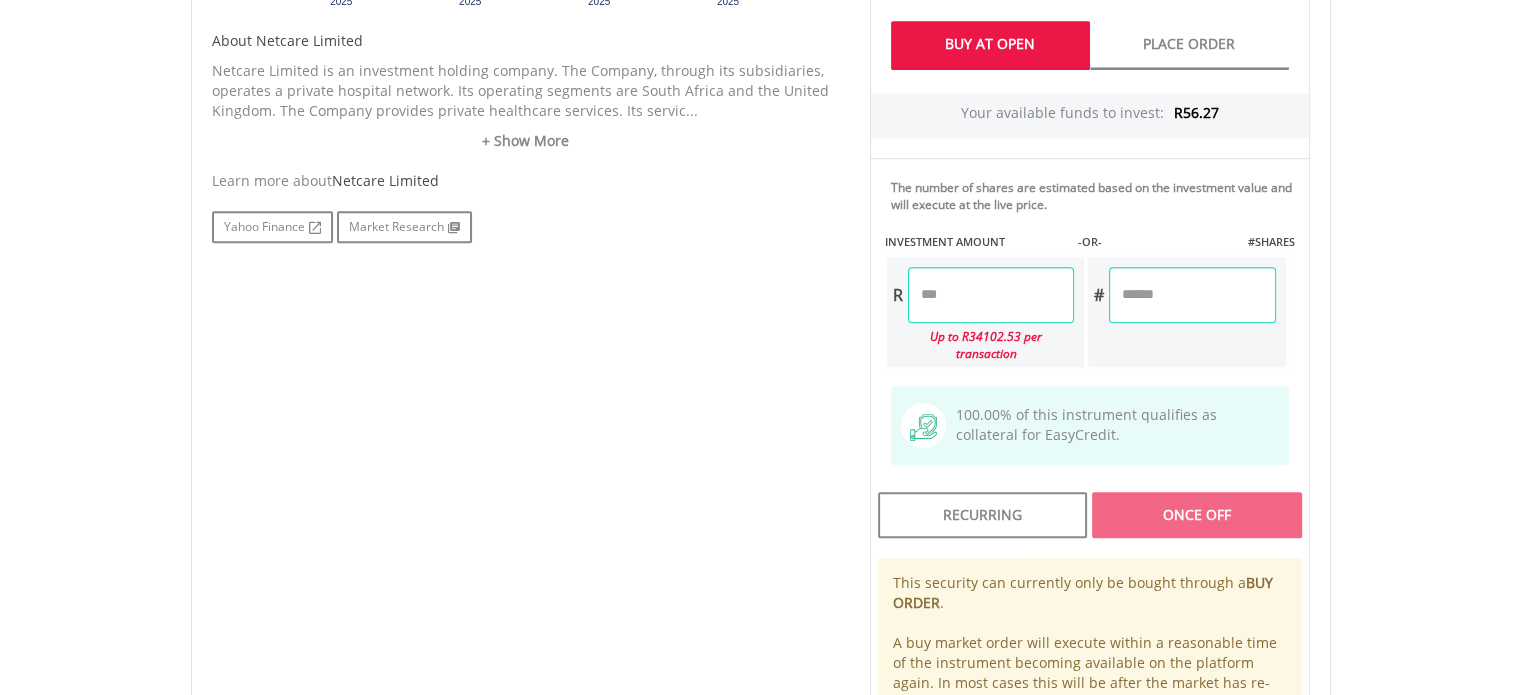 click at bounding box center (991, 295) 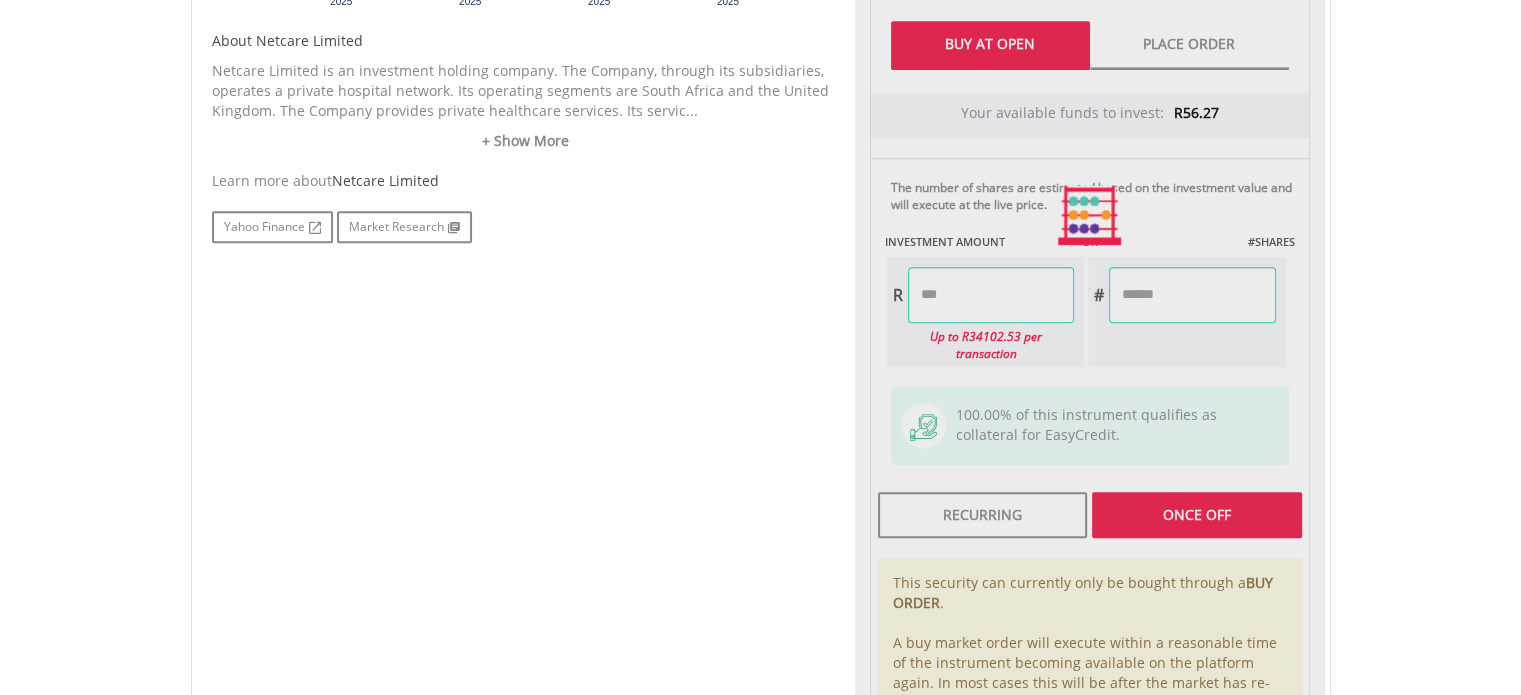 type on "*****" 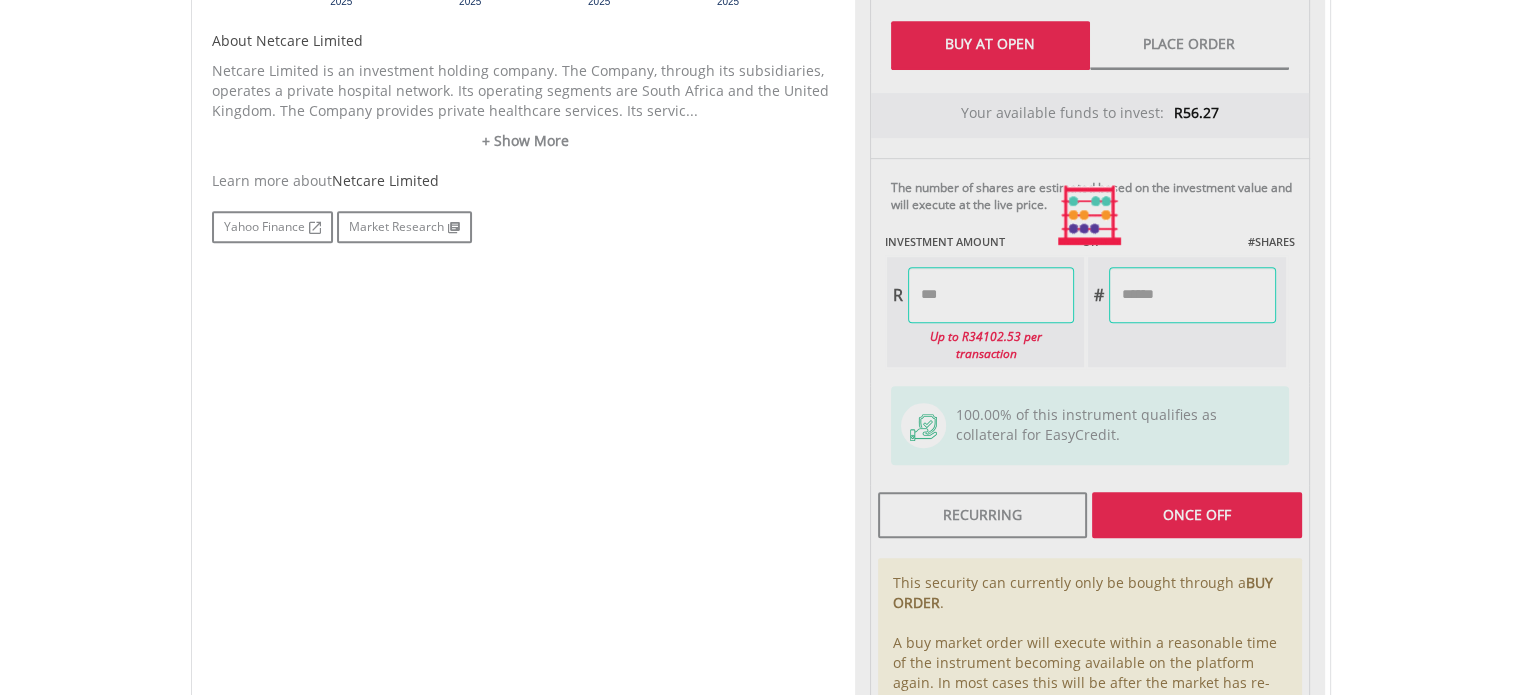 type on "*******" 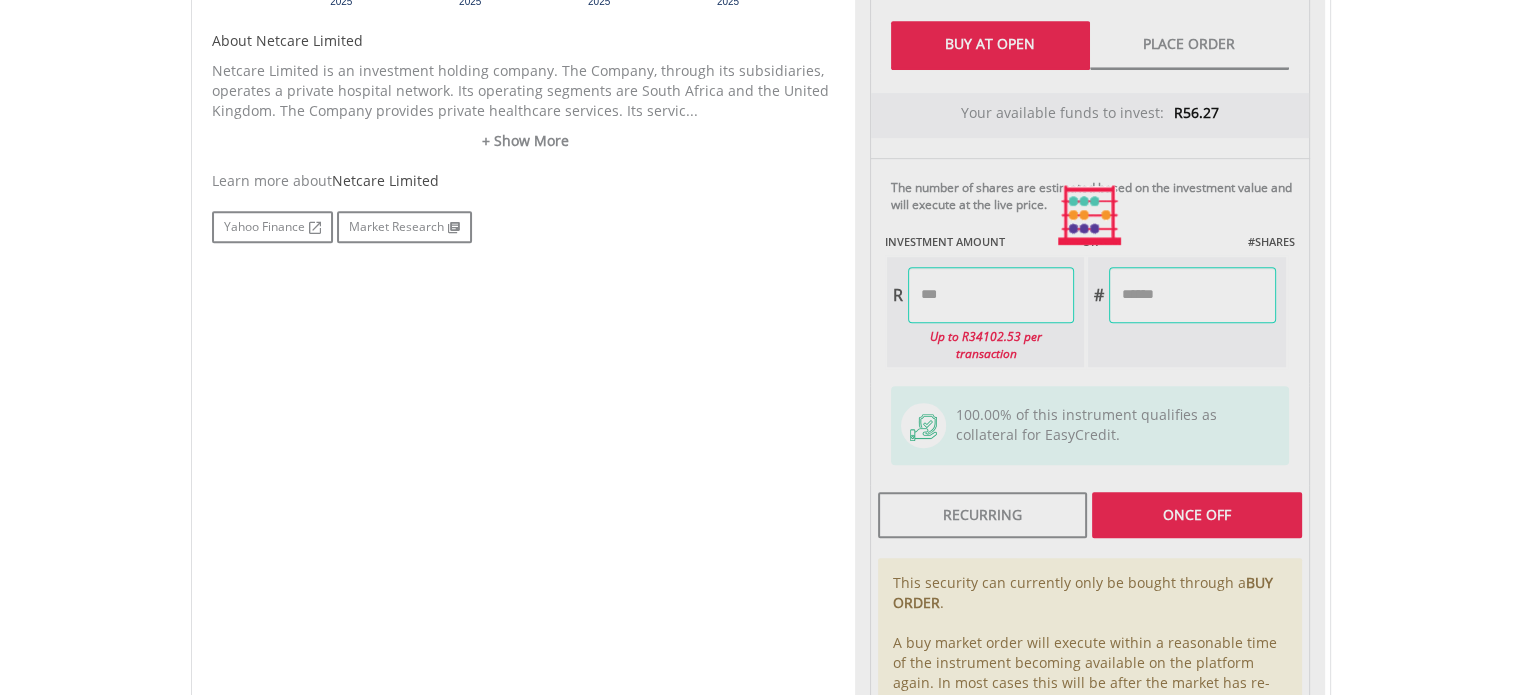 click on "No chart available.
1 MO CHANGE
-4.62%
DAILY CHANGE
0.44%
1M
3M
6M
1Y
MAX
Chart 7 Jul ​" at bounding box center (761, 215) 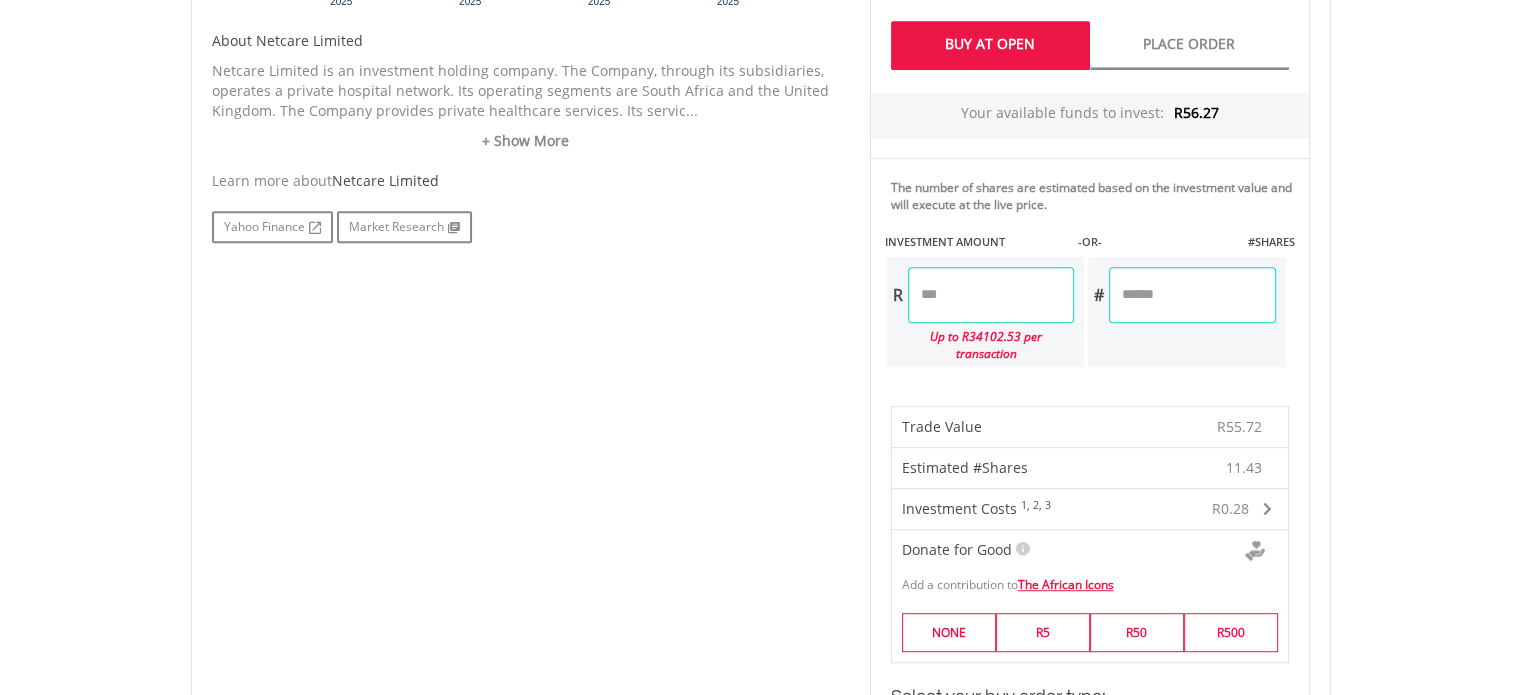 click on "No chart available.
1 MO CHANGE
-4.62%
DAILY CHANGE
0.44%
1M
3M
6M
1Y
MAX
Chart 7 Jul ​" at bounding box center (761, 461) 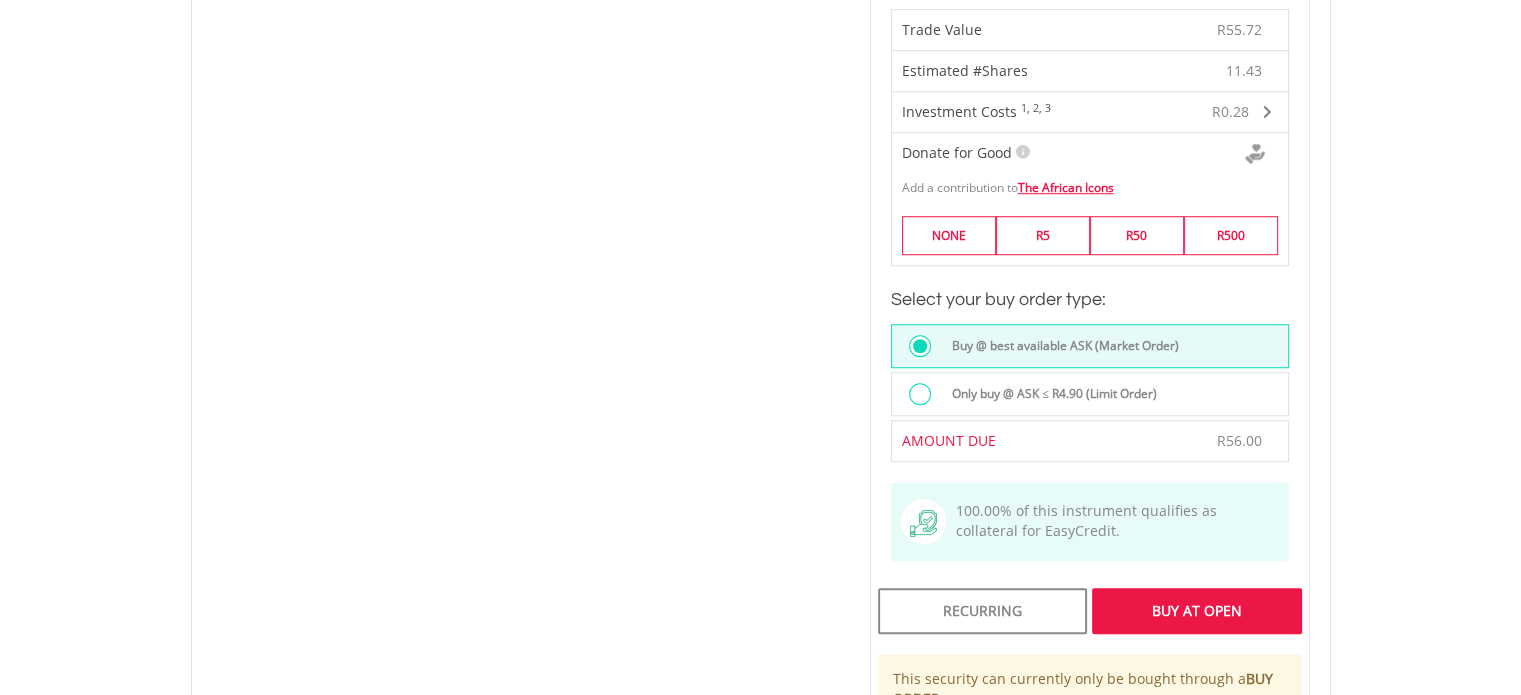scroll, scrollTop: 1480, scrollLeft: 0, axis: vertical 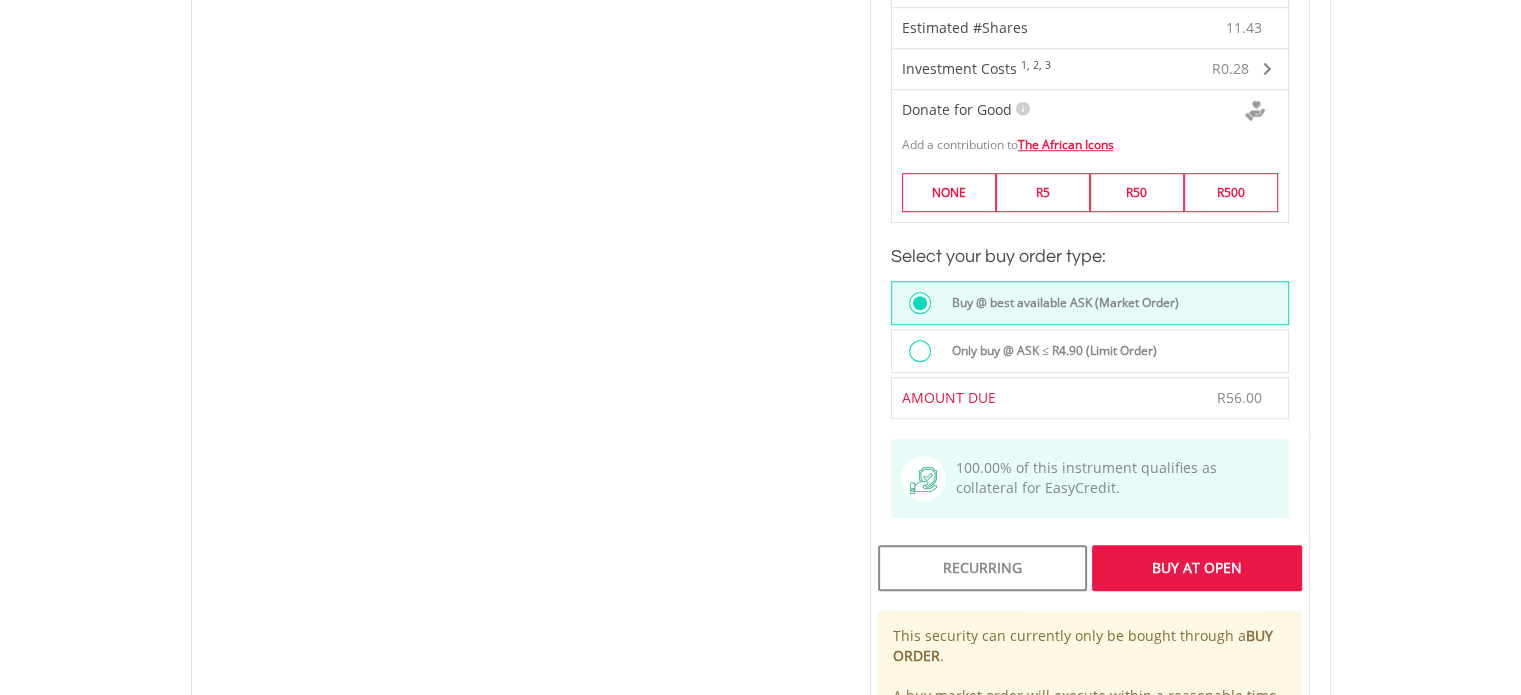 click at bounding box center [920, 351] 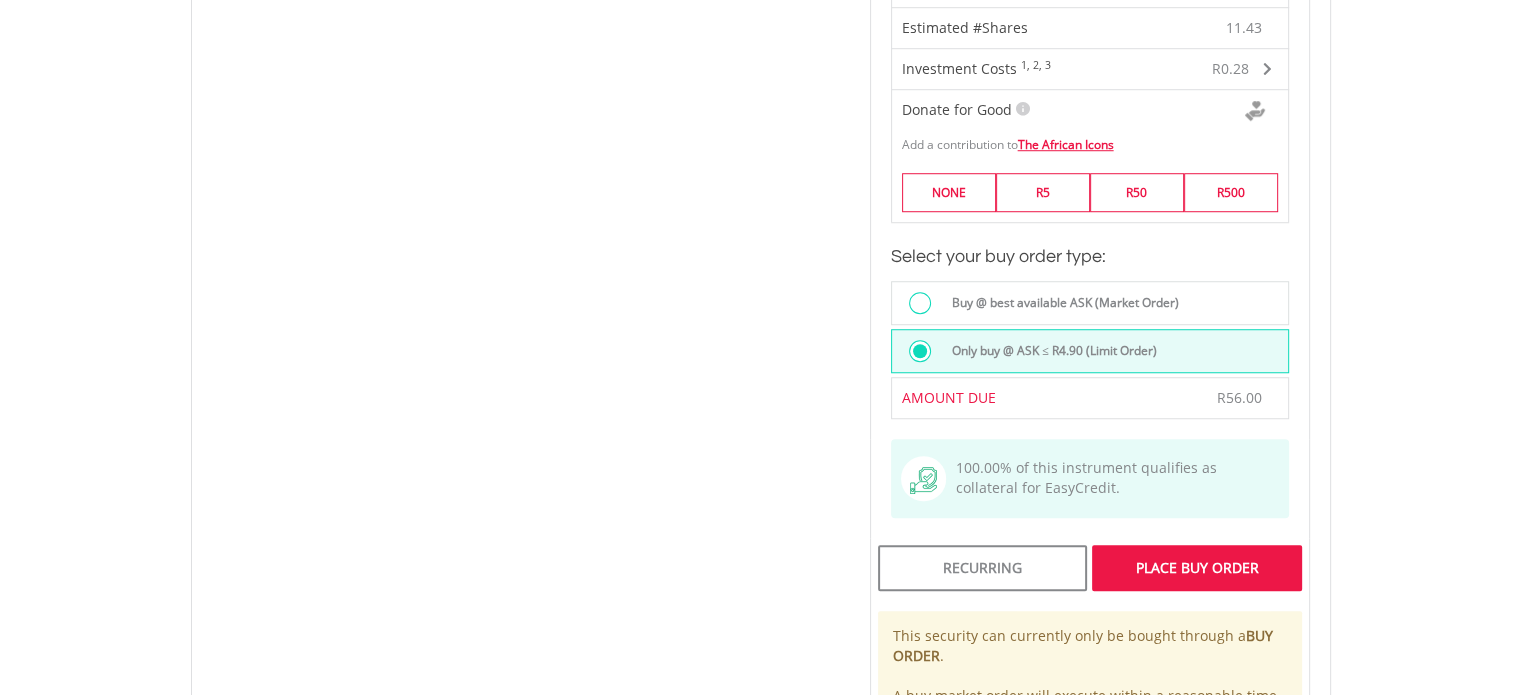 click on "Place Buy Order" at bounding box center (1196, 568) 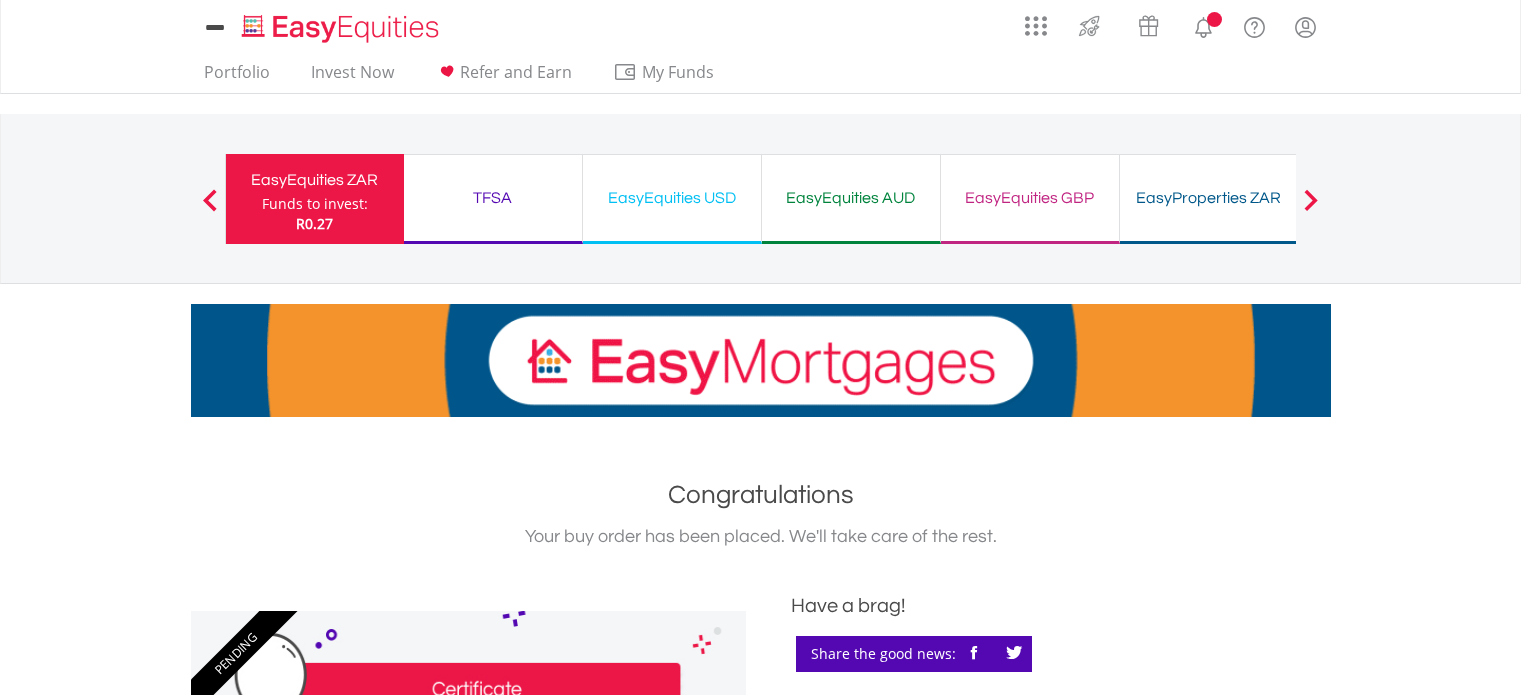 scroll, scrollTop: 0, scrollLeft: 0, axis: both 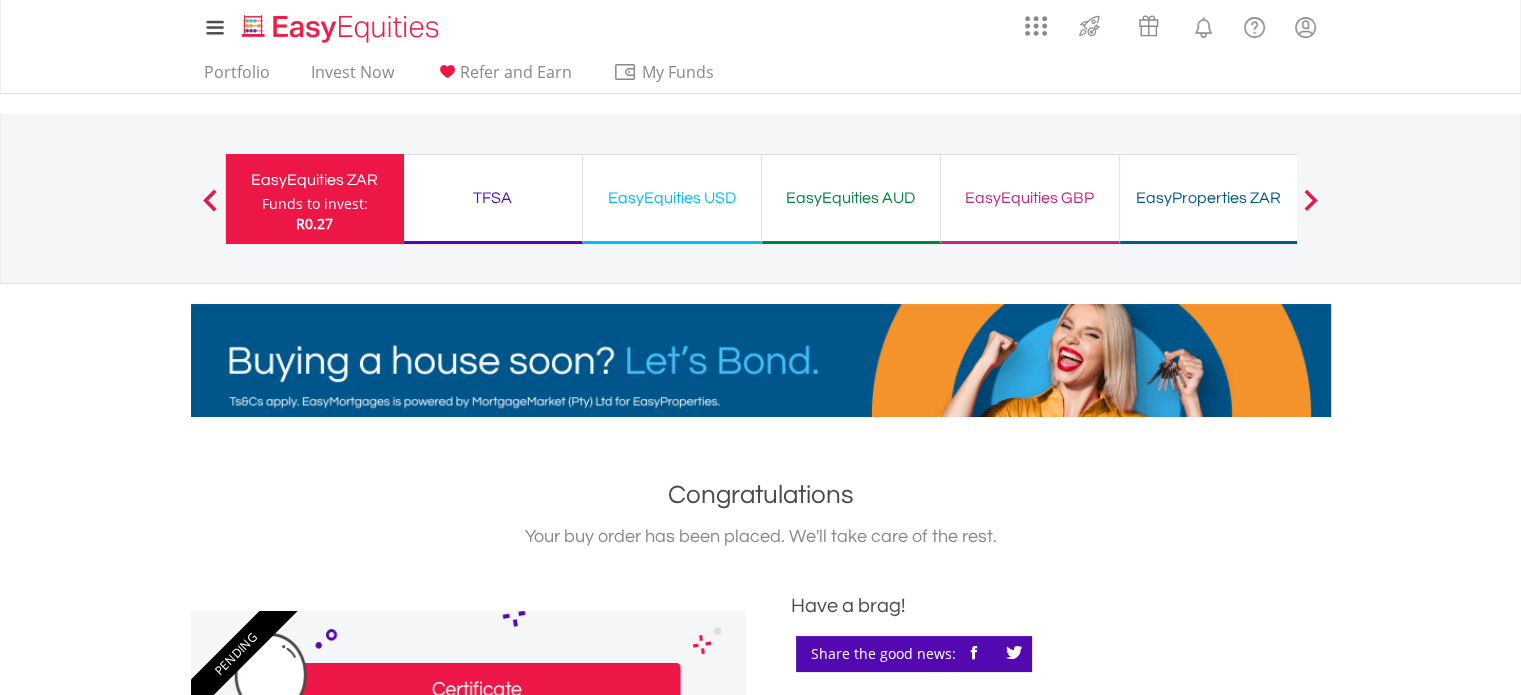 click on "TFSA" at bounding box center [493, 198] 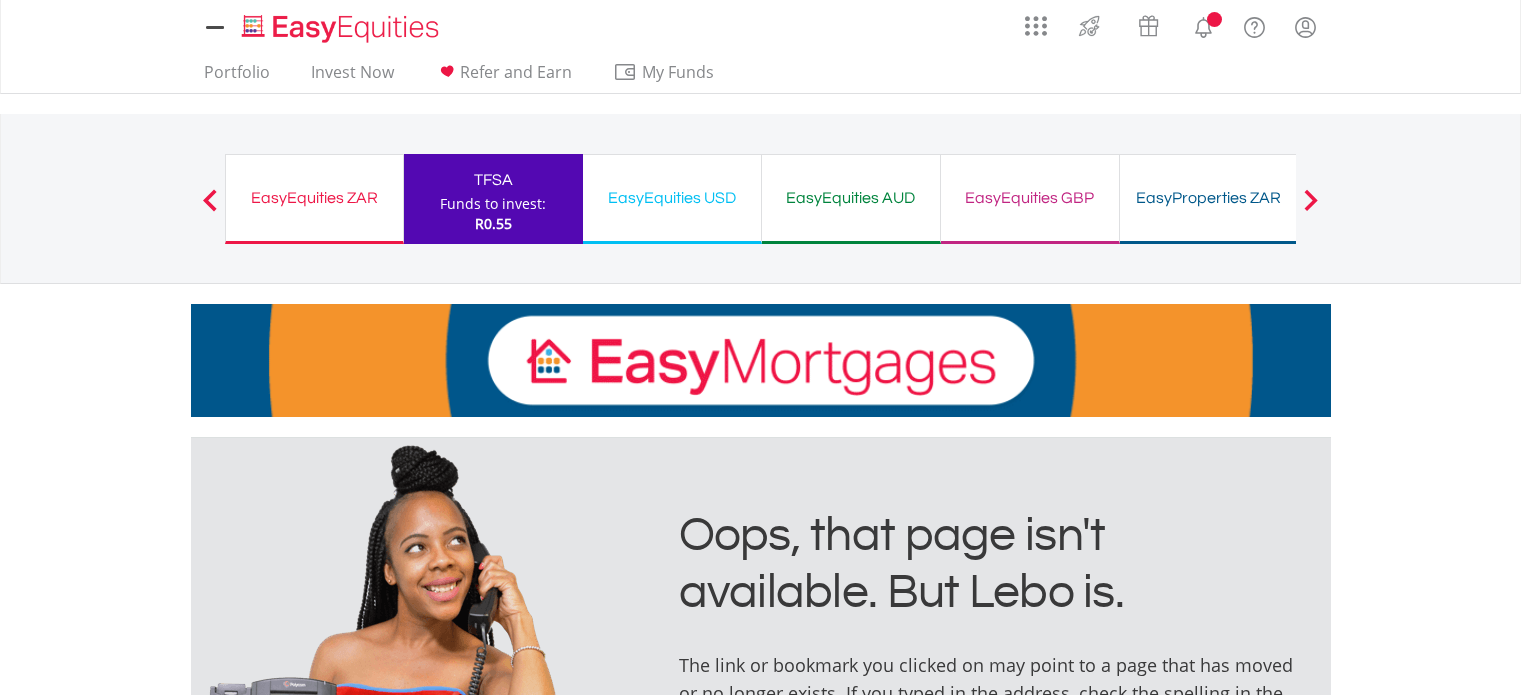 scroll, scrollTop: 0, scrollLeft: 0, axis: both 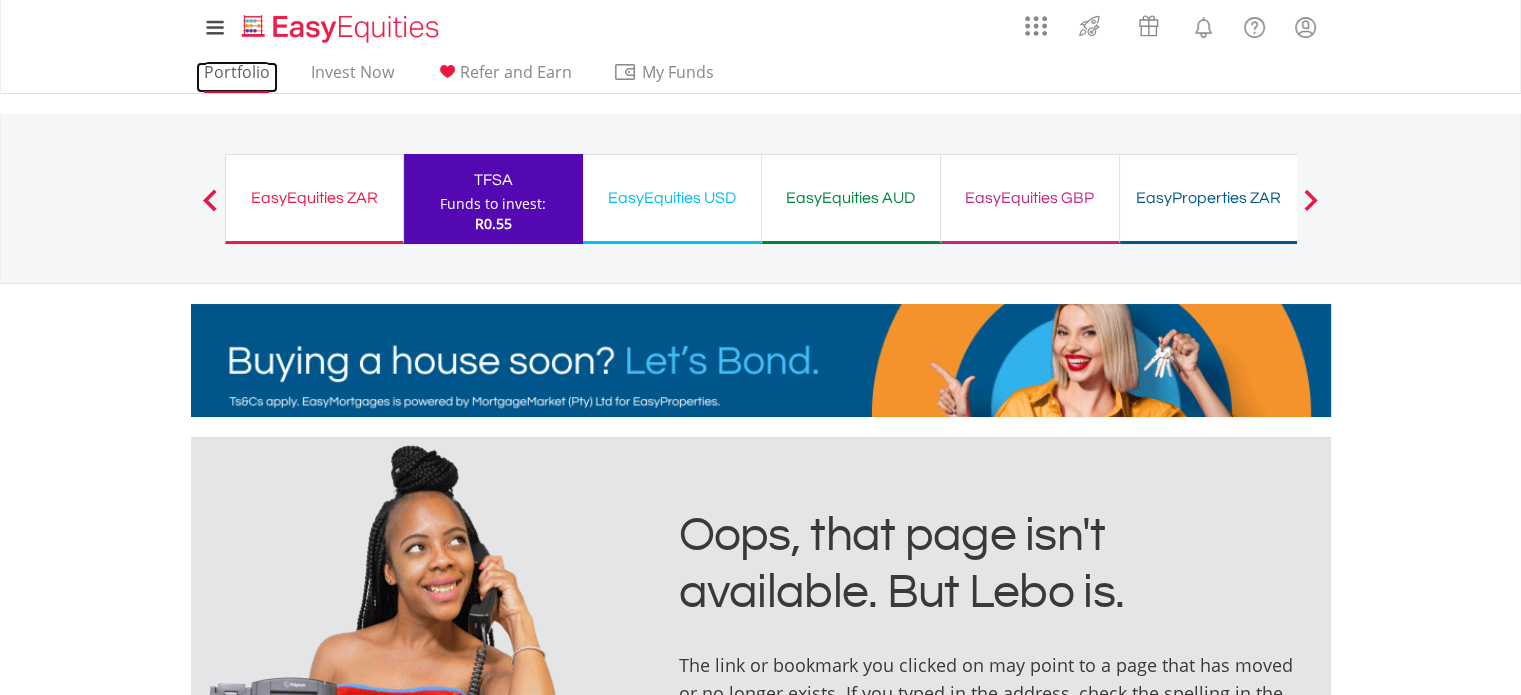 click on "Portfolio" at bounding box center (237, 77) 